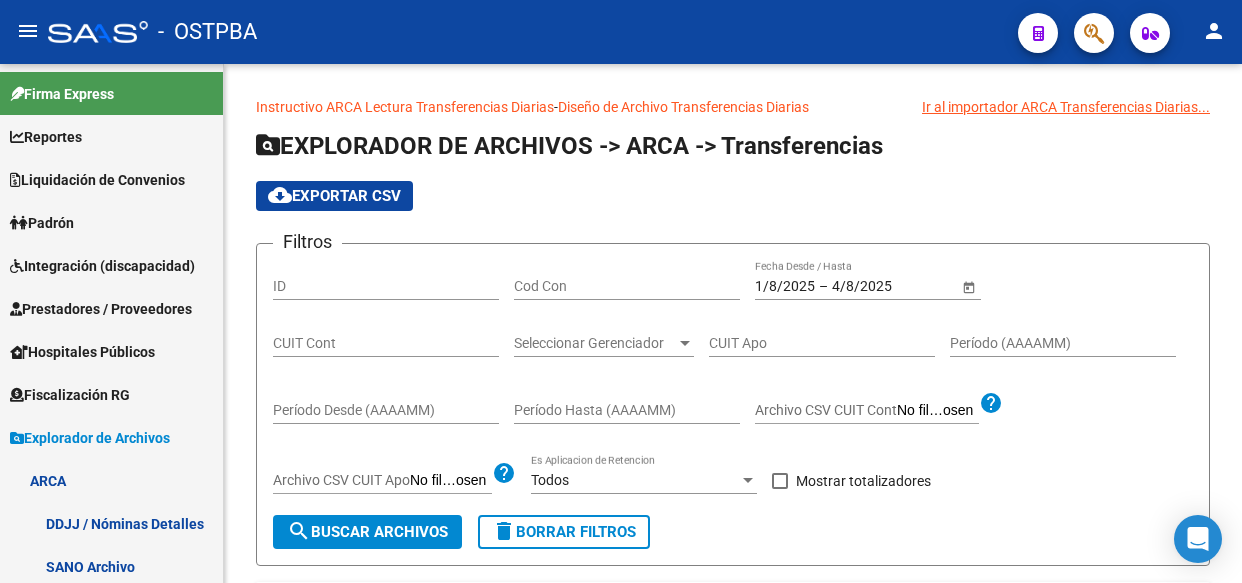 scroll, scrollTop: 0, scrollLeft: 0, axis: both 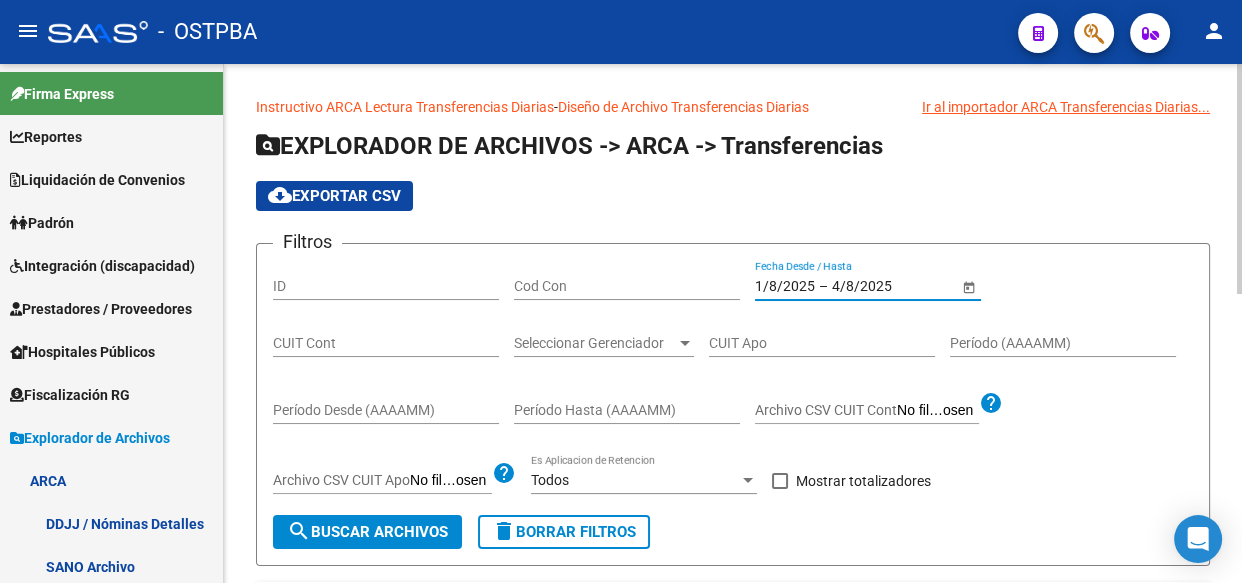 click on "1/8/2025" at bounding box center (785, 286) 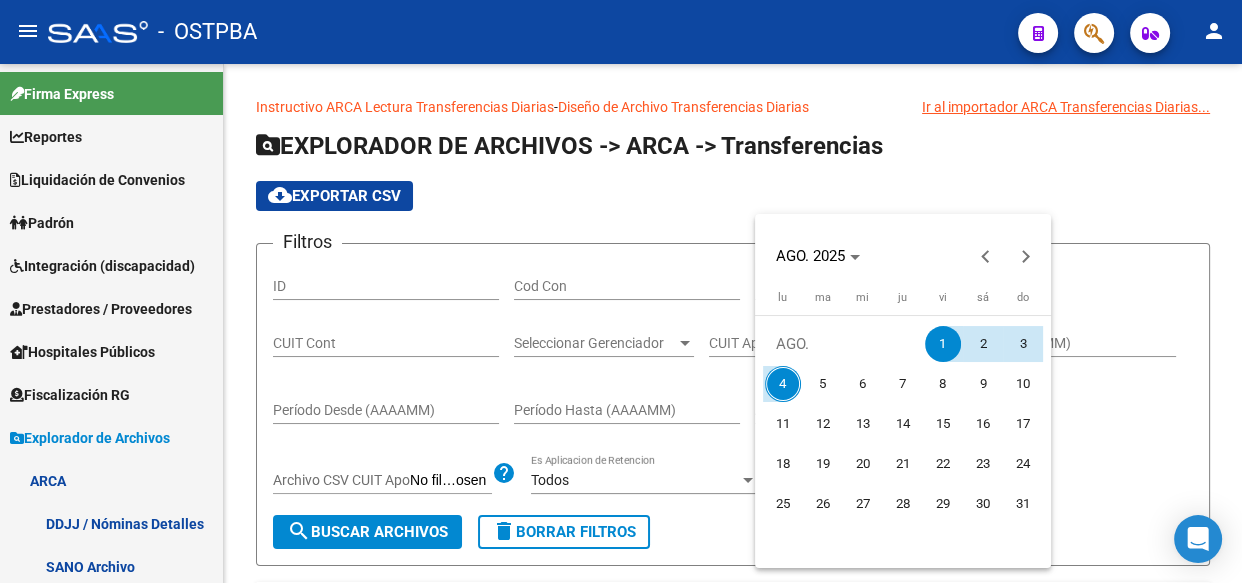 click on "1" at bounding box center (943, 344) 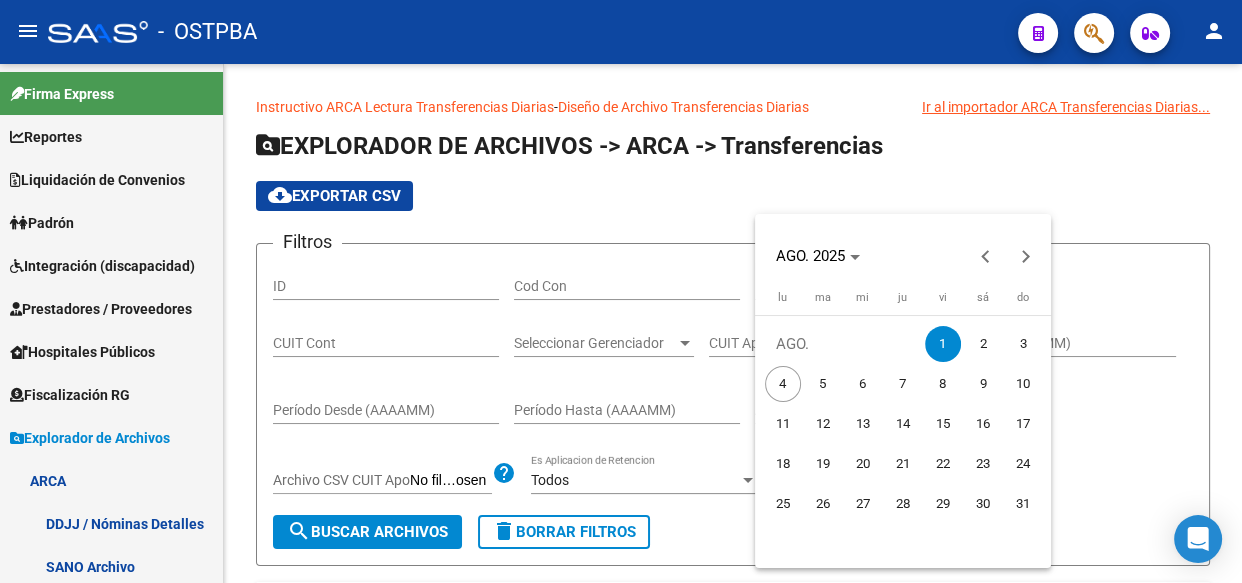 click on "1" at bounding box center [943, 344] 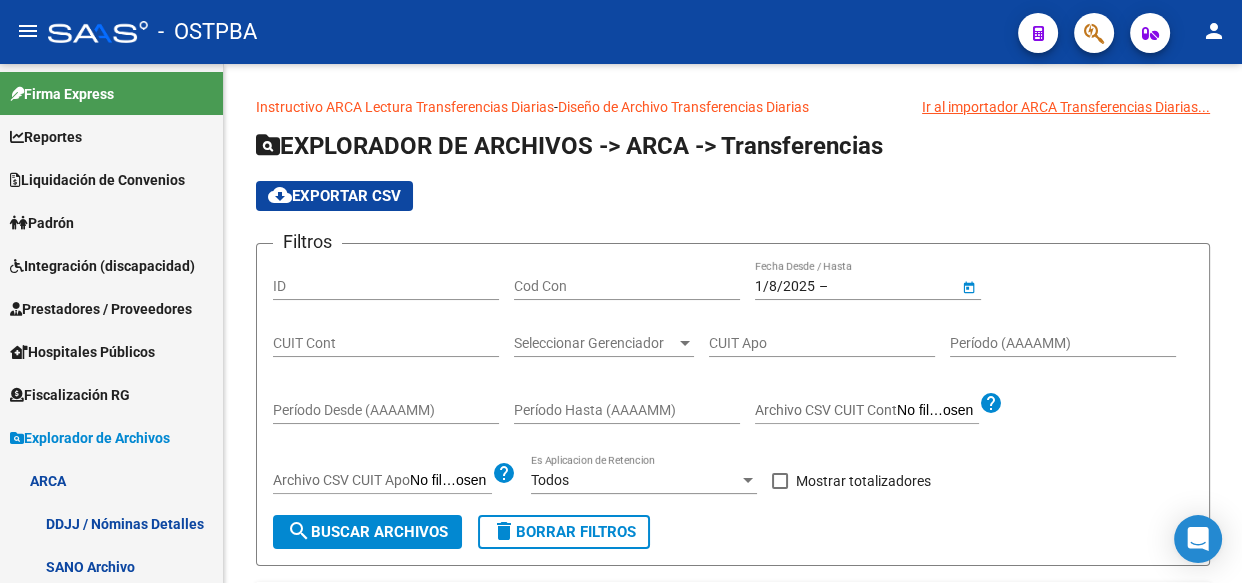 type on "1/8/2025" 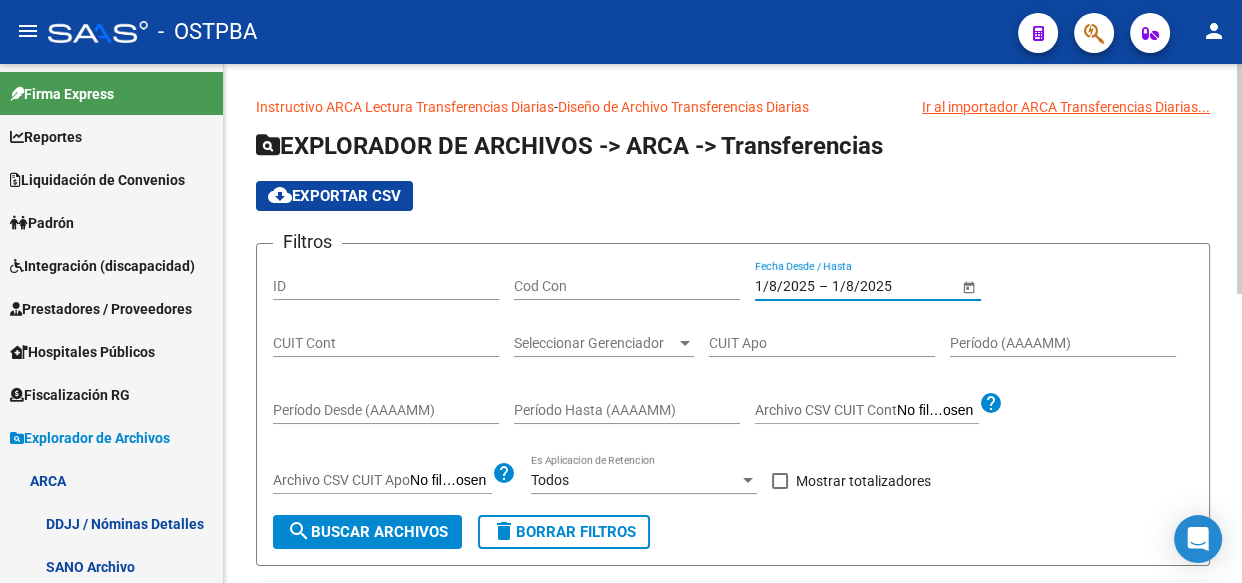 click at bounding box center (780, 481) 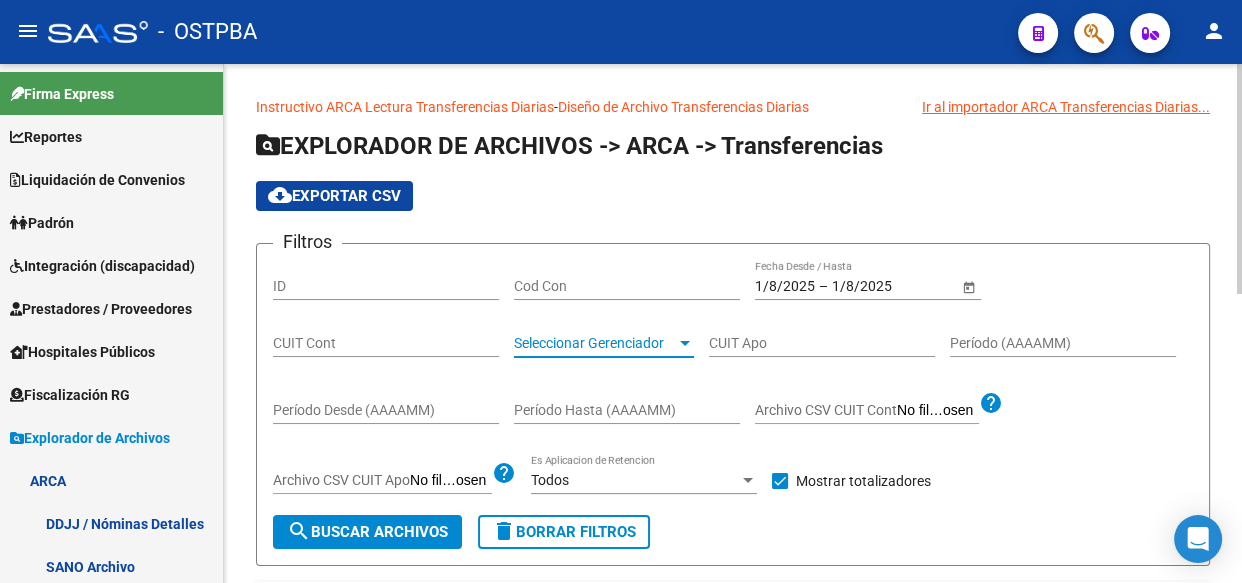 click on "Seleccionar Gerenciador" at bounding box center [595, 343] 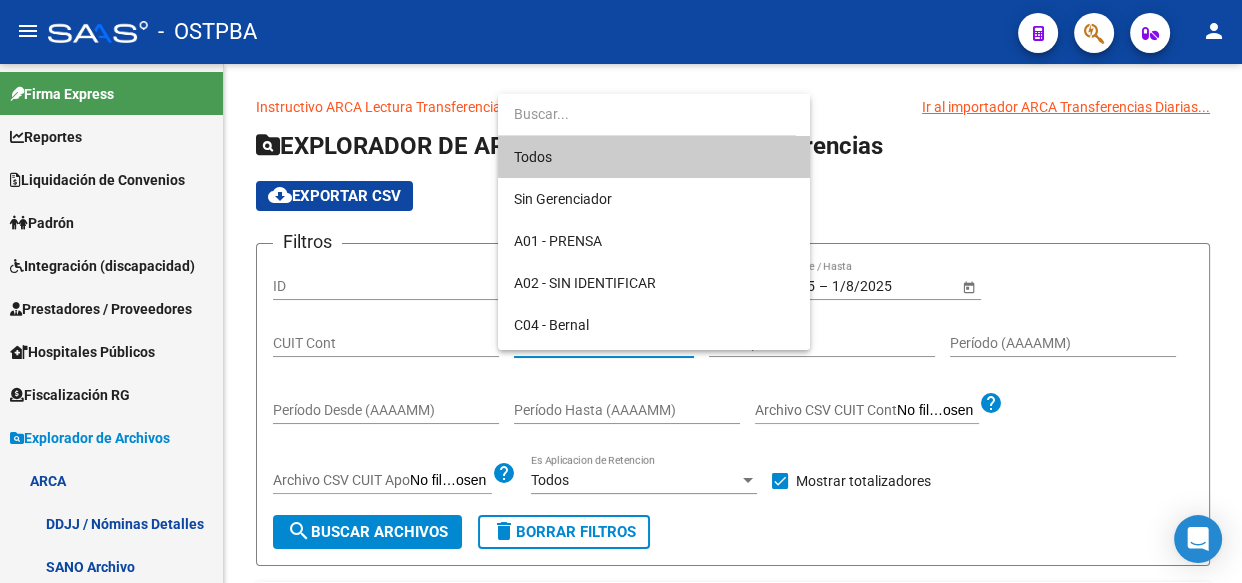 click on "Todos" at bounding box center [654, 157] 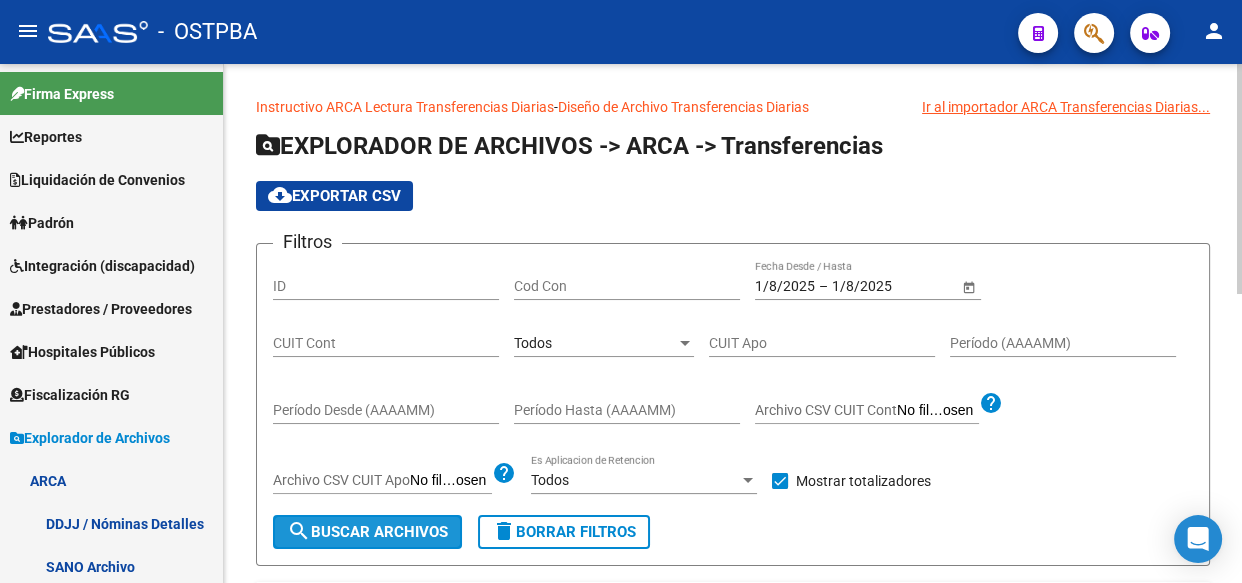 click on "search  Buscar Archivos" 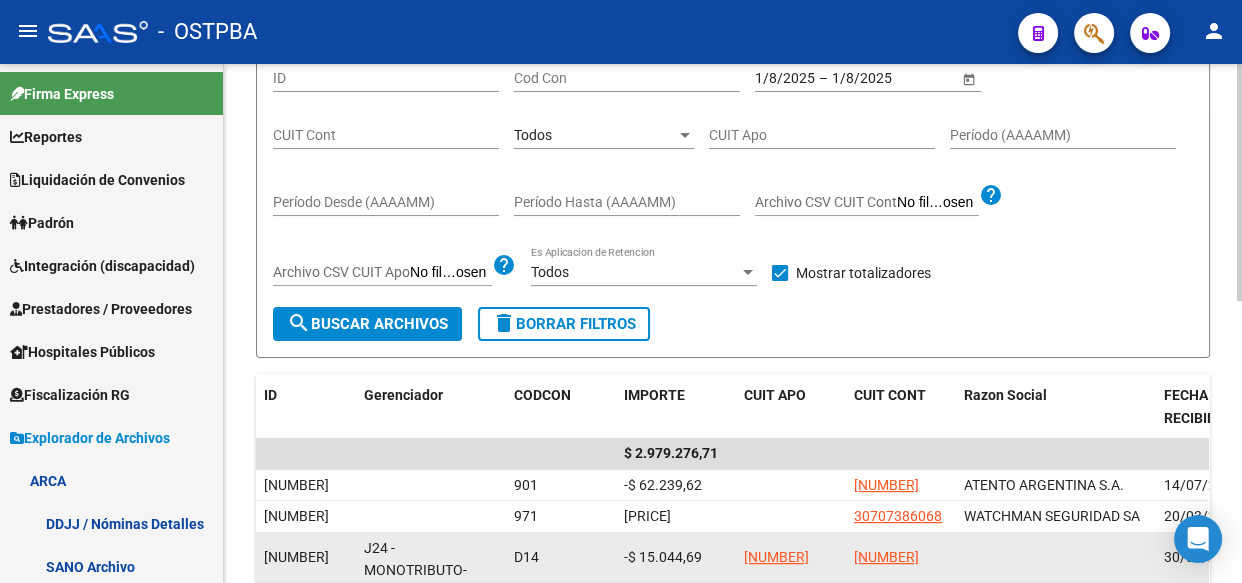 scroll, scrollTop: 163, scrollLeft: 0, axis: vertical 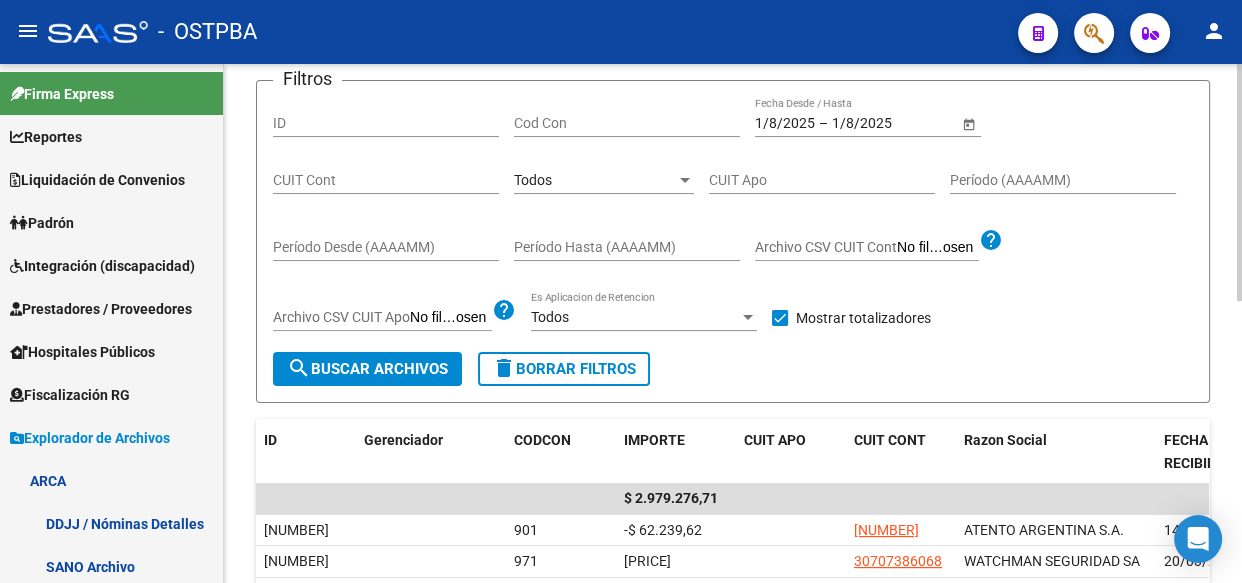 click on "Todos" at bounding box center [595, 180] 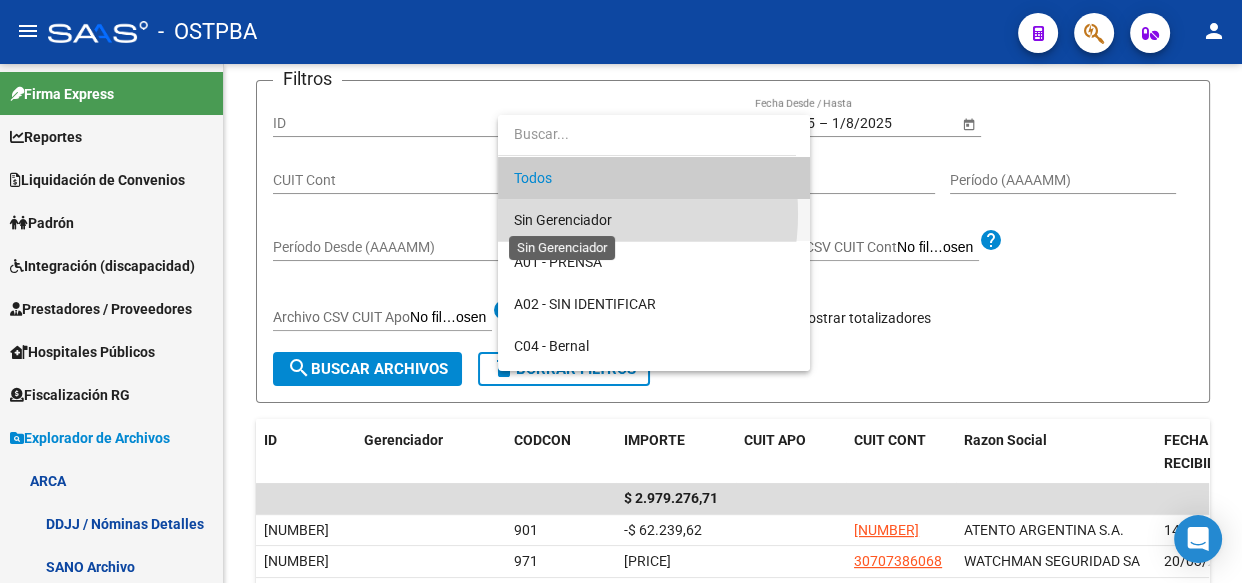 click on "Sin Gerenciador" at bounding box center (563, 220) 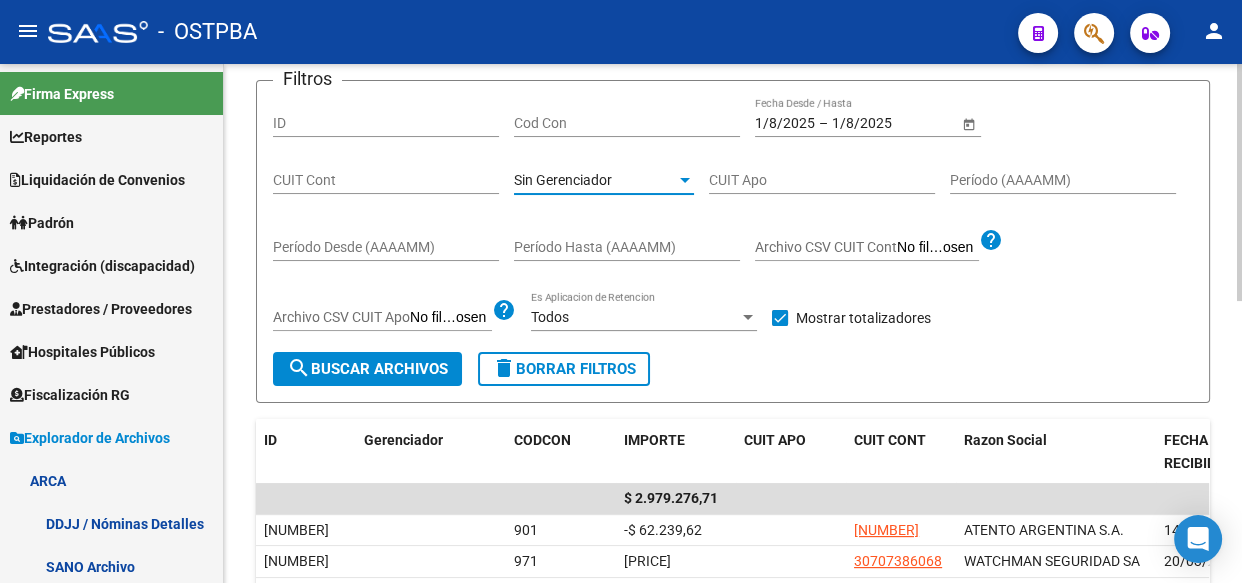 click on "search  Buscar Archivos" 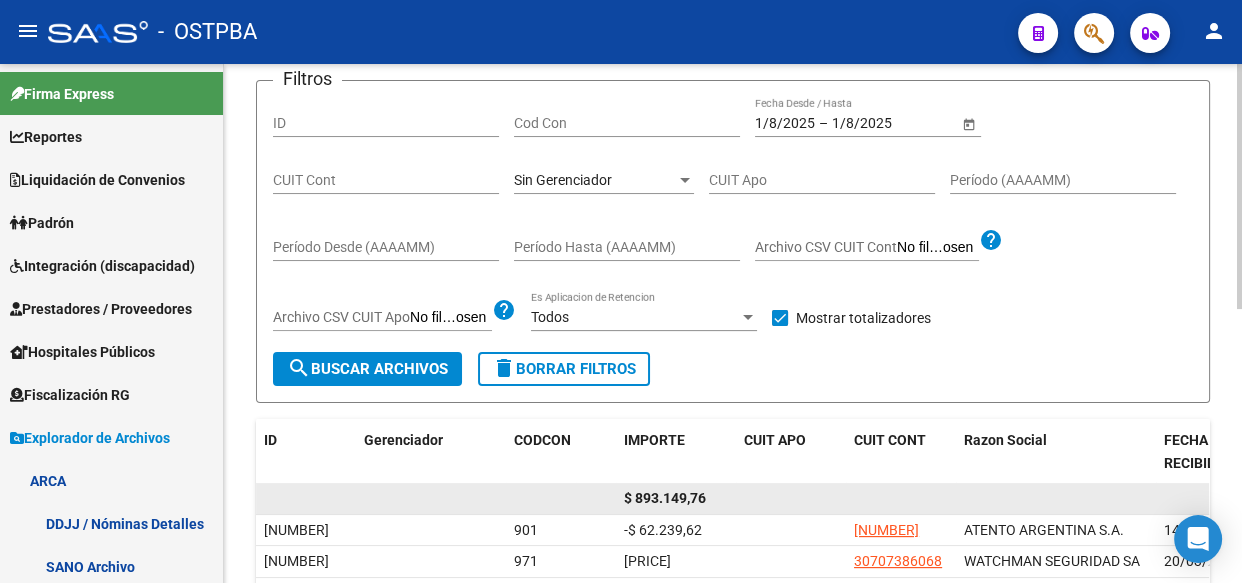 click on "$ 893.149,76" 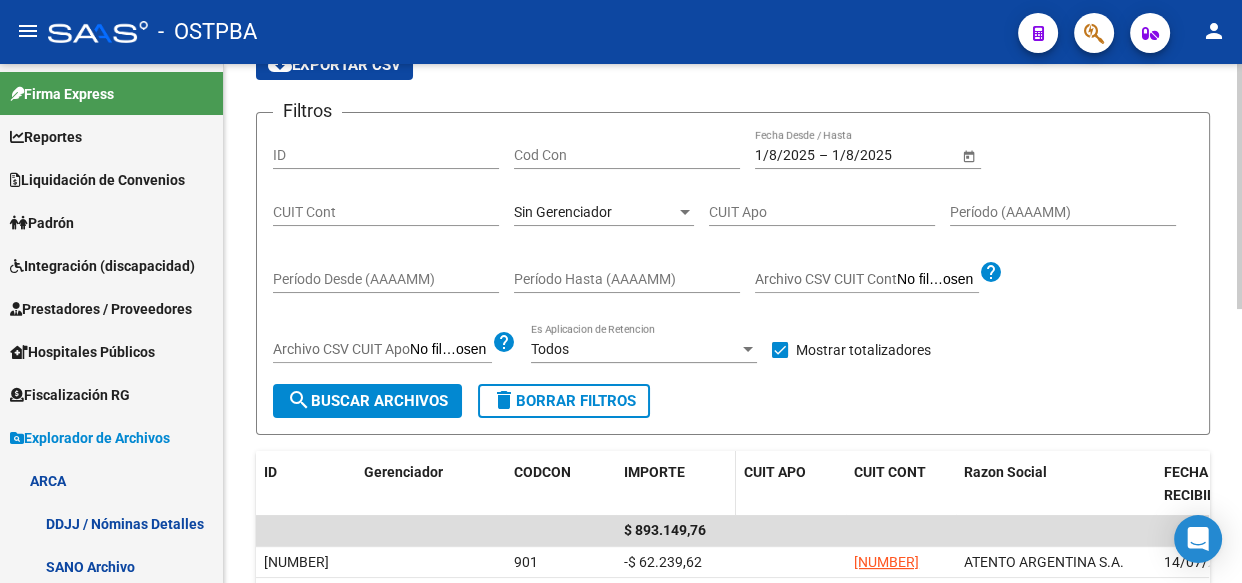 scroll, scrollTop: 181, scrollLeft: 0, axis: vertical 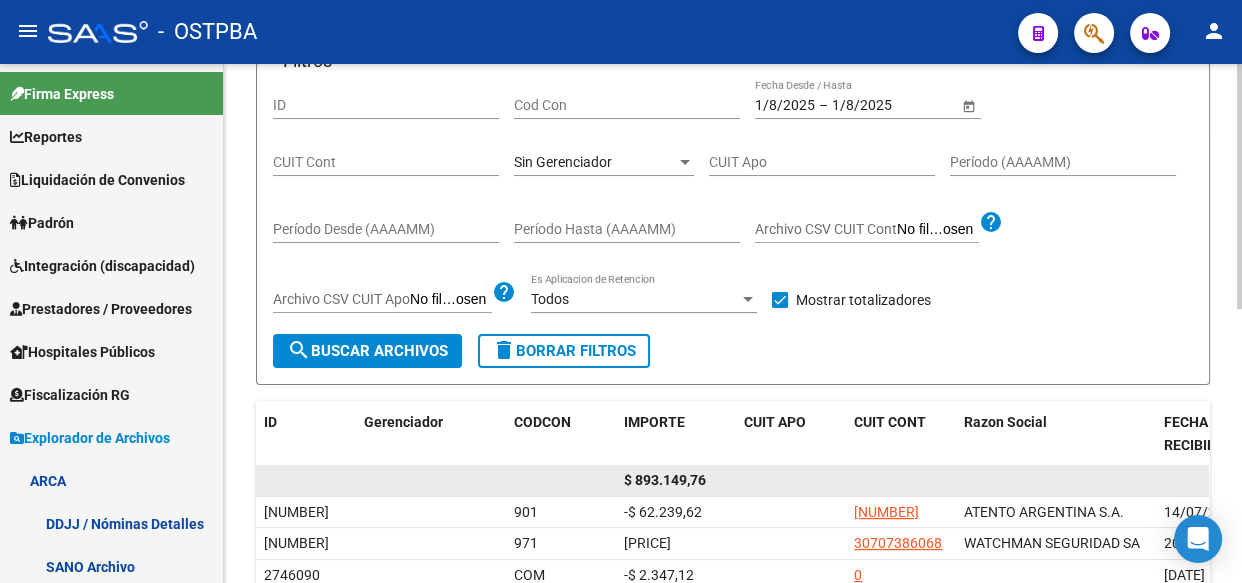 click on "$ 893.149,76" 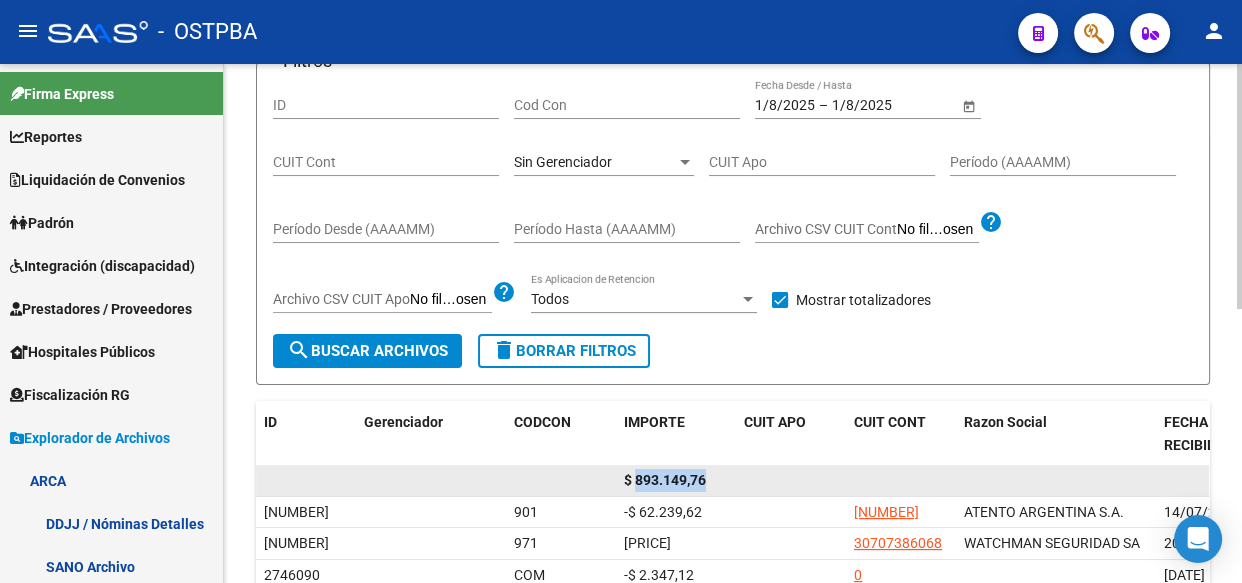 click on "$ 893.149,76" 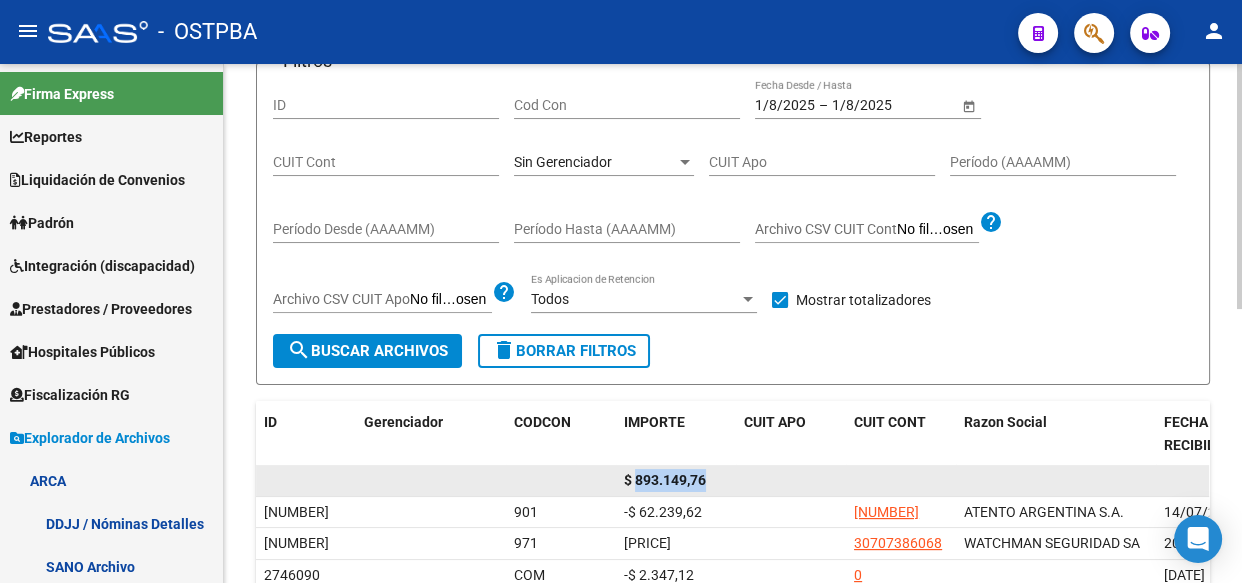 copy on "[NUMBER]" 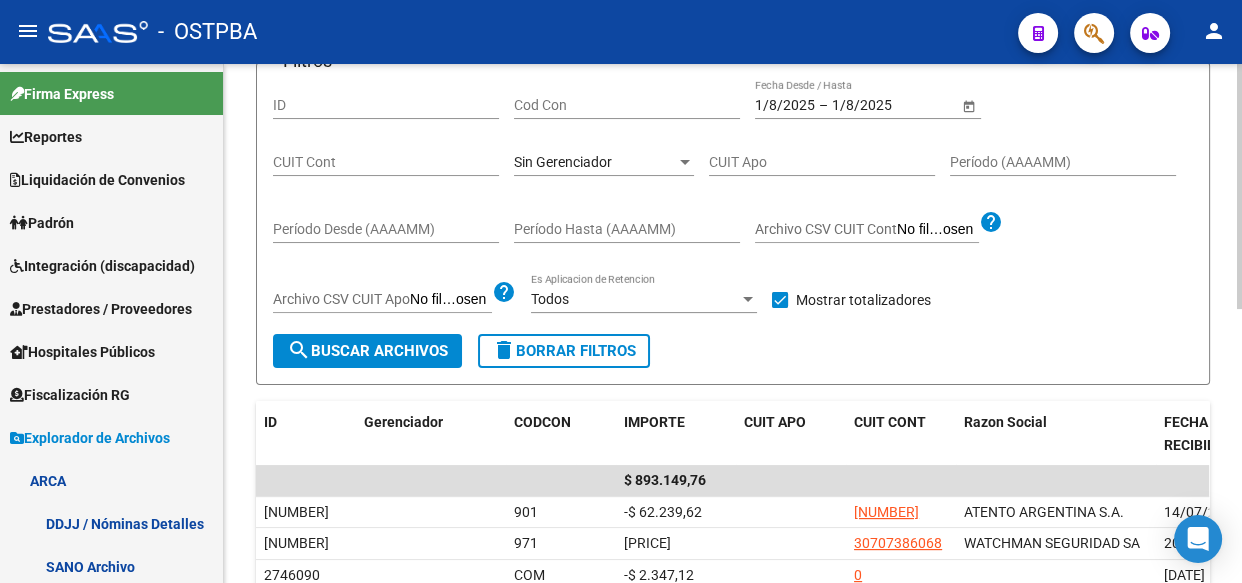 click on "Sin Gerenciador" at bounding box center [563, 162] 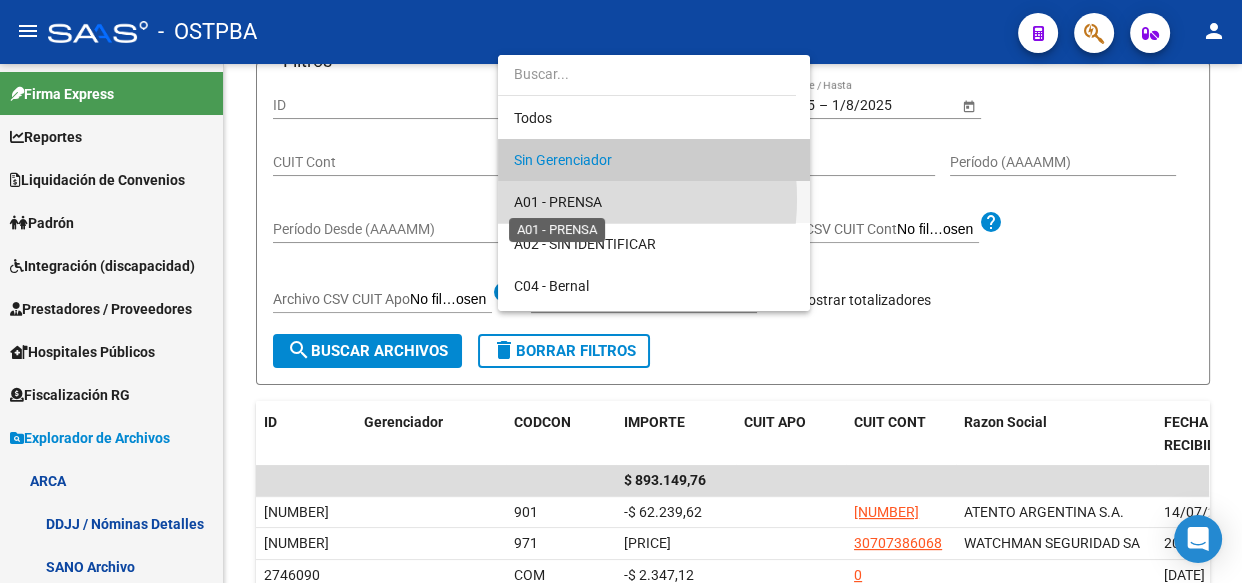 click on "A01 - PRENSA" at bounding box center (558, 202) 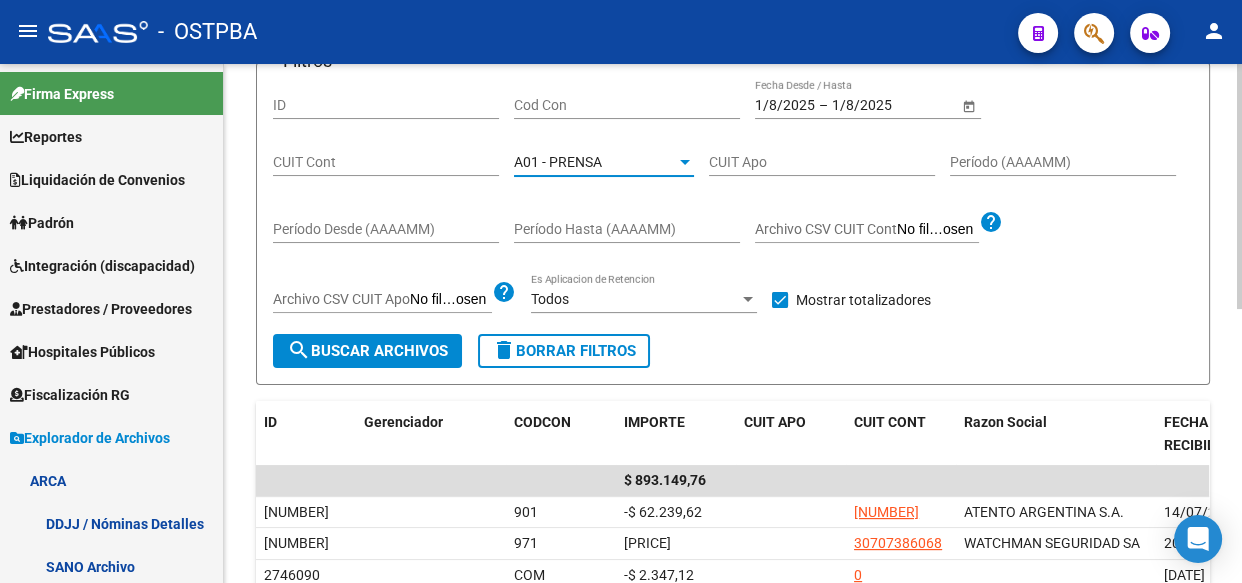 click on "search  Buscar Archivos" 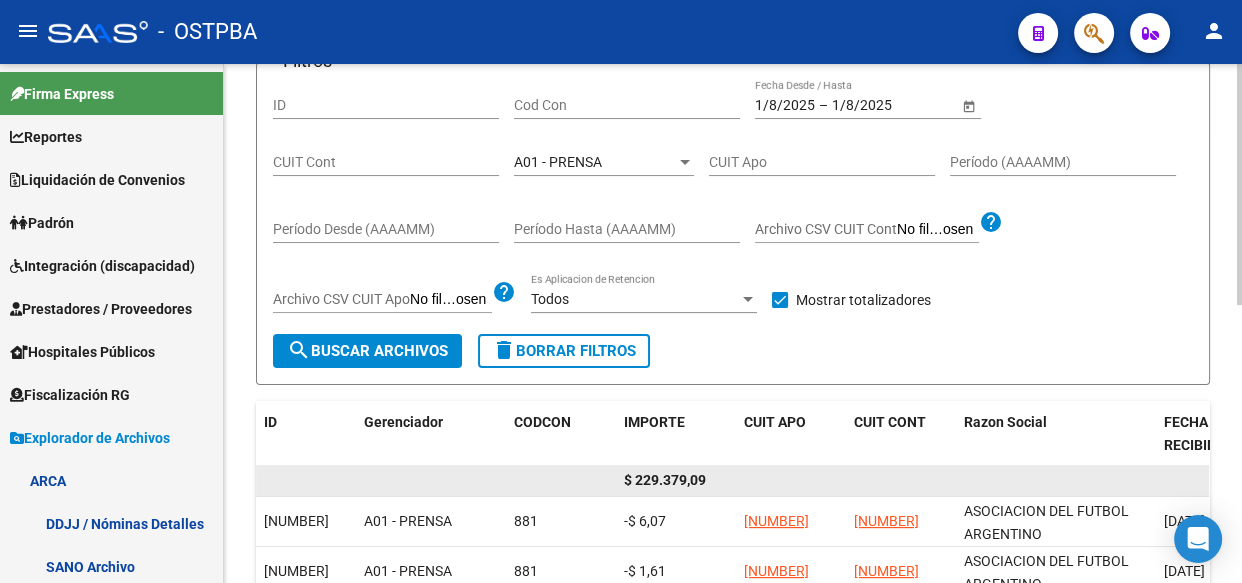 click on "$ 229.379,09" 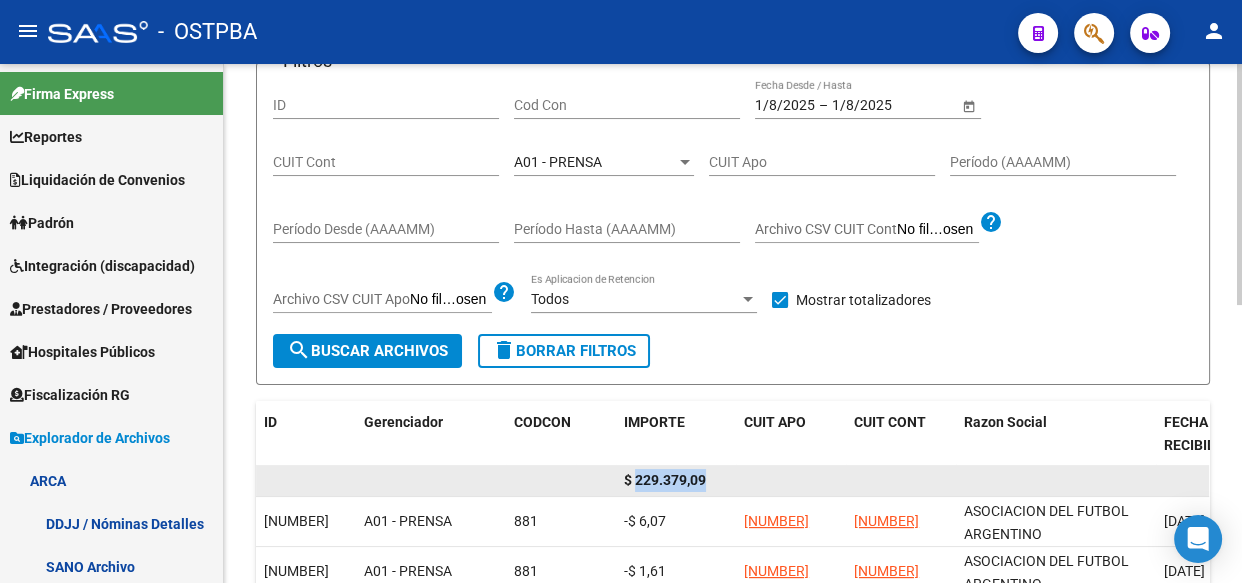 click on "$ 229.379,09" 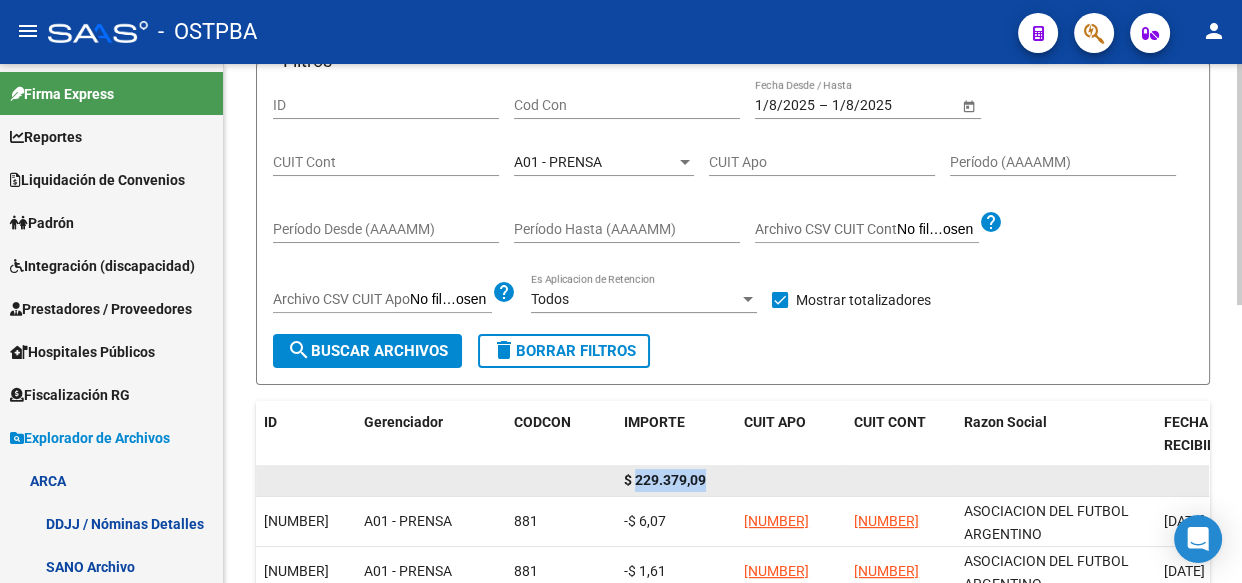 copy on "229.379,09" 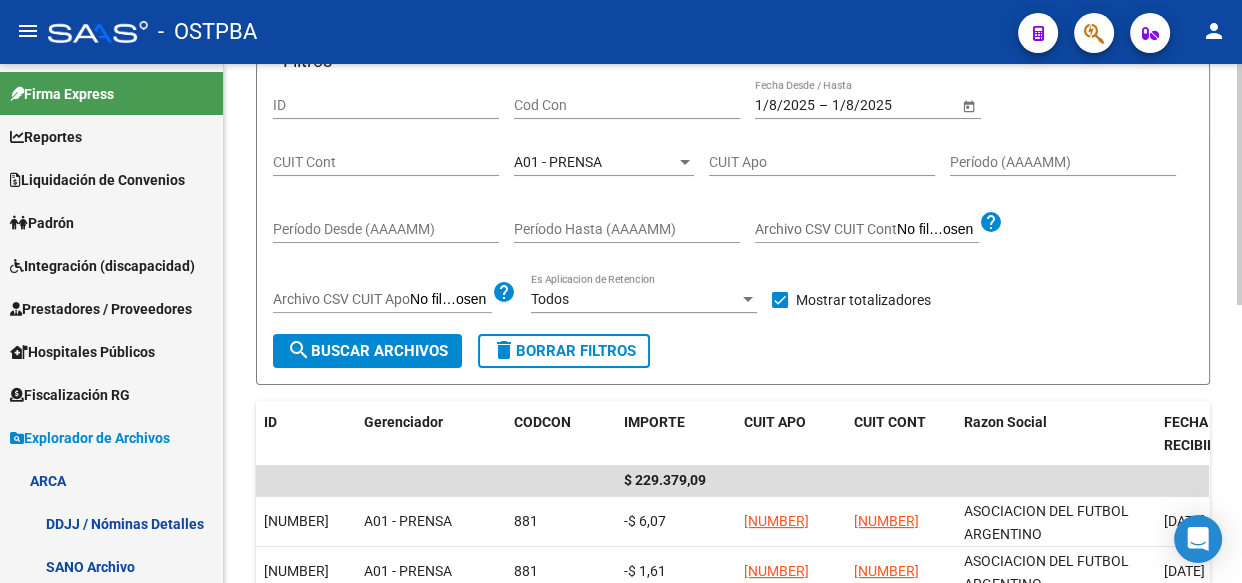 click on "A01 - PRENSA" at bounding box center (558, 162) 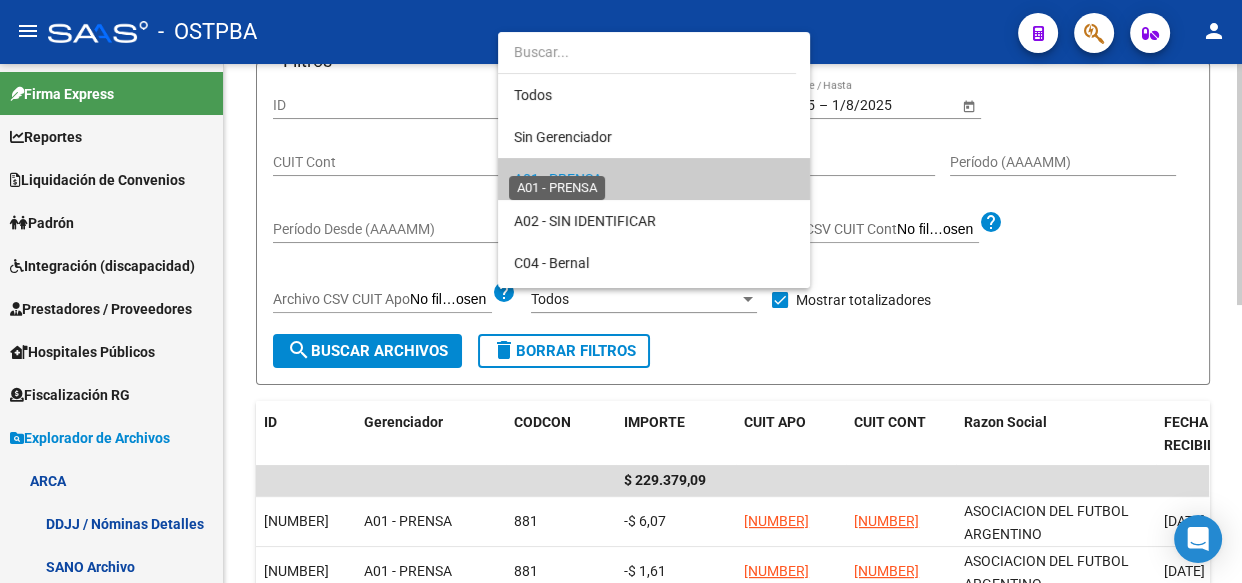 scroll, scrollTop: 19, scrollLeft: 0, axis: vertical 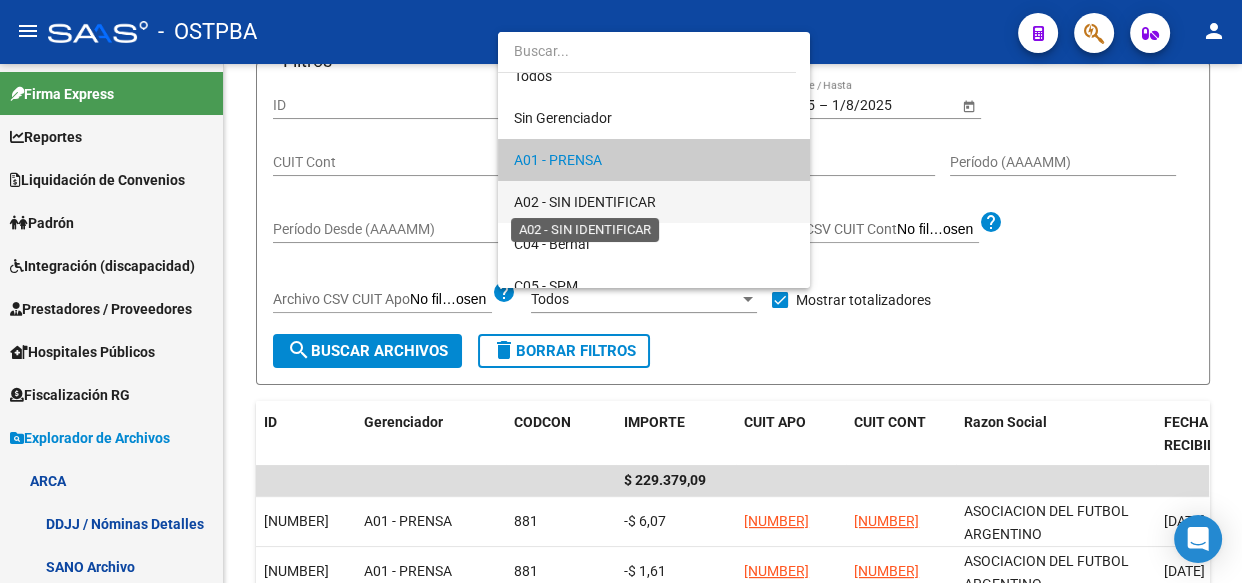 click on "A02 - SIN IDENTIFICAR" at bounding box center [585, 202] 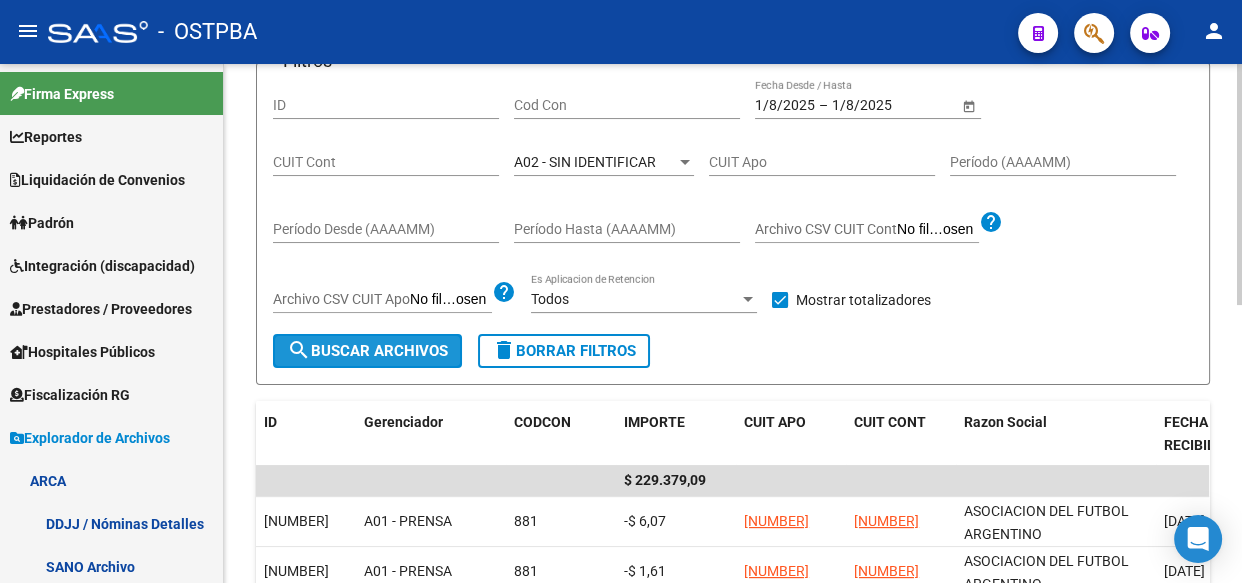click on "search  Buscar Archivos" 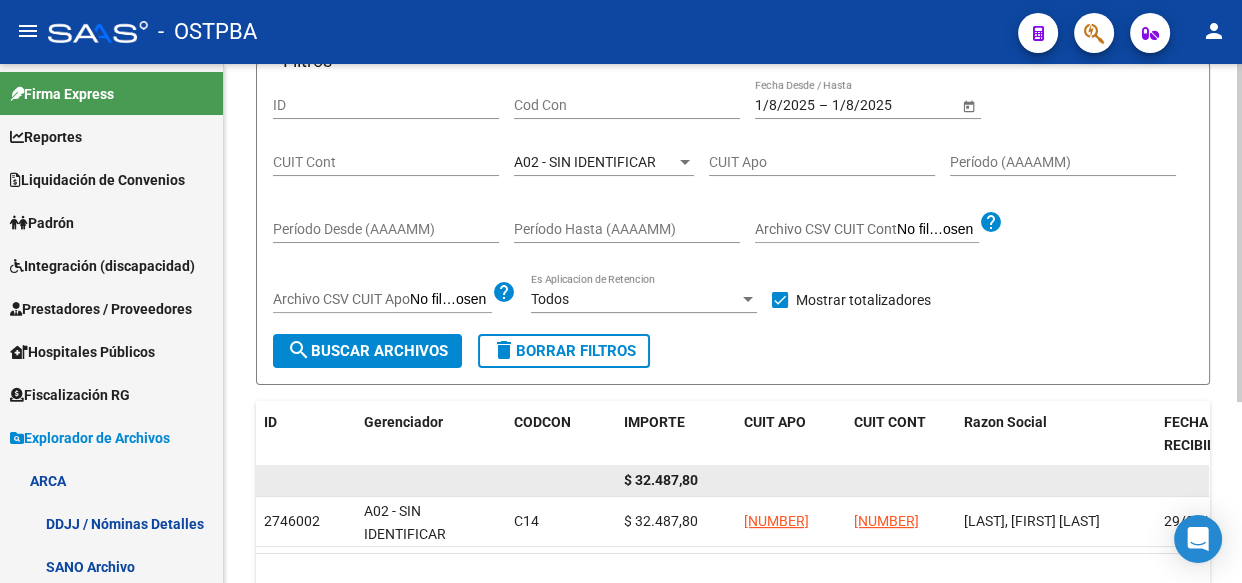 click on "$ 32.487,80" 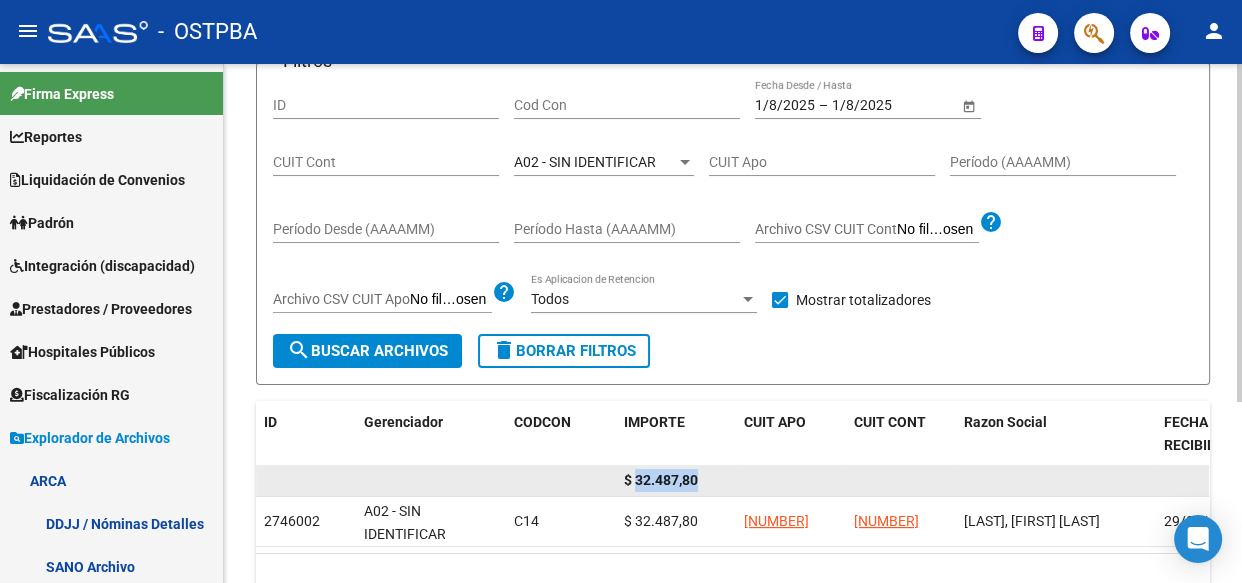 click on "$ 32.487,80" 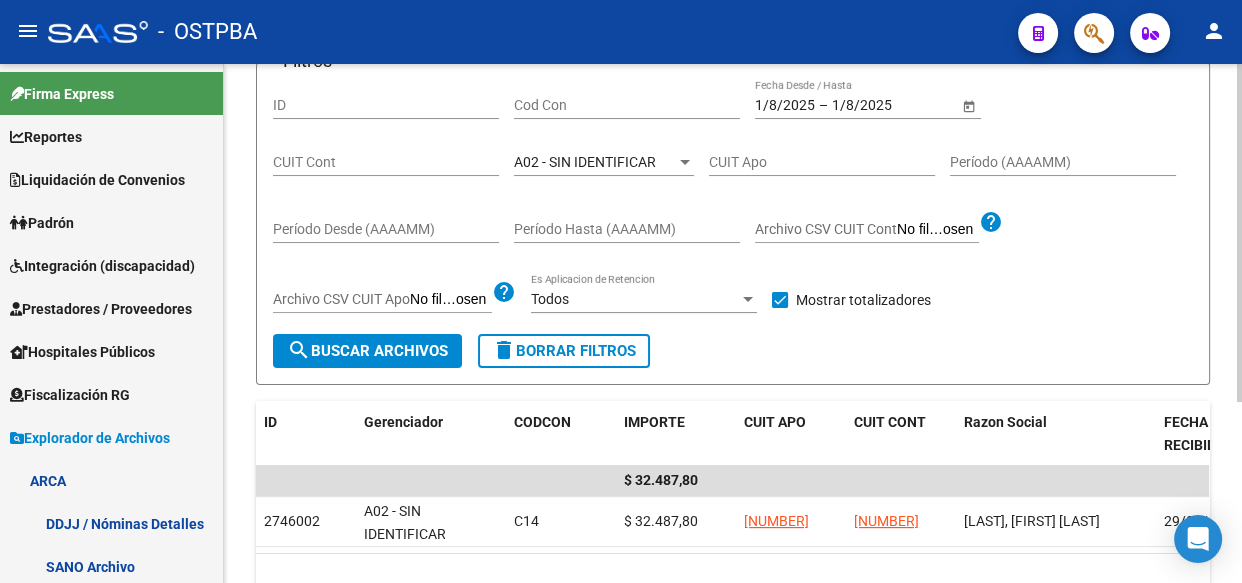 click on "A02 - SIN IDENTIFICAR" at bounding box center (585, 162) 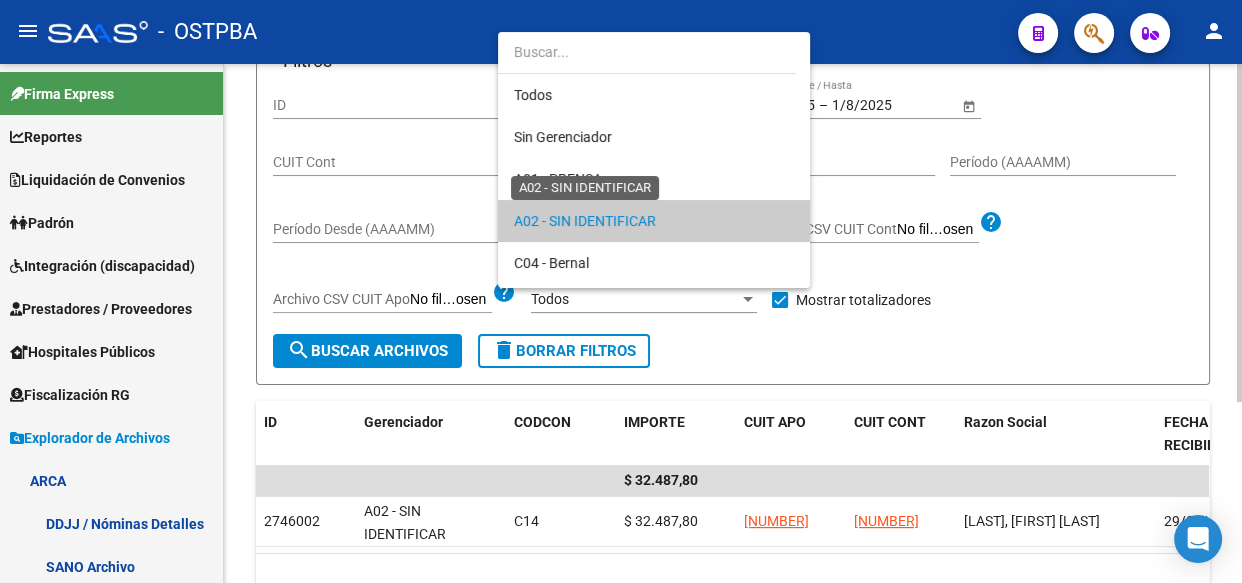 scroll, scrollTop: 60, scrollLeft: 0, axis: vertical 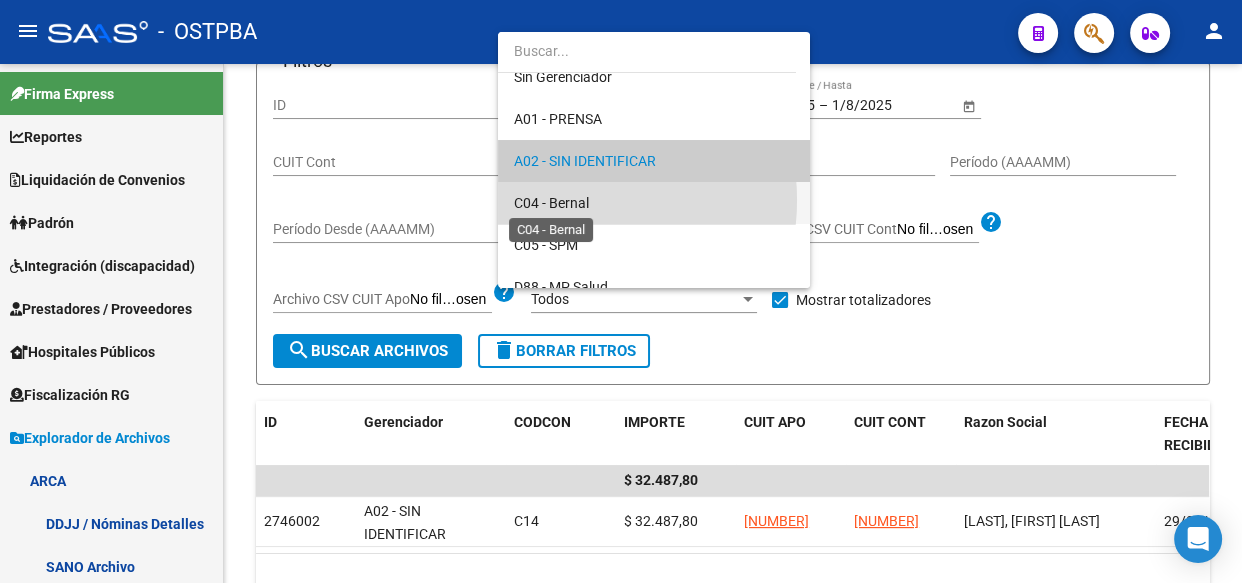 click on "C04 - Bernal" at bounding box center (551, 203) 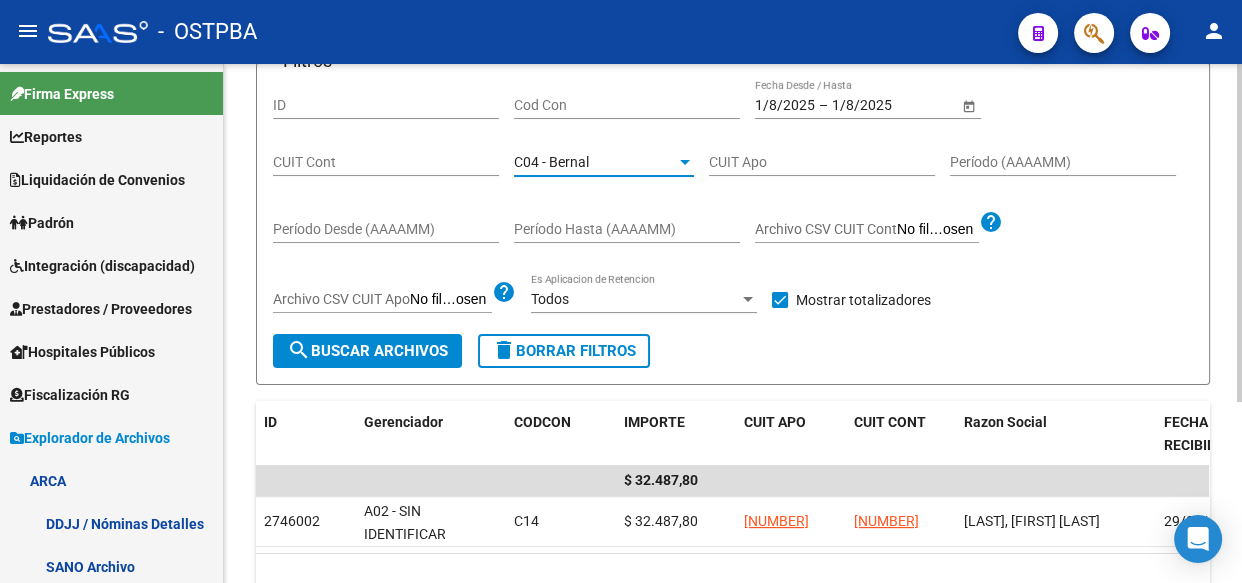 click on "search  Buscar Archivos" 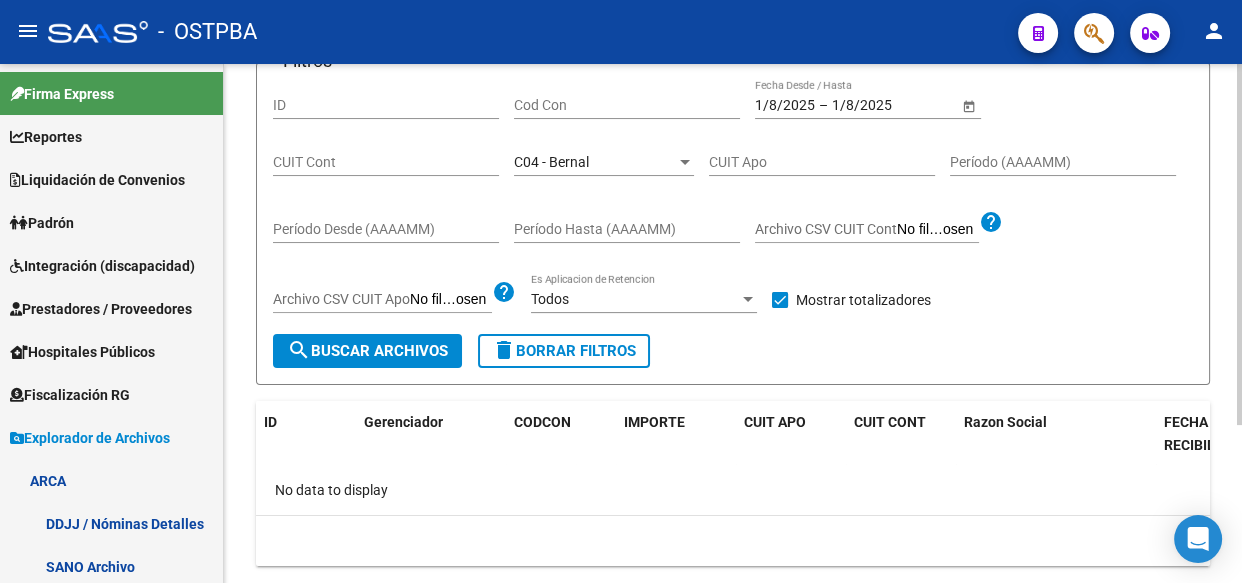 click on "C04 - Bernal" at bounding box center (551, 162) 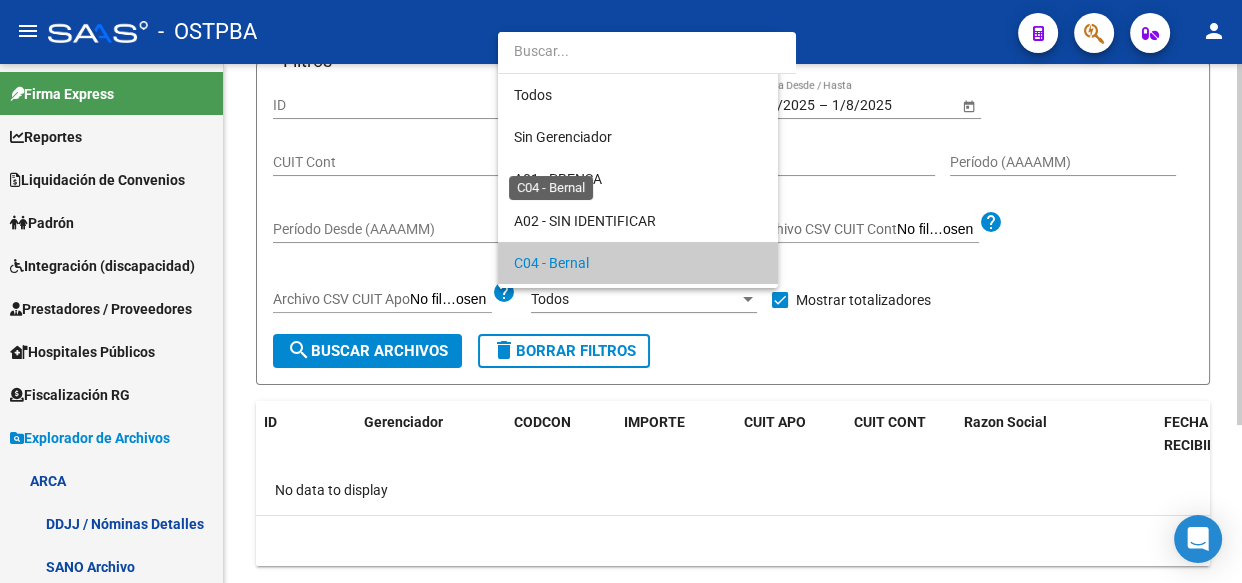 scroll, scrollTop: 102, scrollLeft: 0, axis: vertical 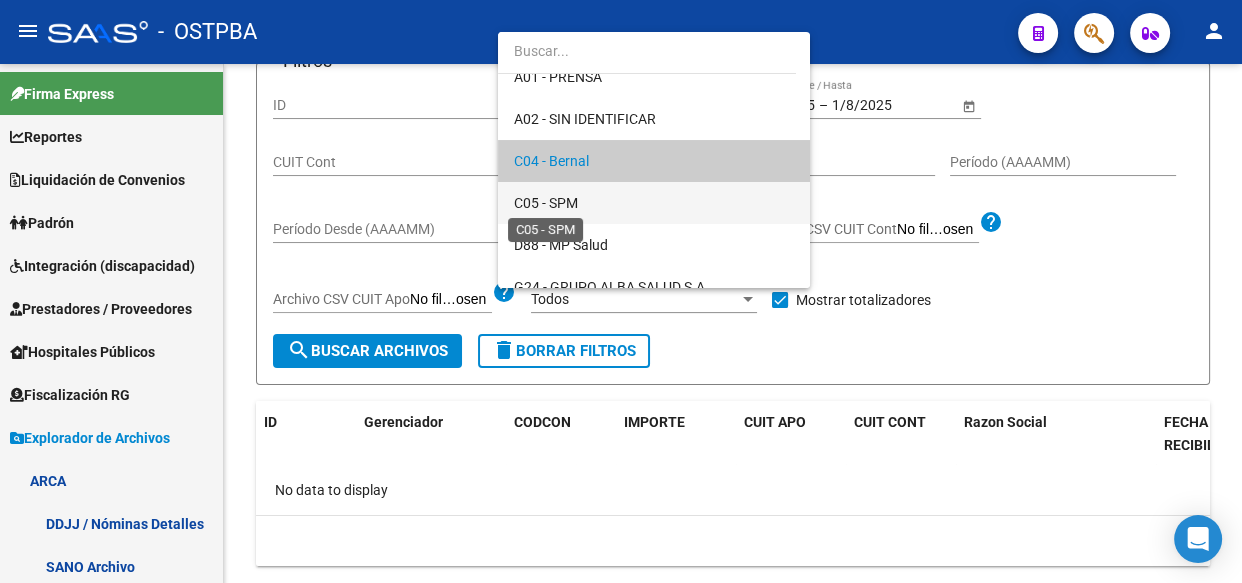 click on "C05 - SPM" at bounding box center (546, 203) 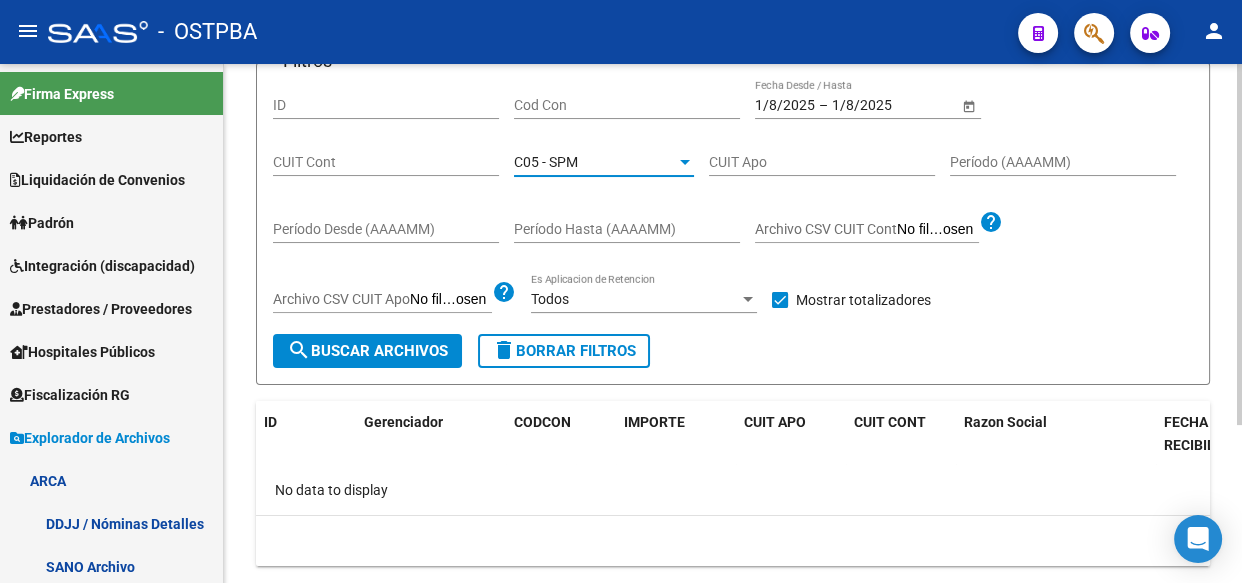 click on "search  Buscar Archivos" 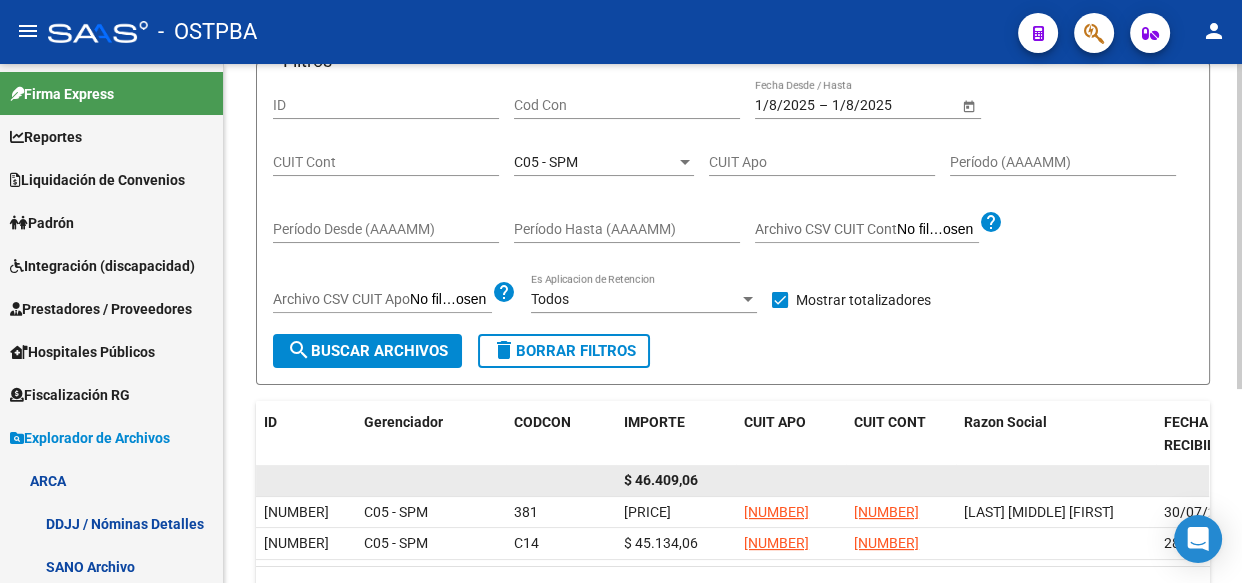 click on "$ 46.409,06" 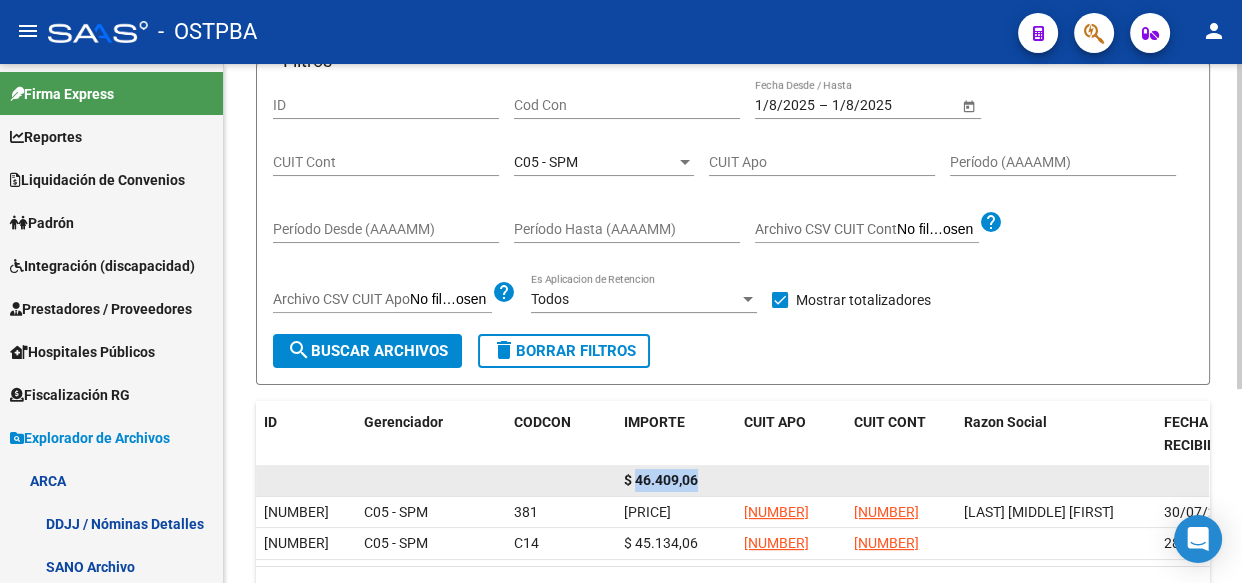 click on "$ 46.409,06" 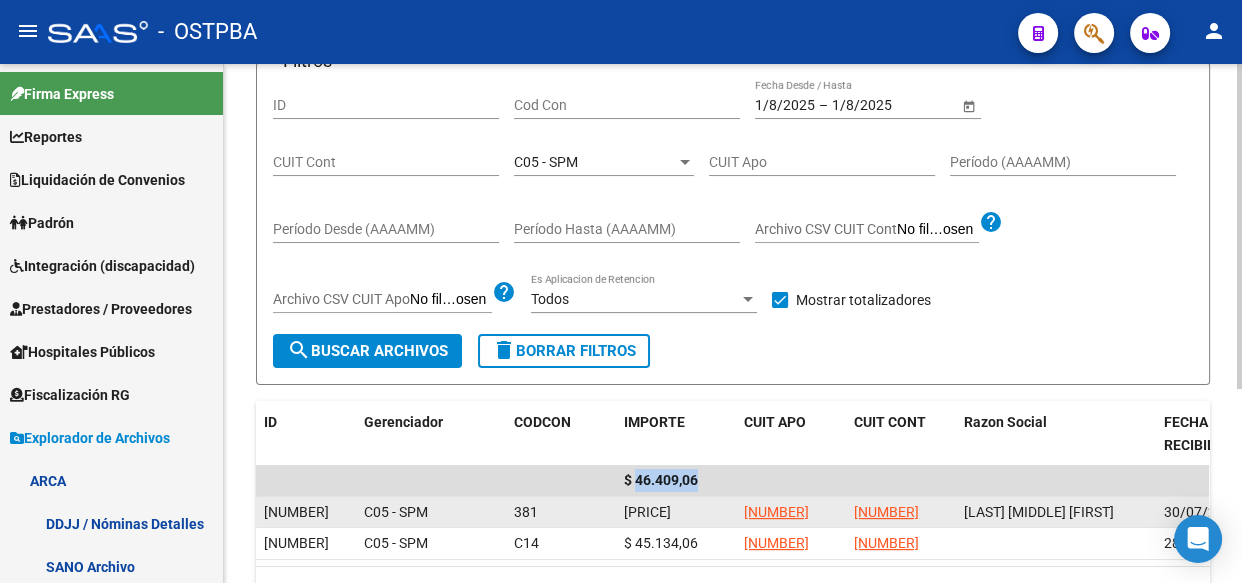 copy on "[NUMBER]" 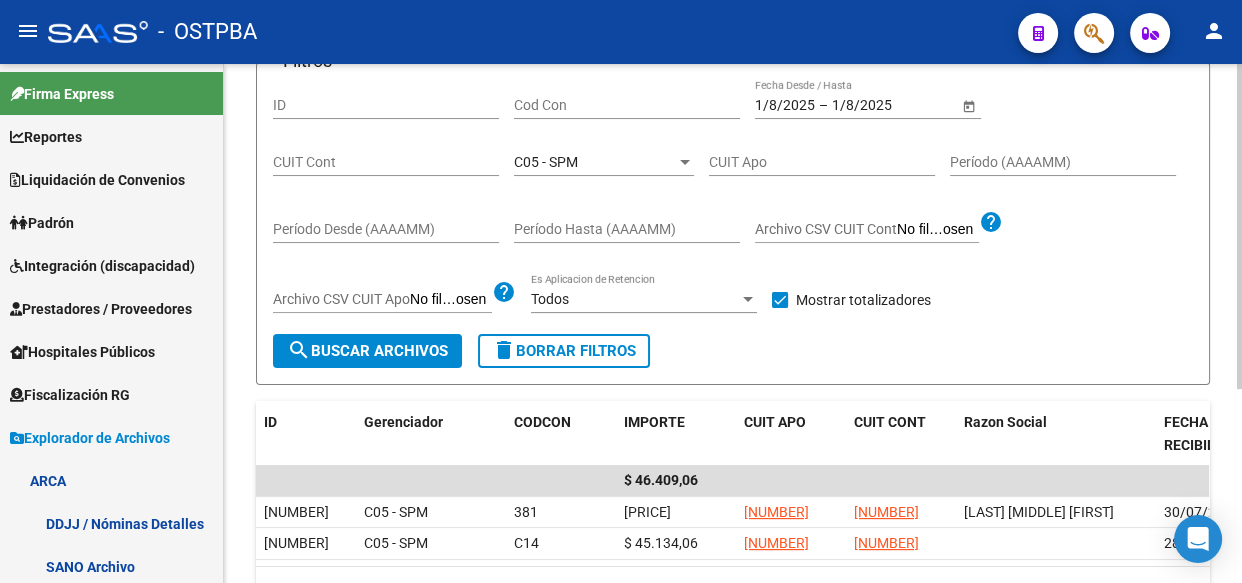 click on "C05 - SPM" at bounding box center (595, 162) 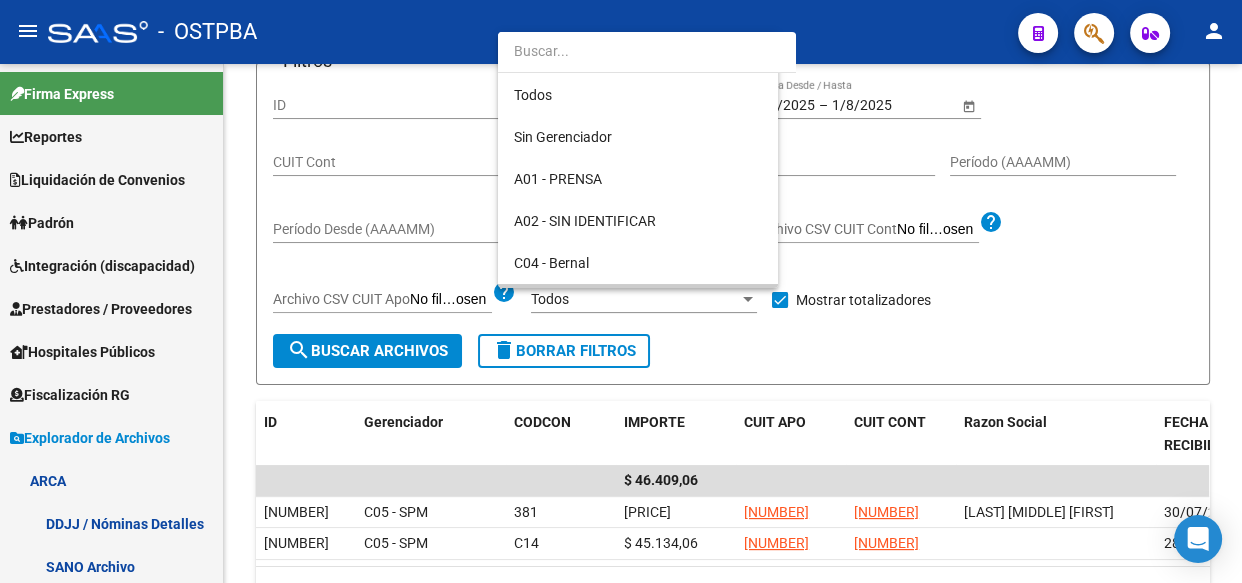 scroll, scrollTop: 145, scrollLeft: 0, axis: vertical 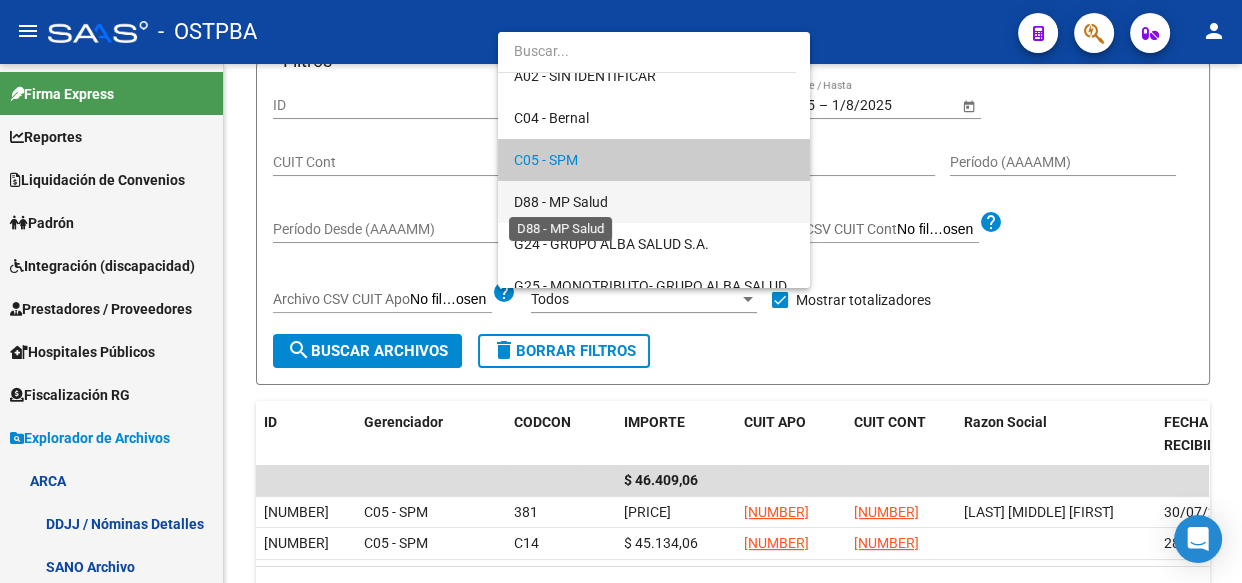 click on "D88 - MP Salud" at bounding box center [561, 202] 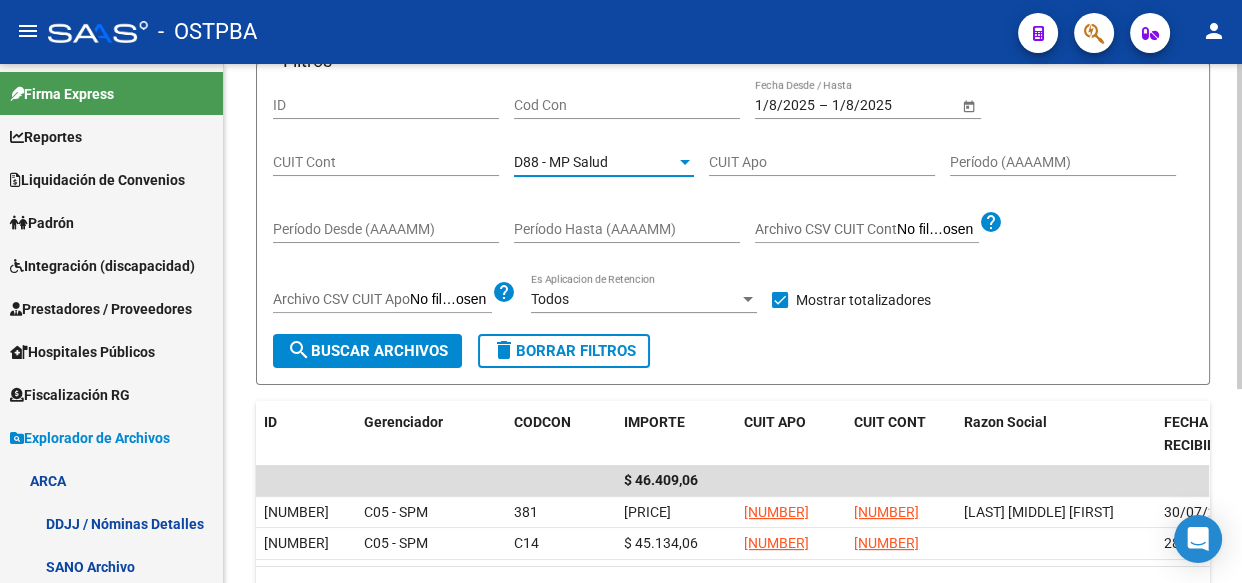 click on "search  Buscar Archivos" 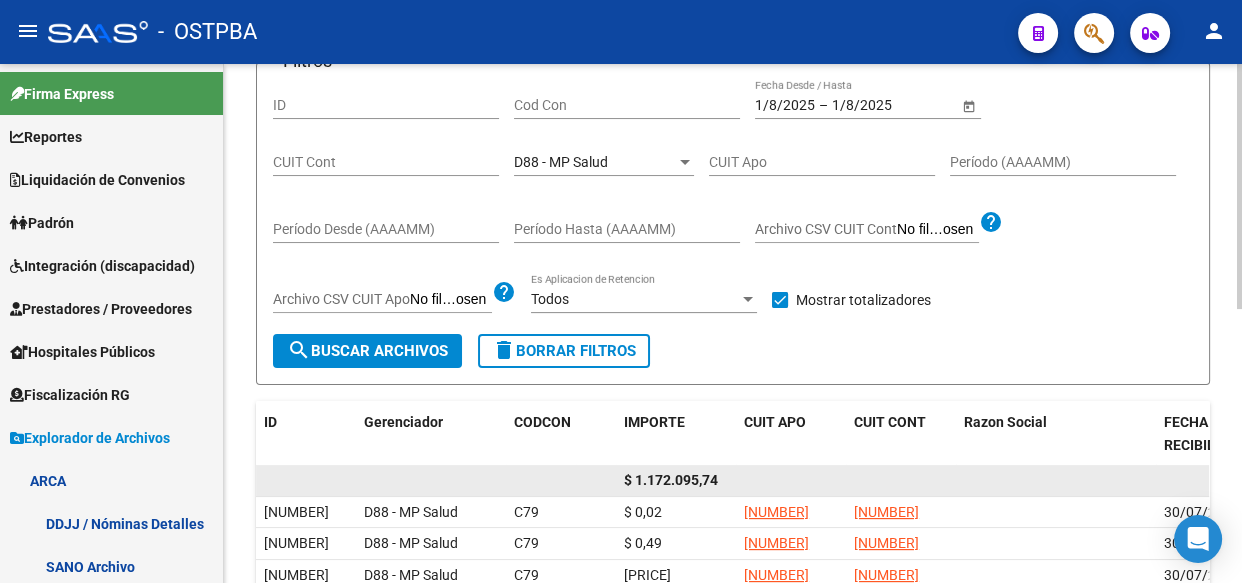 click on "$ 1.172.095,74" 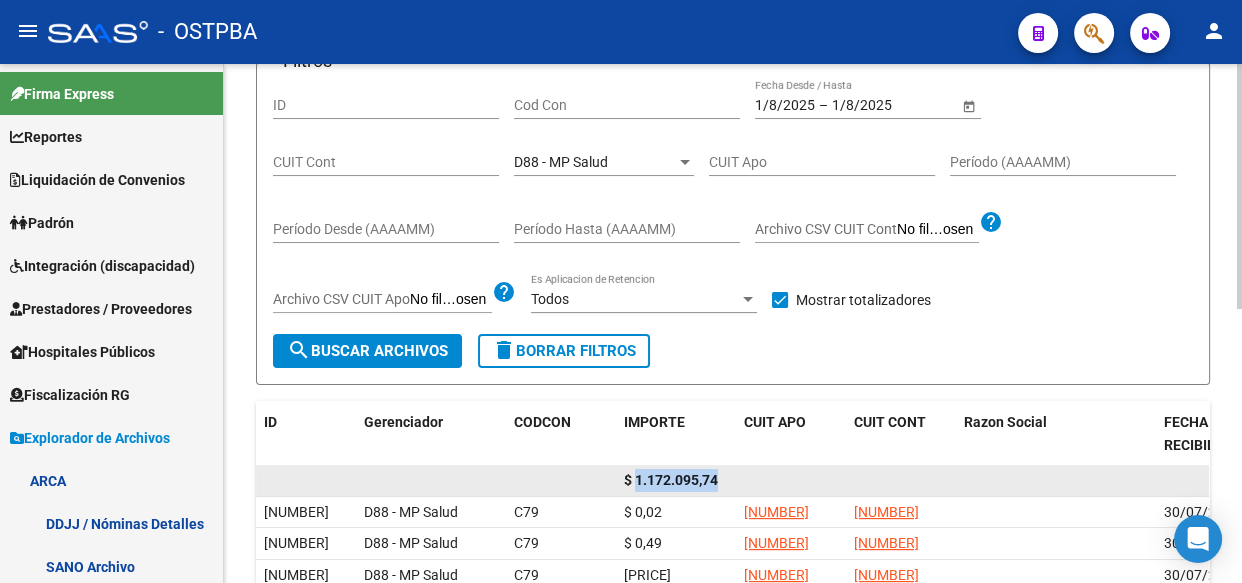 click on "$ 1.172.095,74" 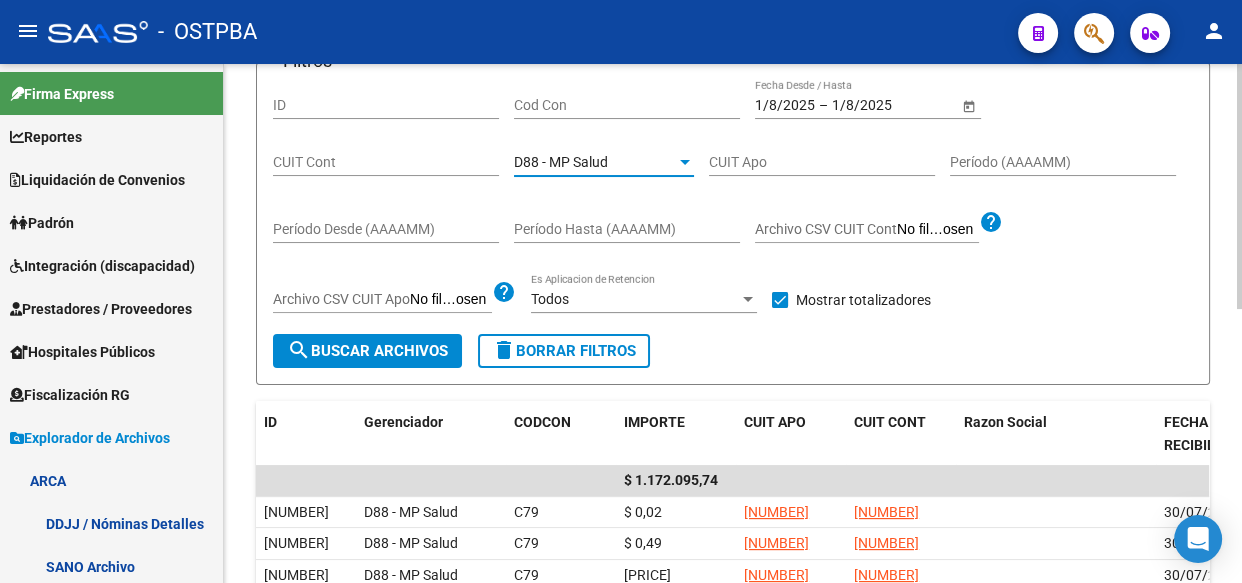 click on "D88 - MP Salud" at bounding box center (561, 162) 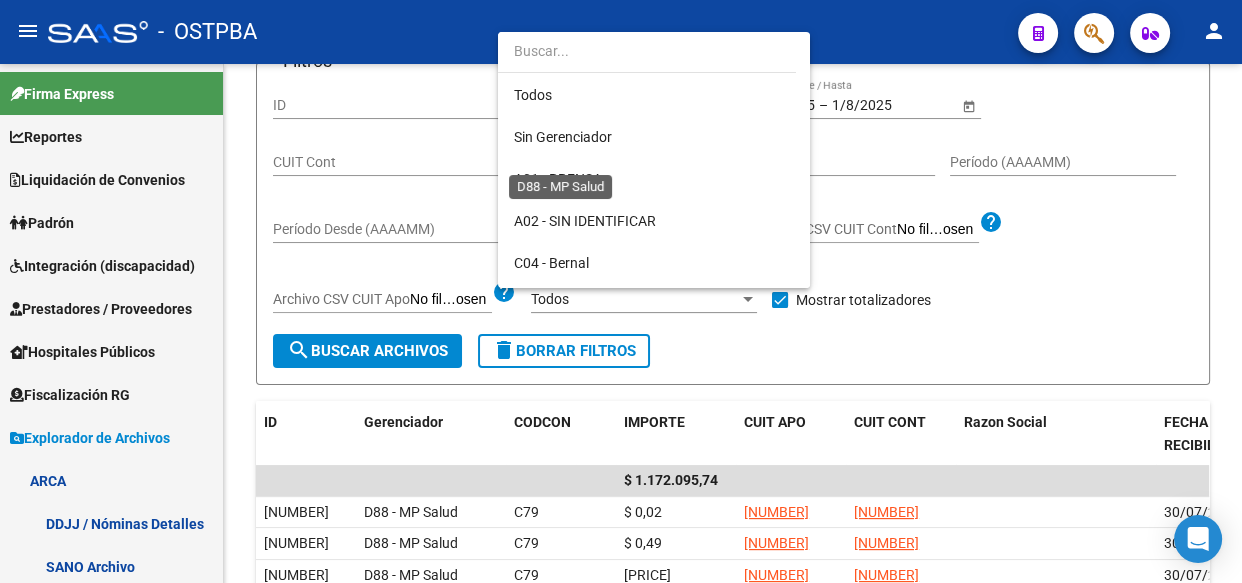 scroll, scrollTop: 187, scrollLeft: 0, axis: vertical 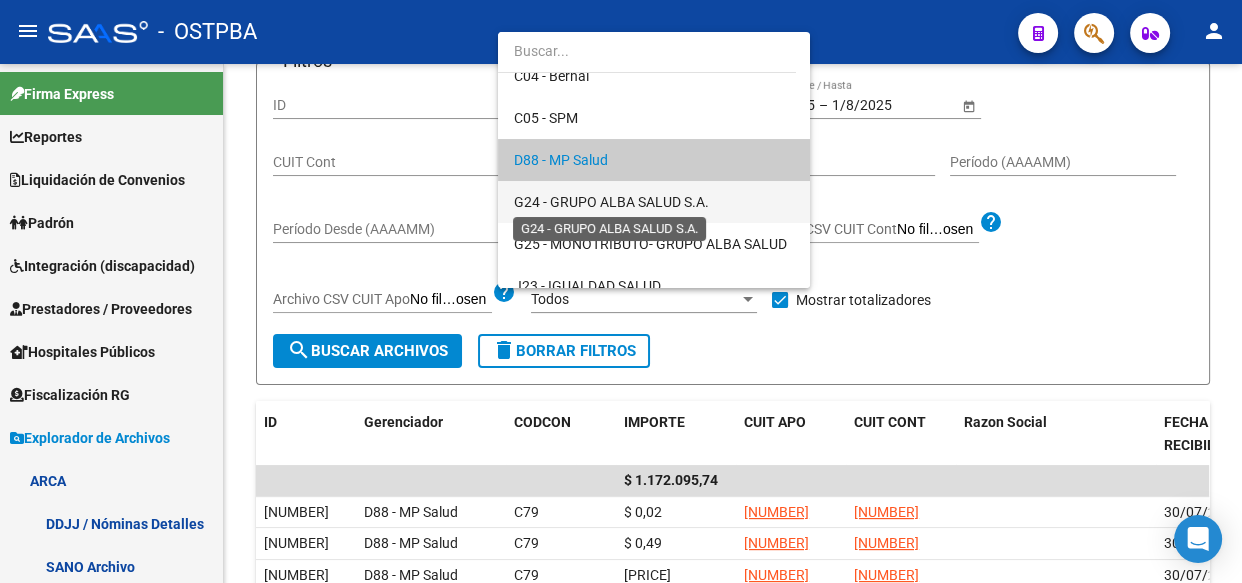 click on "G24 - GRUPO ALBA SALUD S.A." at bounding box center [611, 202] 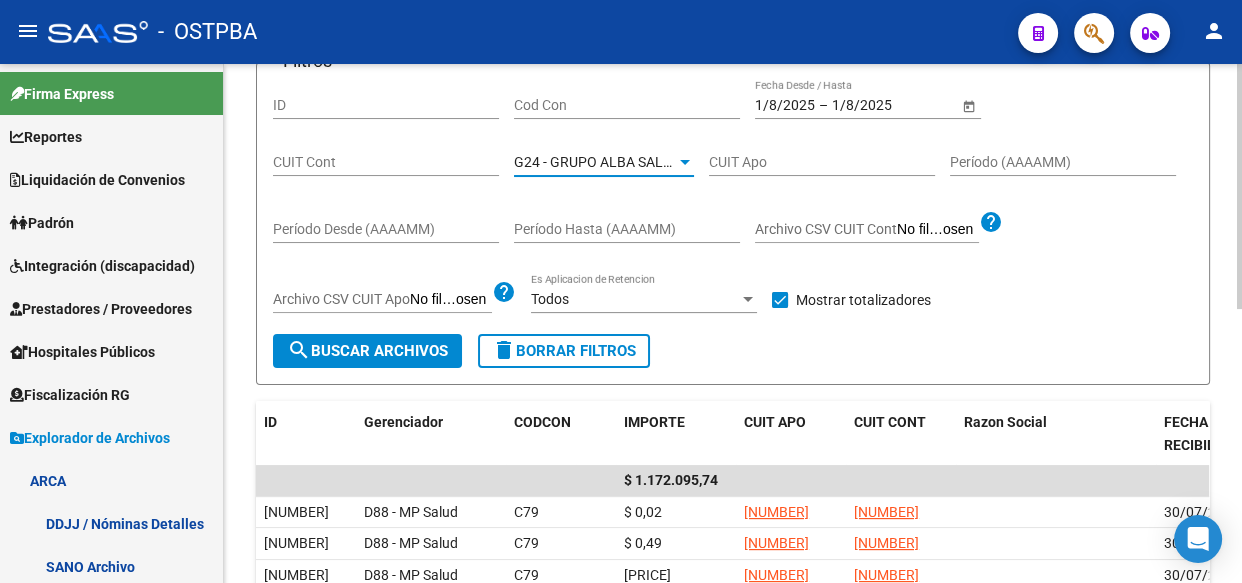 click on "search  Buscar Archivos" 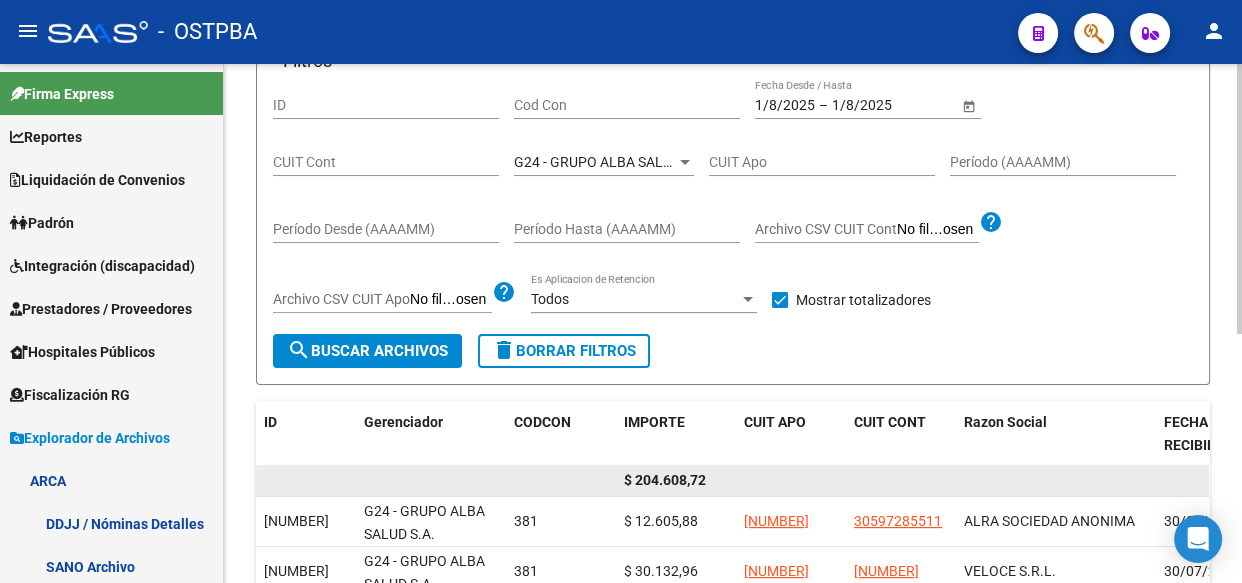 click on "$ 204.608,72" 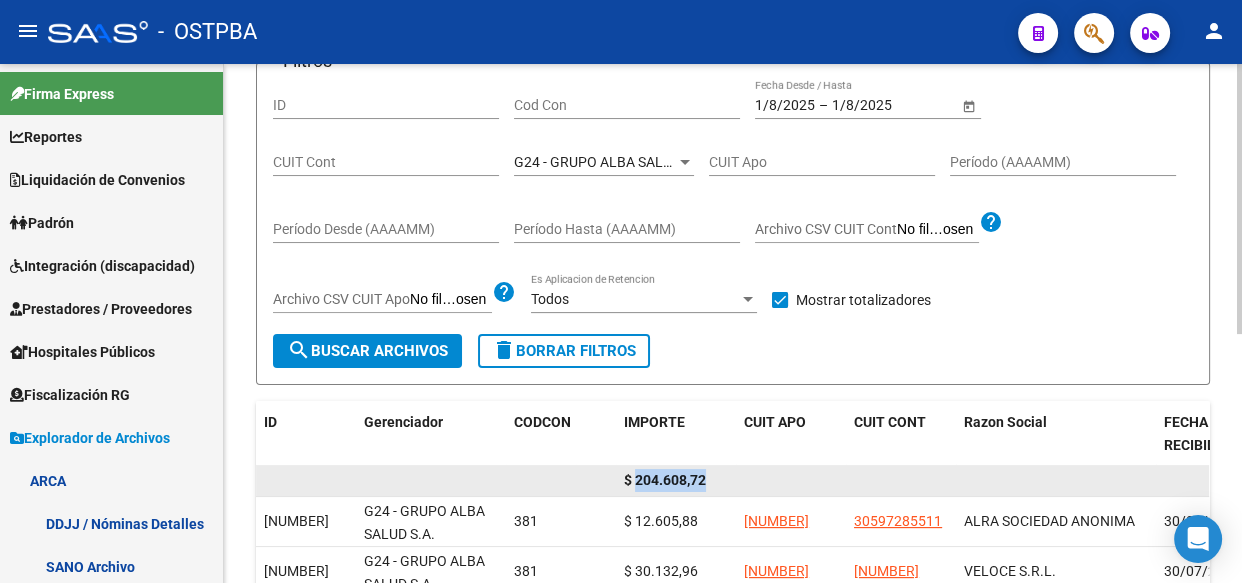 click on "$ 204.608,72" 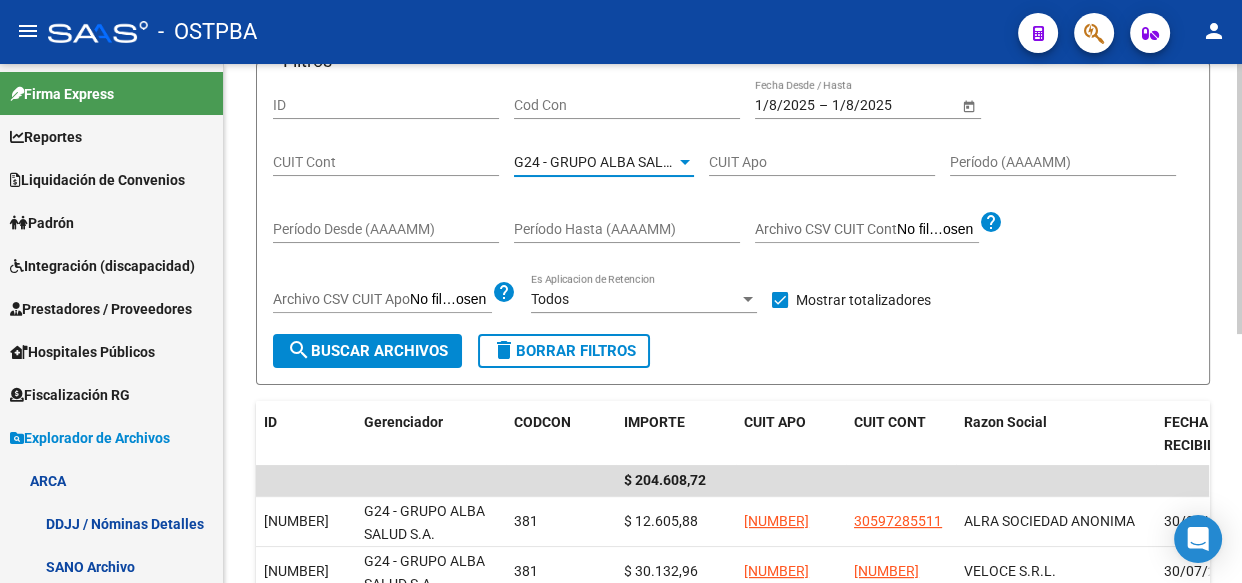 click on "G24 - GRUPO ALBA SALUD S.A. Seleccionar Gerenciador" 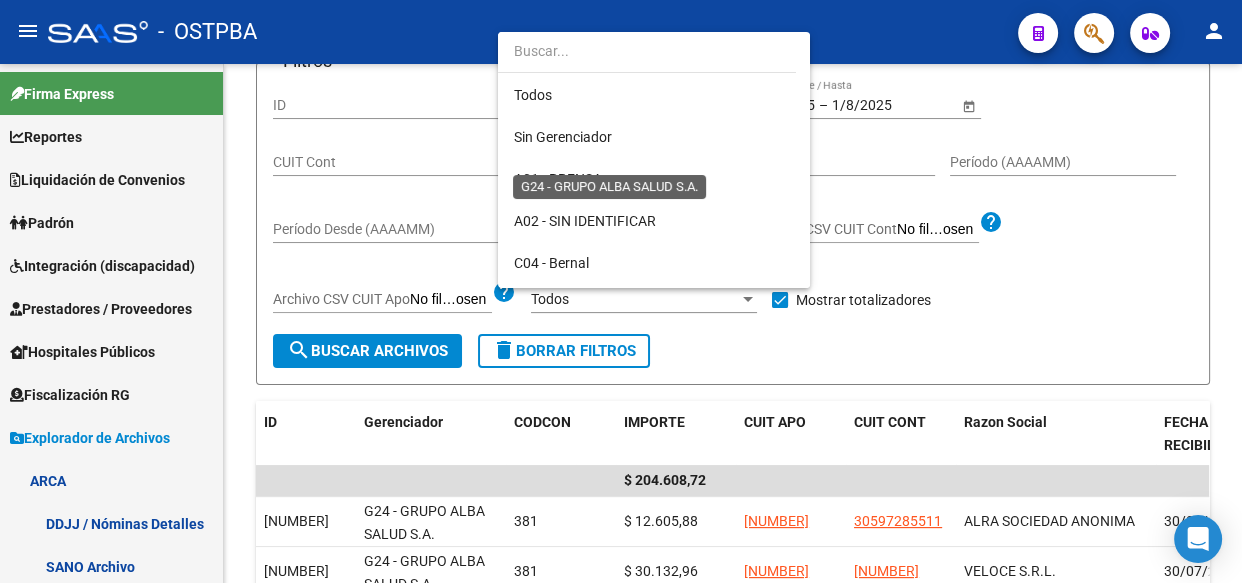 scroll, scrollTop: 229, scrollLeft: 0, axis: vertical 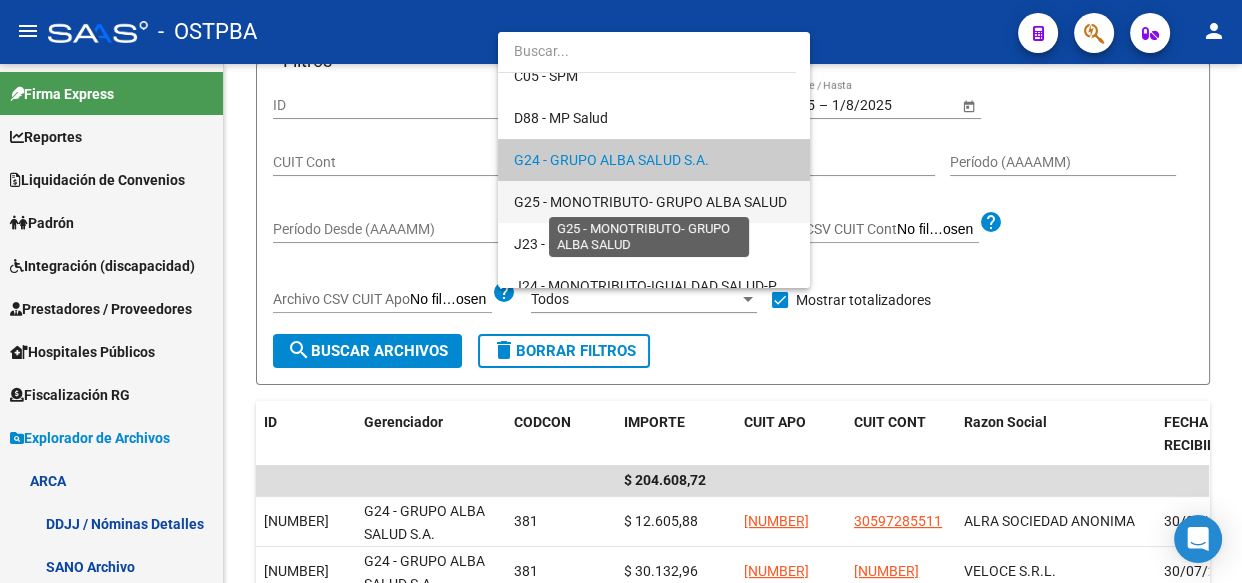 click on "G25 - MONOTRIBUTO- GRUPO ALBA SALUD" at bounding box center (650, 202) 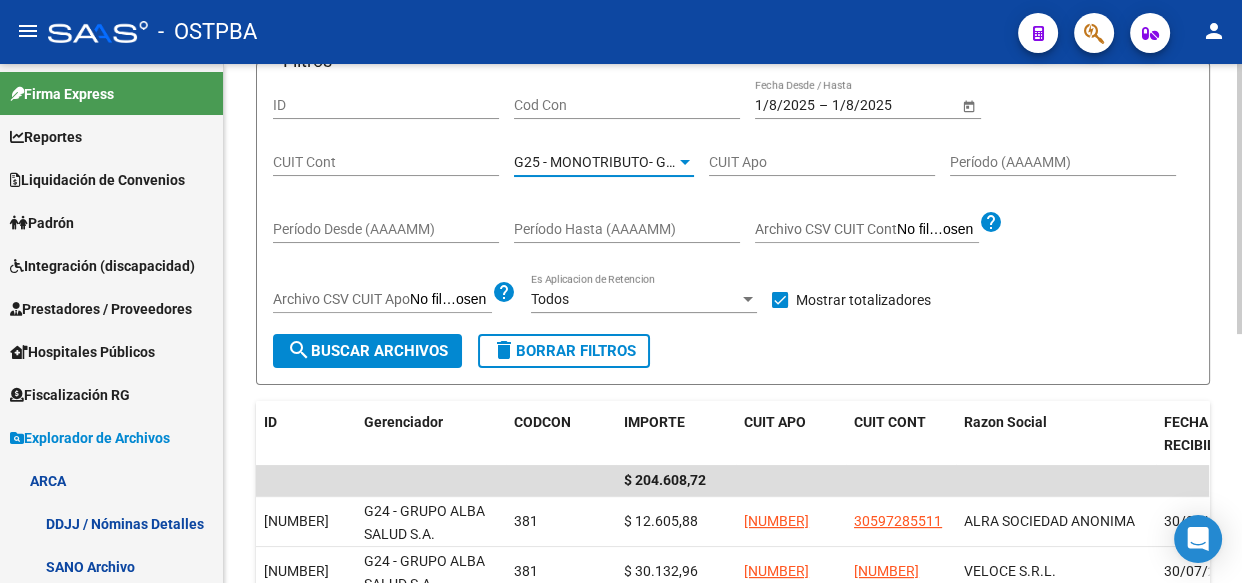 click on "search  Buscar Archivos" 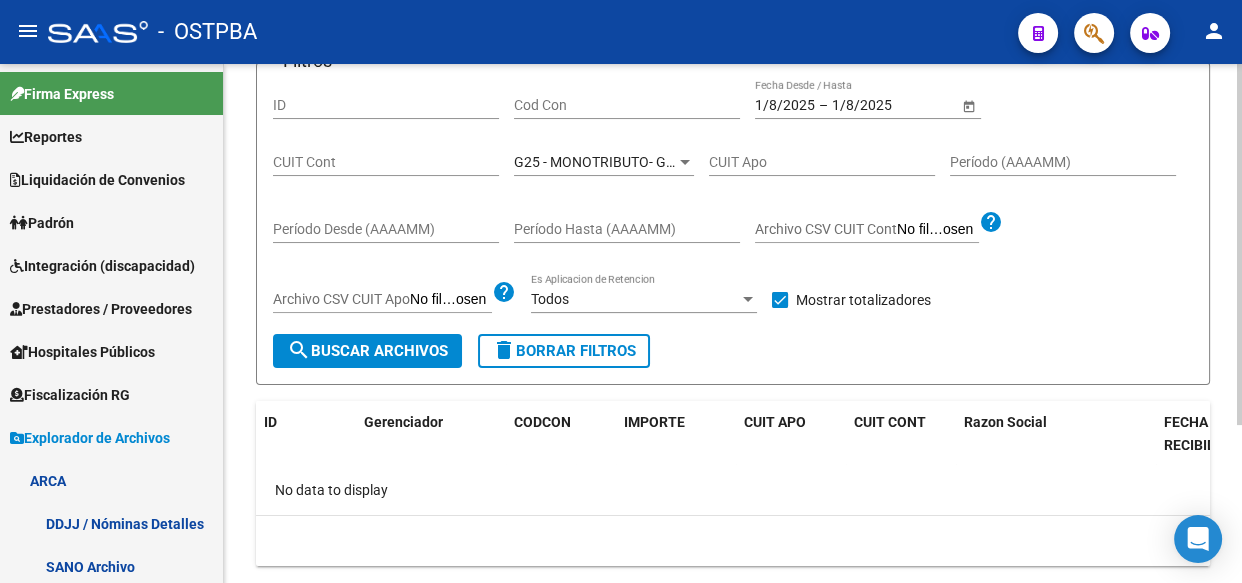 click on "G25 - MONOTRIBUTO- GRUPO ALBA SALUD" at bounding box center [650, 162] 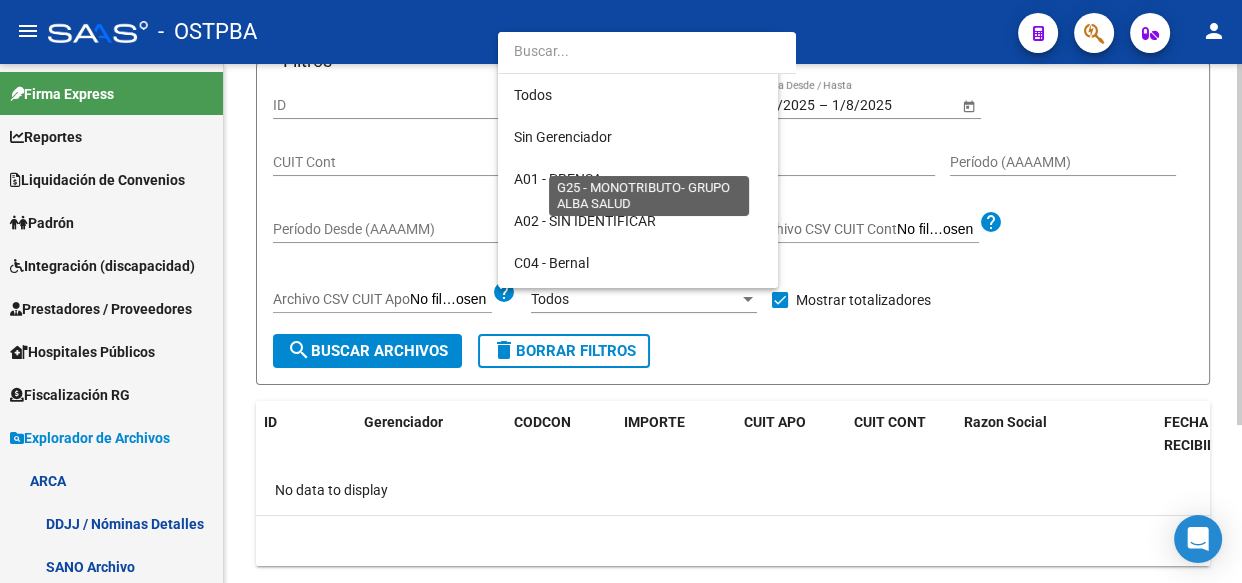 scroll, scrollTop: 270, scrollLeft: 0, axis: vertical 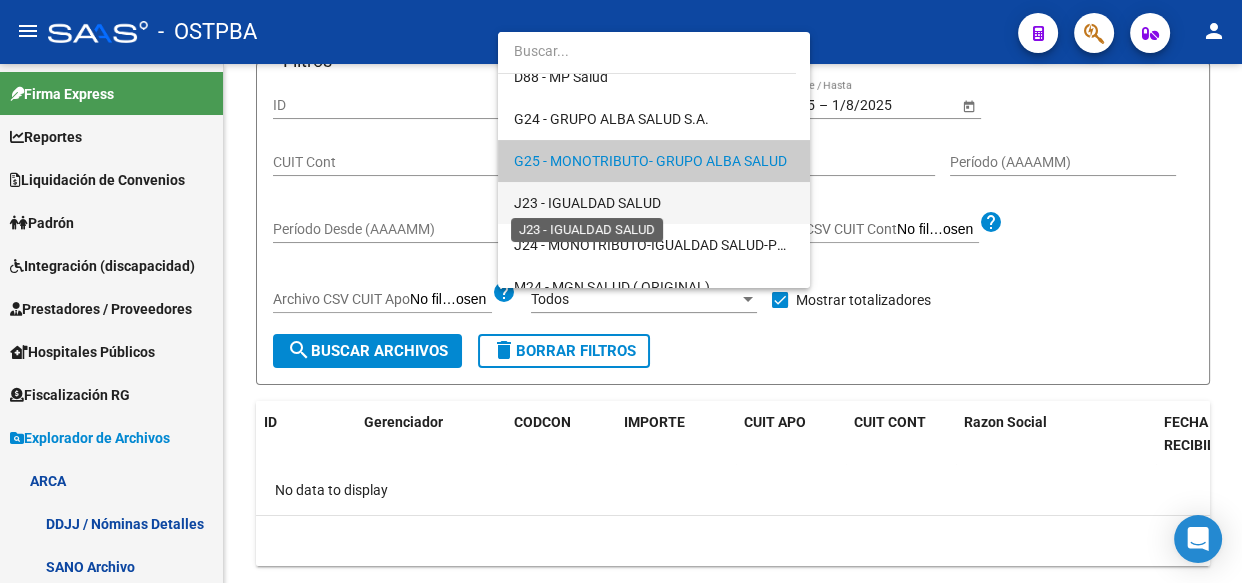 click on "J23 - IGUALDAD SALUD" at bounding box center (587, 203) 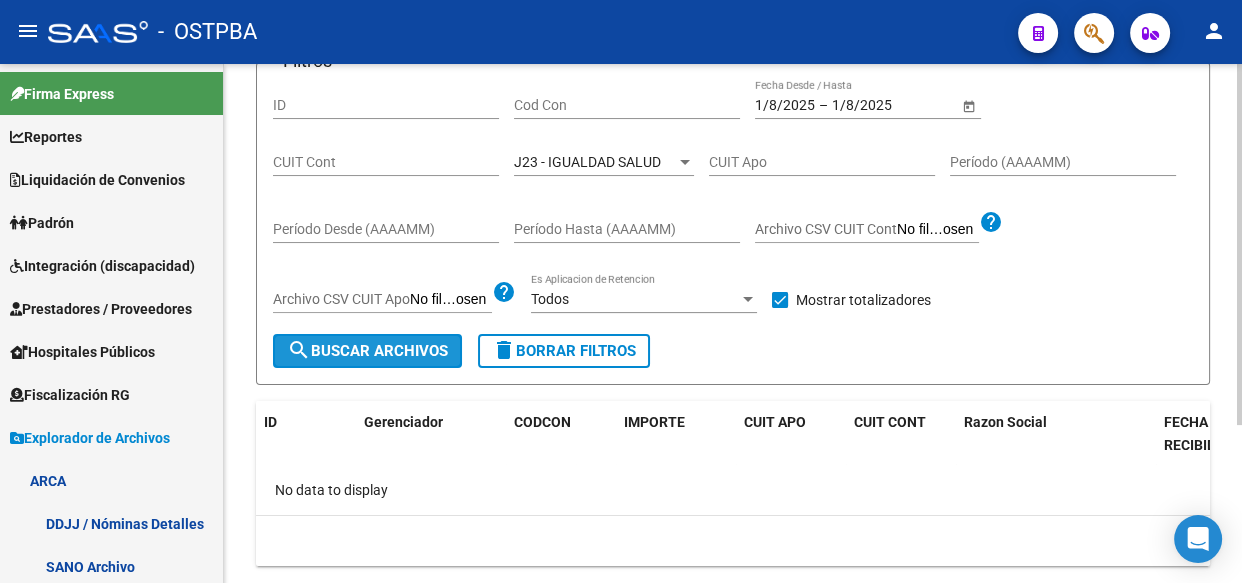 click on "search  Buscar Archivos" 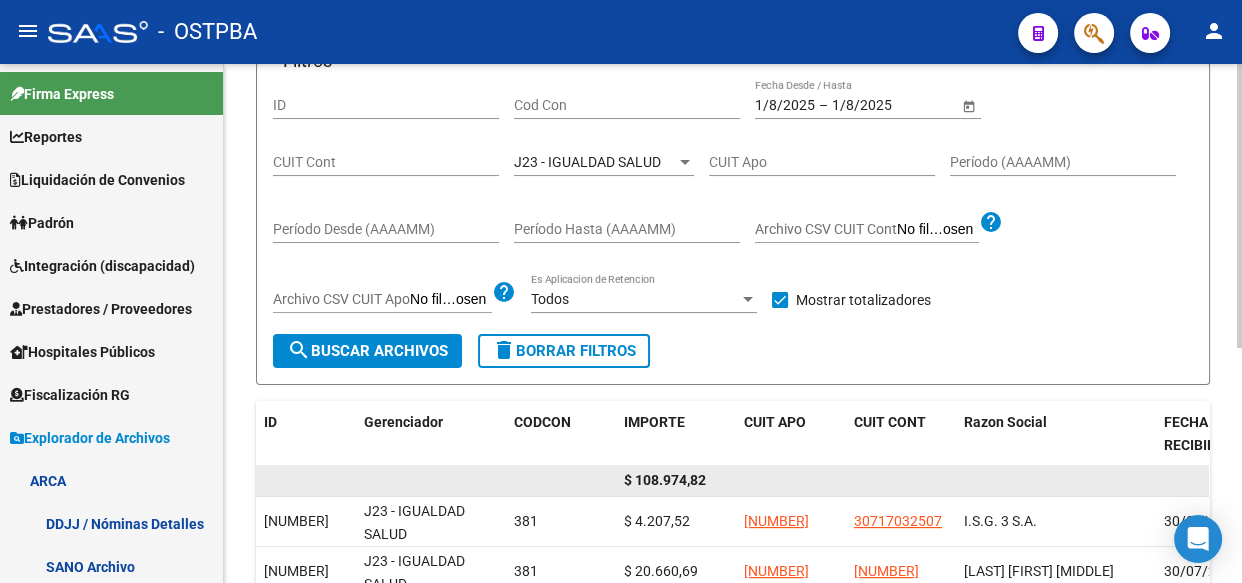 click on "$ 108.974,82" 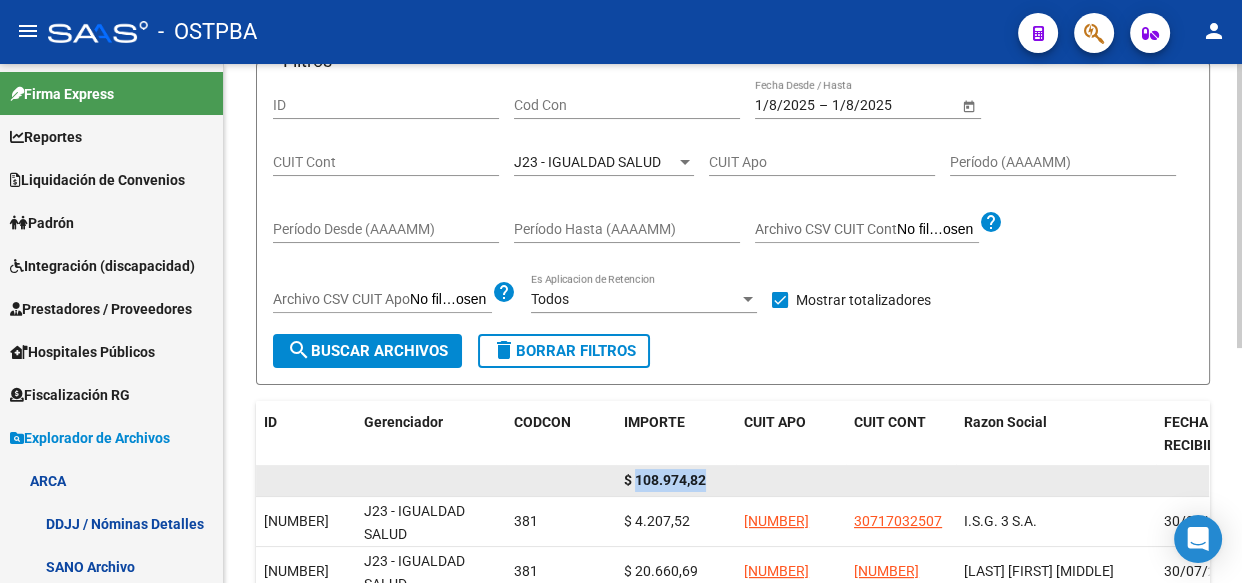 click on "$ 108.974,82" 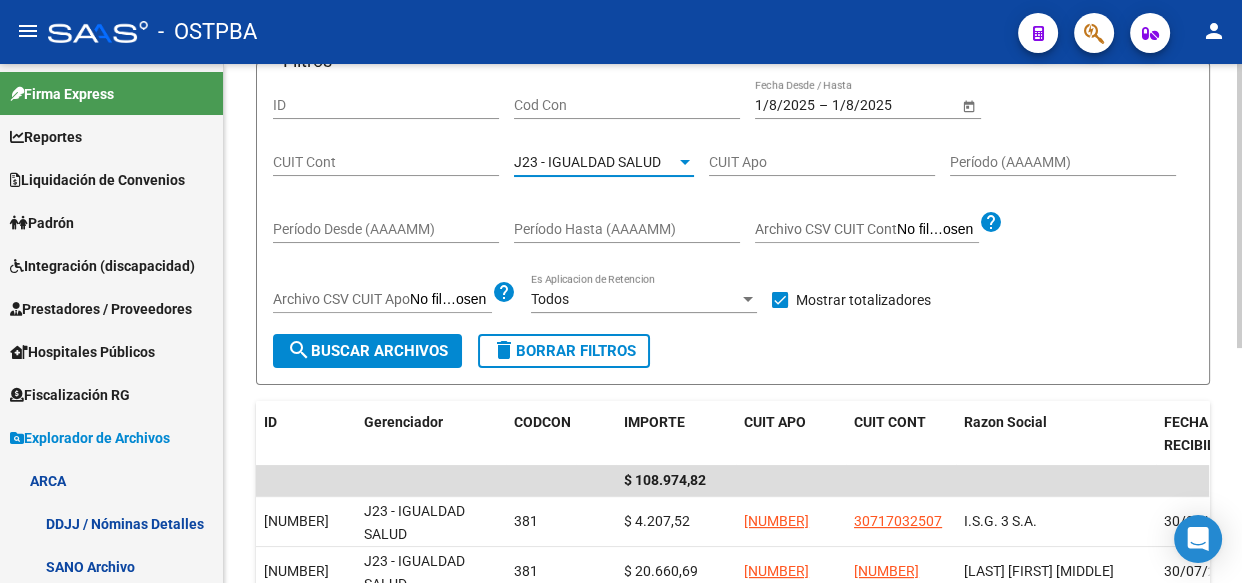 click on "J23 - IGUALDAD SALUD" at bounding box center [587, 162] 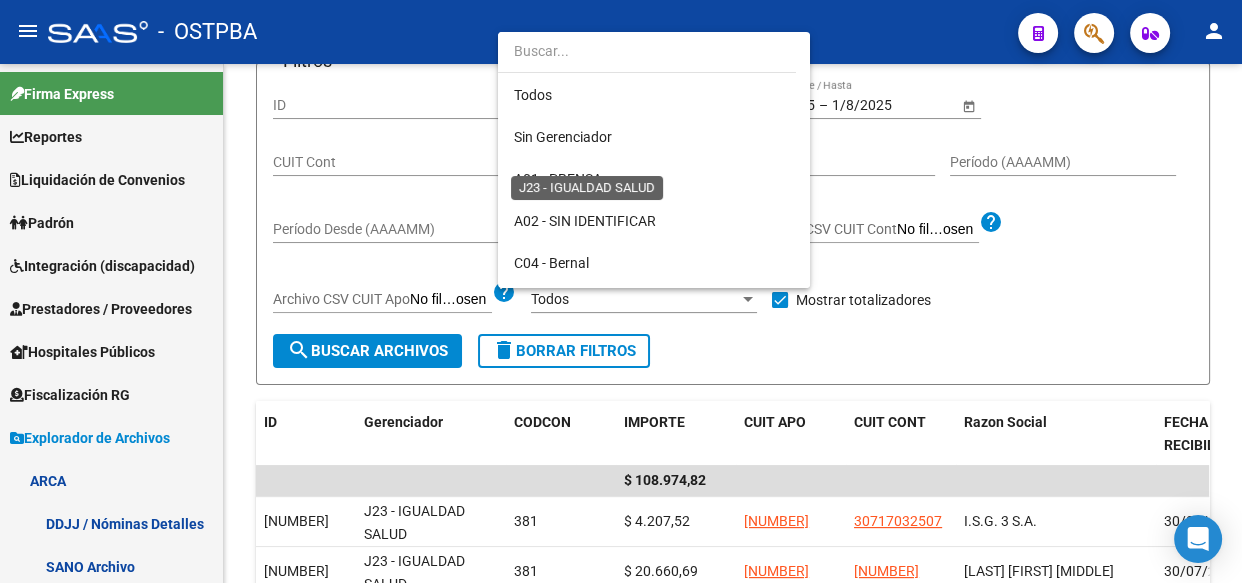 scroll, scrollTop: 312, scrollLeft: 0, axis: vertical 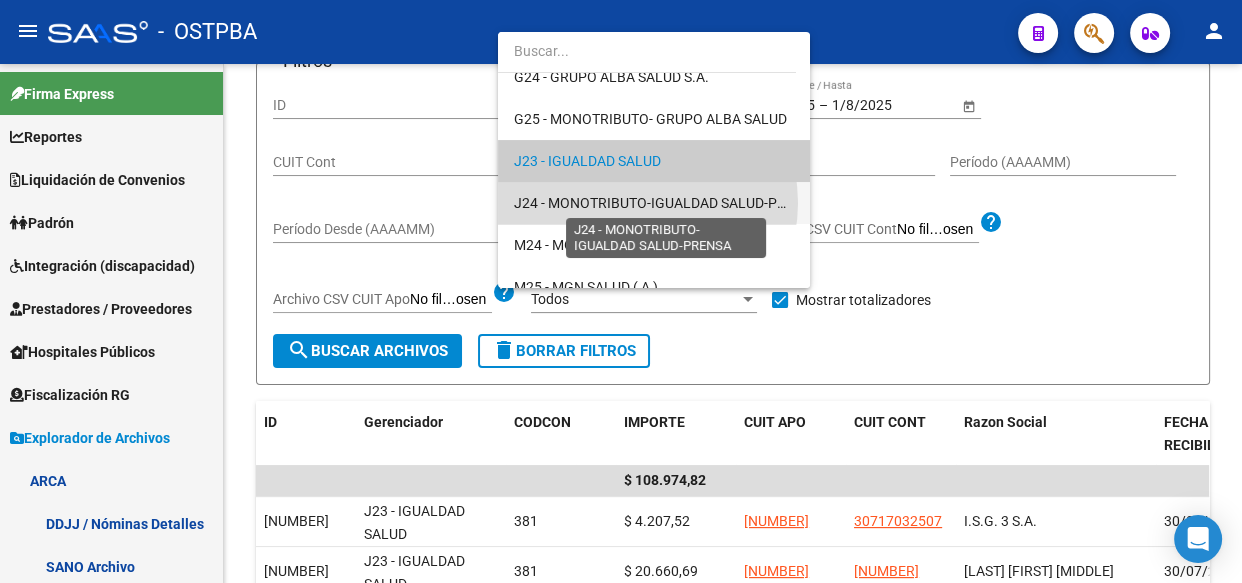 click on "J24 - MONOTRIBUTO-IGUALDAD SALUD-PRENSA" at bounding box center [667, 203] 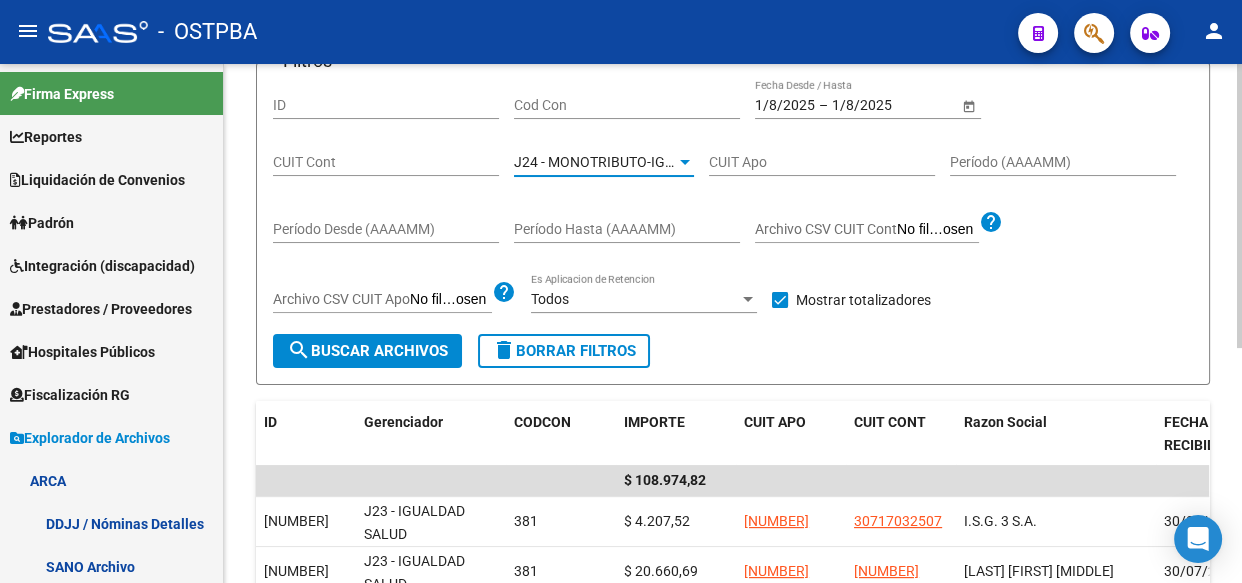 click on "search  Buscar Archivos" 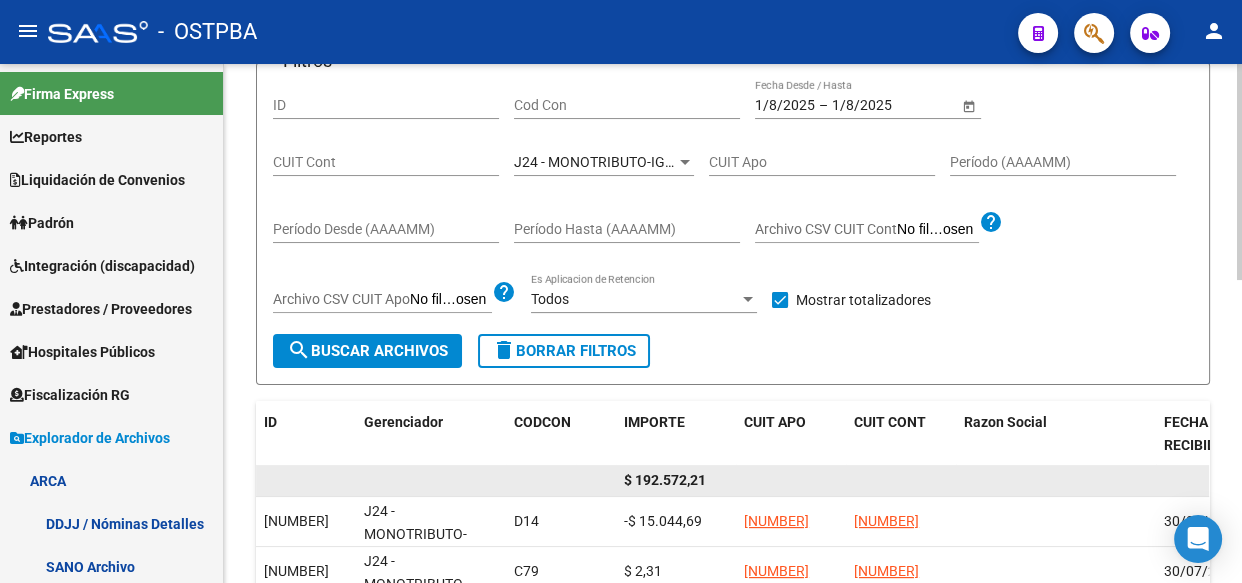 click on "$ 192.572,21" 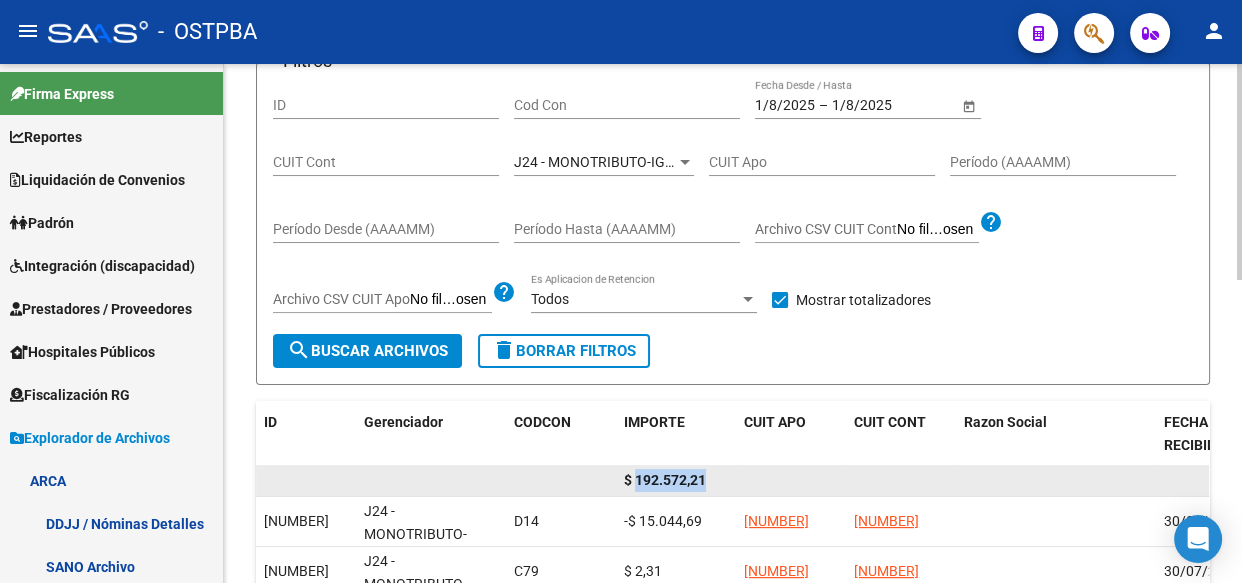 click on "$ 192.572,21" 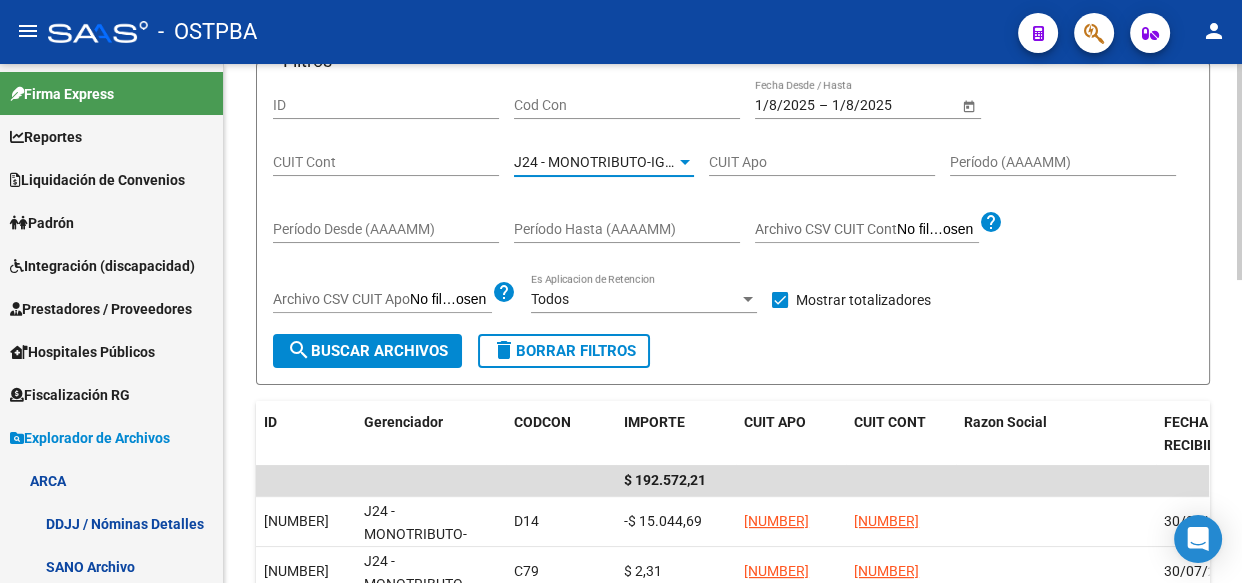 click on "J24 - MONOTRIBUTO-IGUALDAD SALUD-PRENSA" at bounding box center (667, 162) 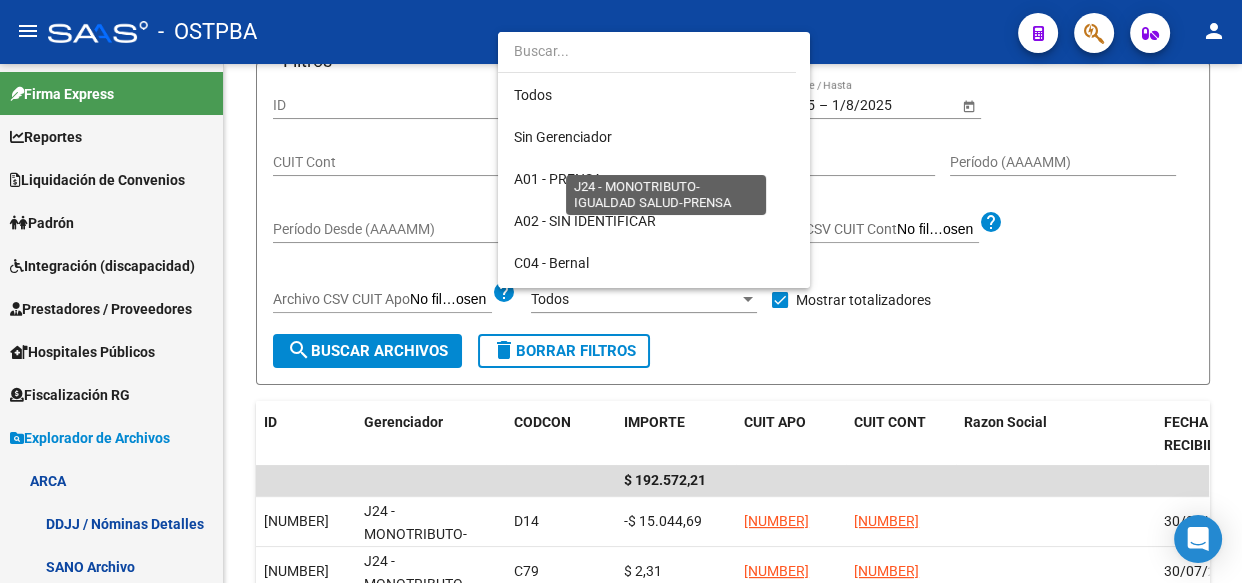 scroll, scrollTop: 355, scrollLeft: 0, axis: vertical 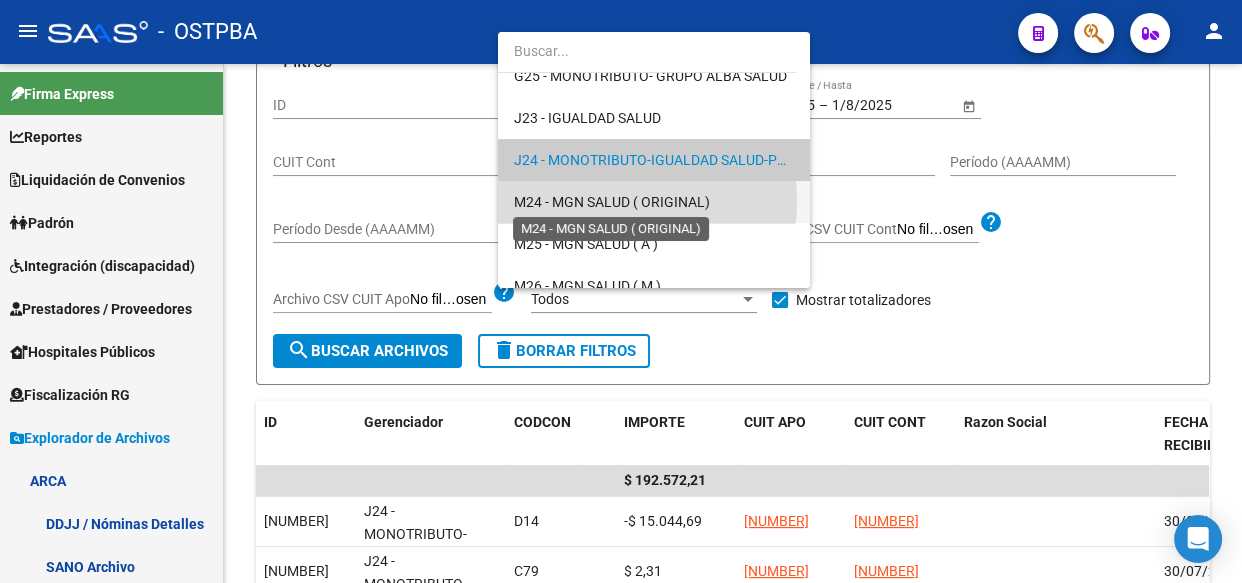 click on "M24 - MGN SALUD ( ORIGINAL)" at bounding box center (612, 202) 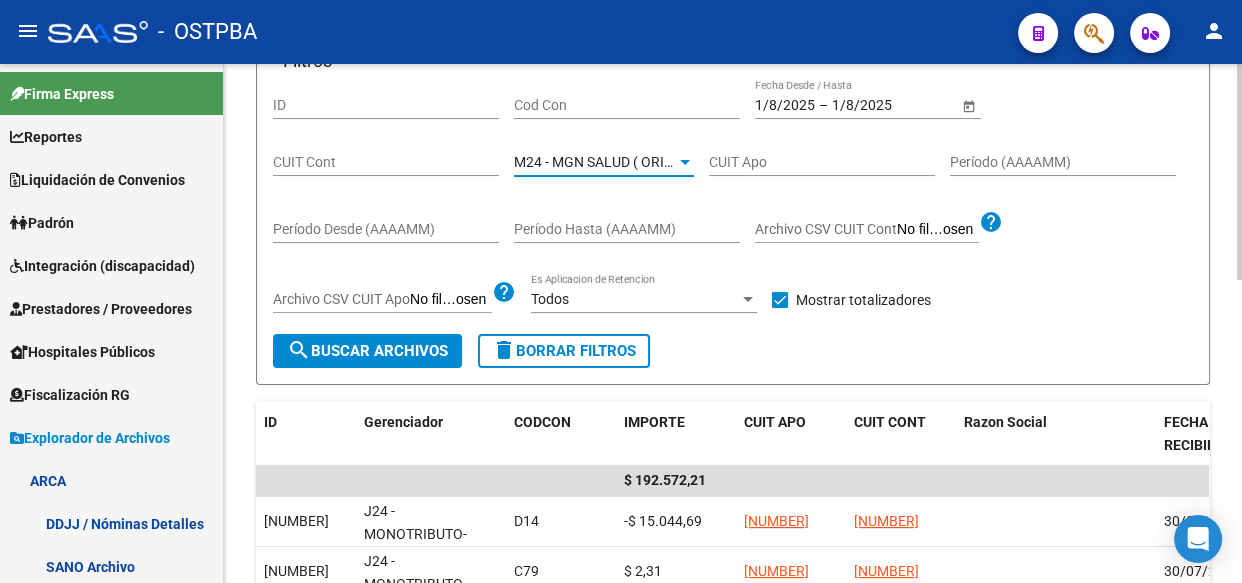 click on "search  Buscar Archivos" 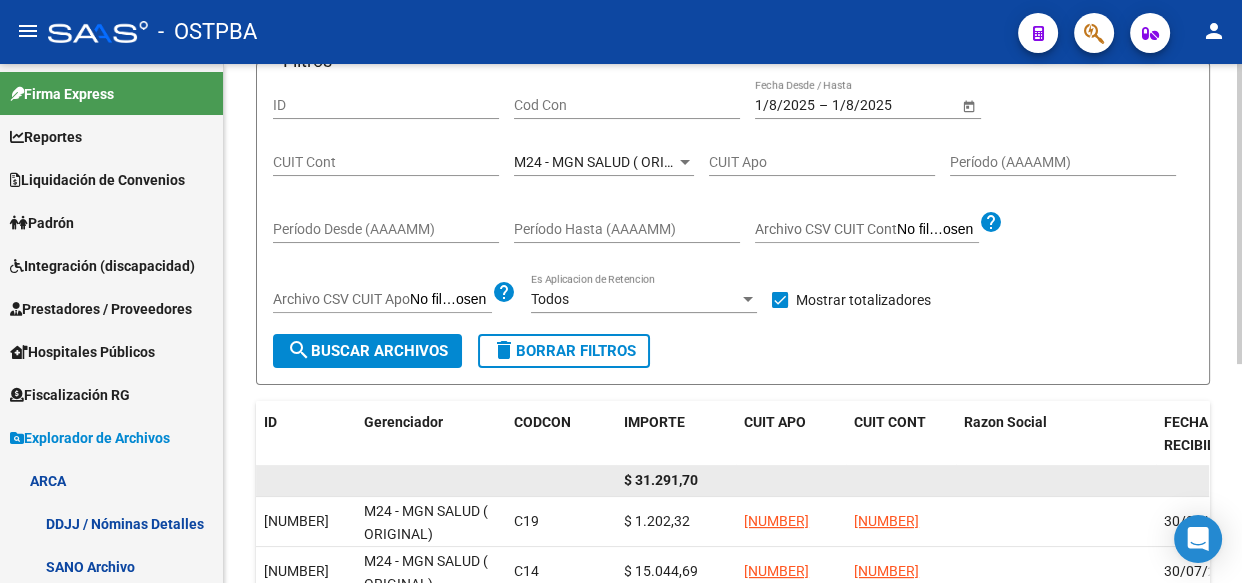 click on "$ 31.291,70" 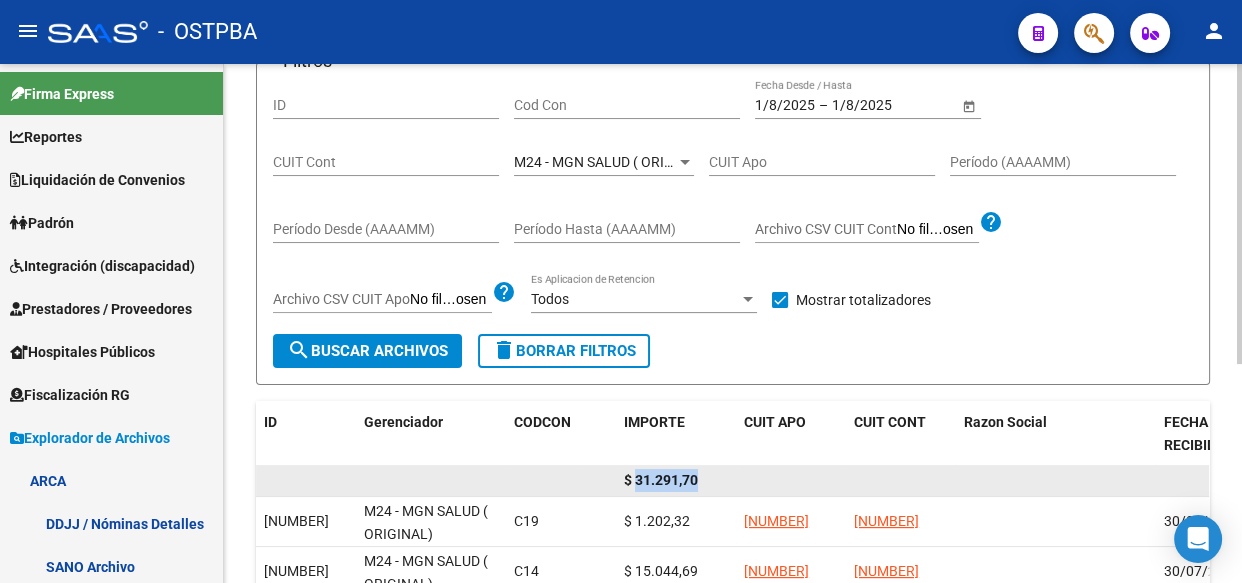 click on "$ 31.291,70" 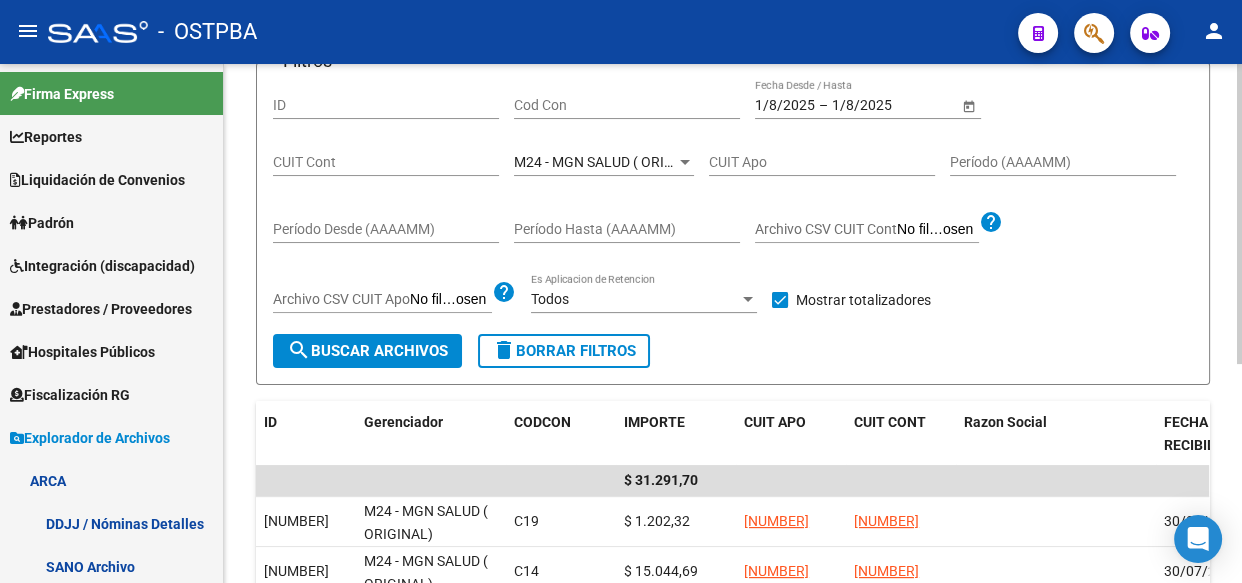 click on "M24 - MGN SALUD ( ORIGINAL) Seleccionar Gerenciador" 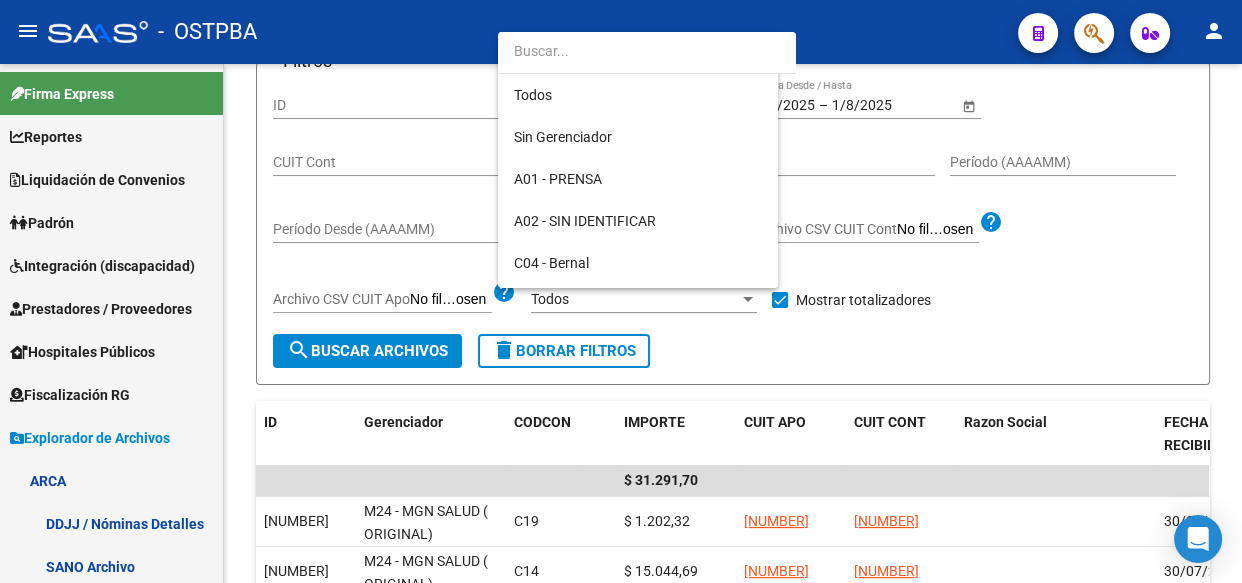 scroll, scrollTop: 397, scrollLeft: 0, axis: vertical 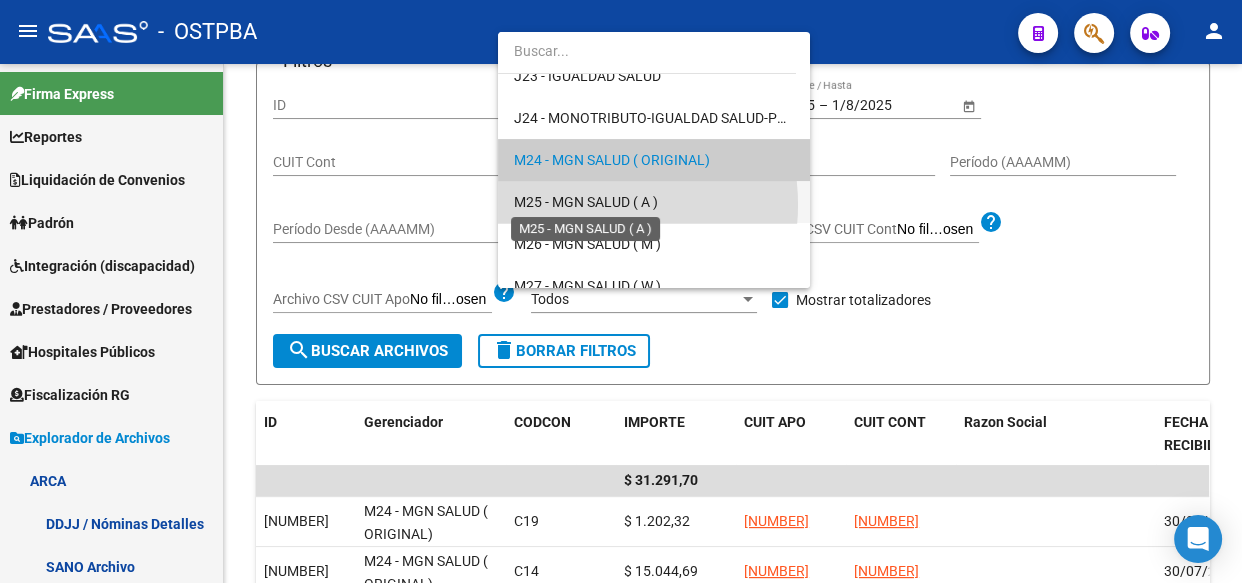 click on "M25 - MGN SALUD ( A )" at bounding box center [586, 202] 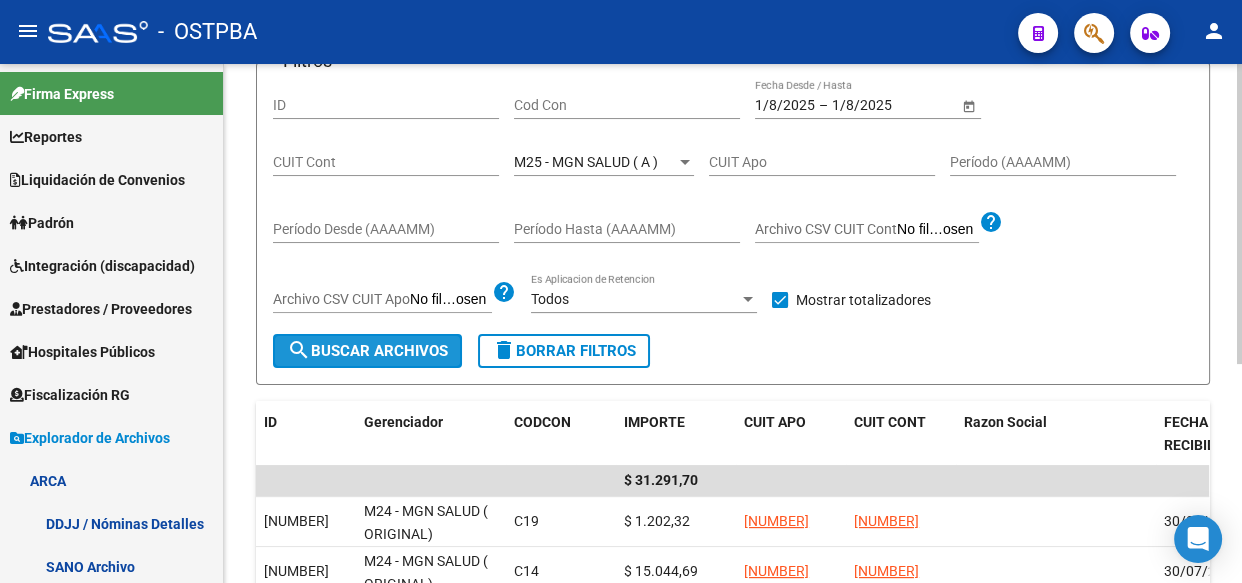click on "search  Buscar Archivos" 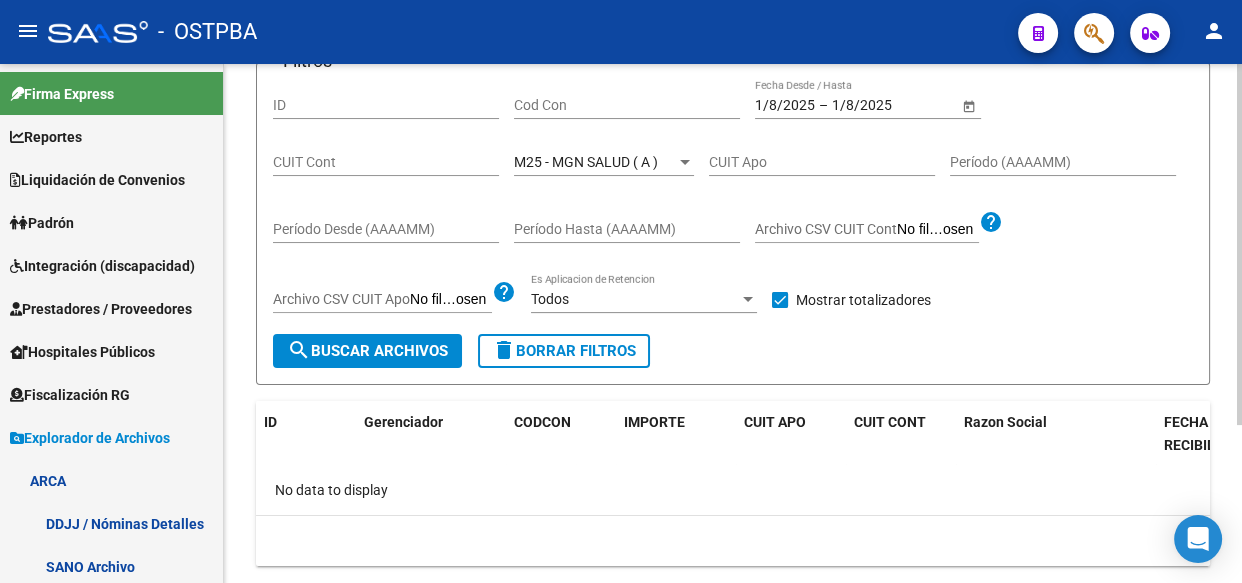 click on "M25 - MGN SALUD ( A )" at bounding box center (586, 162) 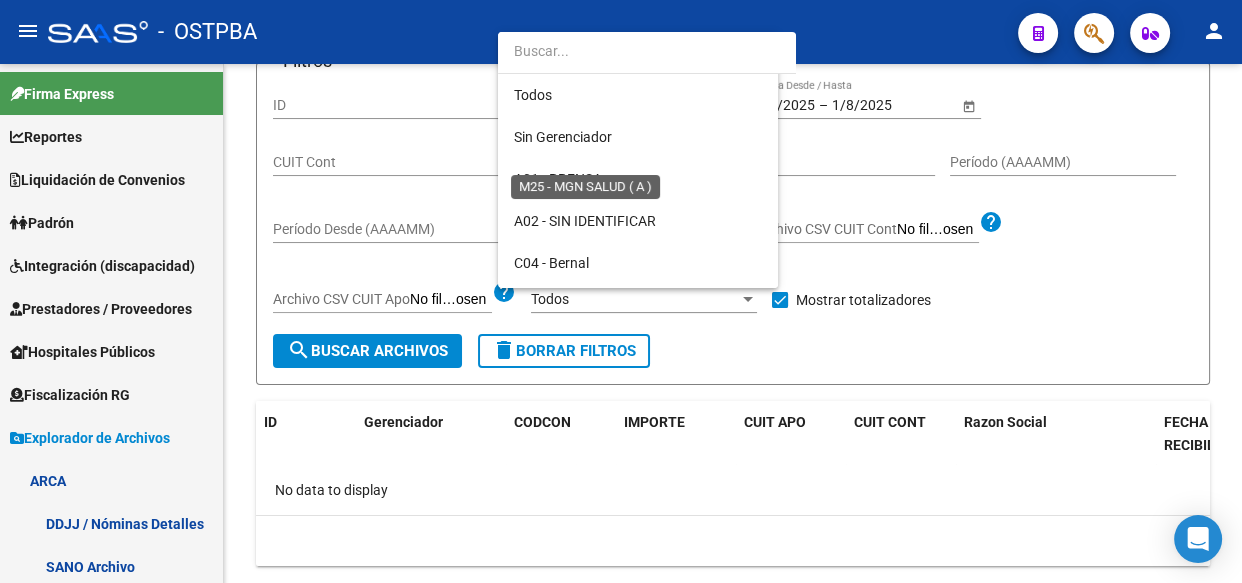 scroll, scrollTop: 439, scrollLeft: 0, axis: vertical 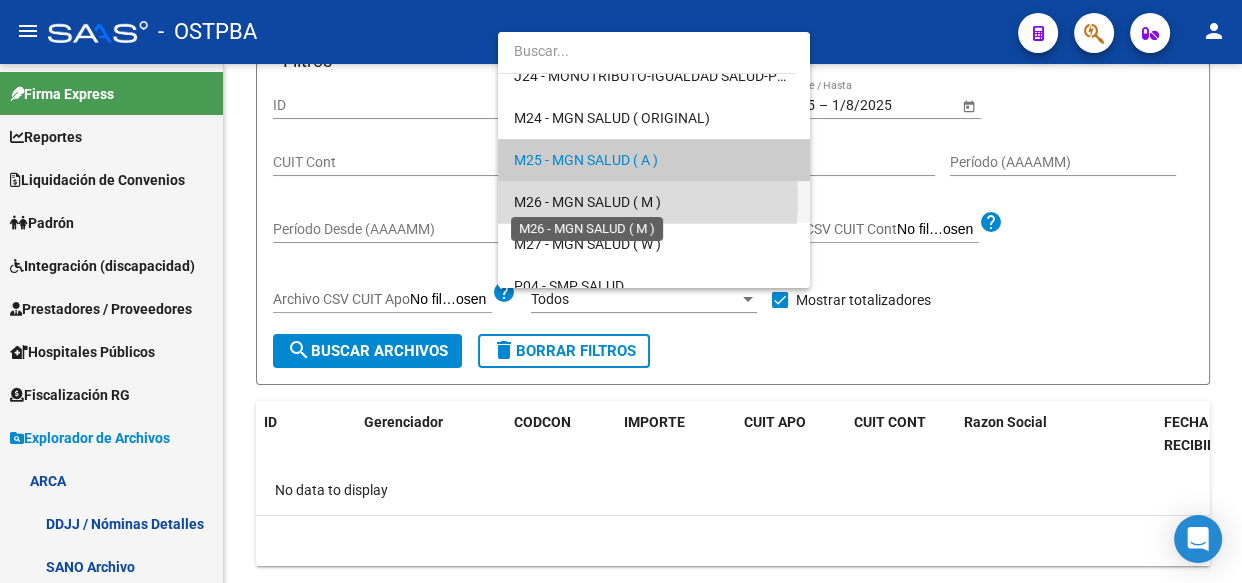 click on "M26 - MGN SALUD ( M )" at bounding box center [587, 202] 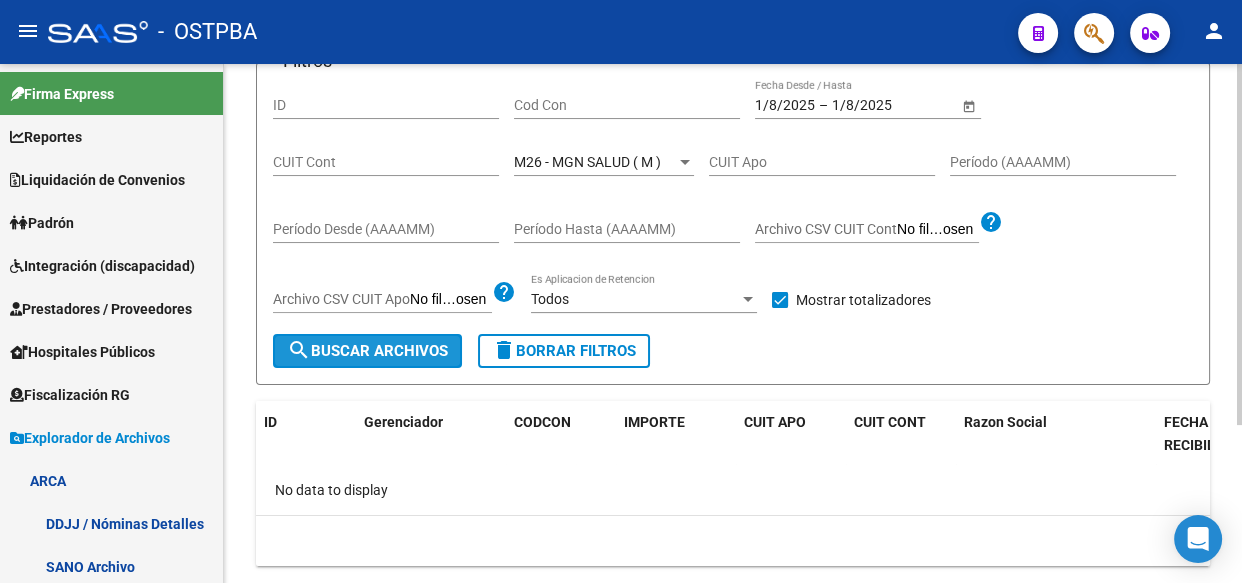 click on "search  Buscar Archivos" 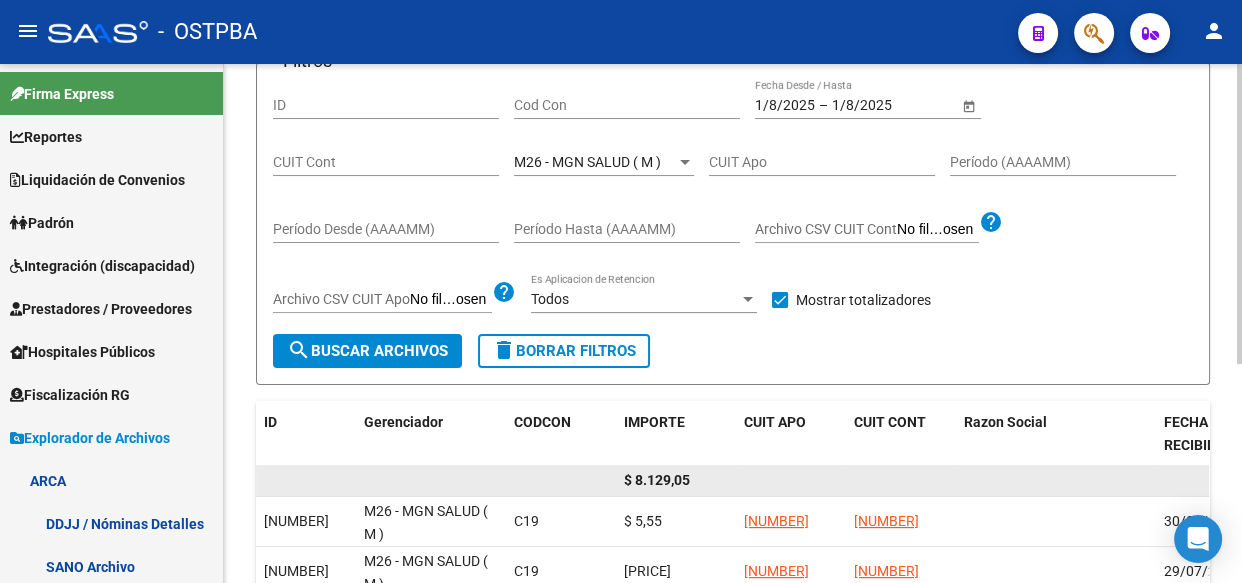click on "$ 8.129,05" 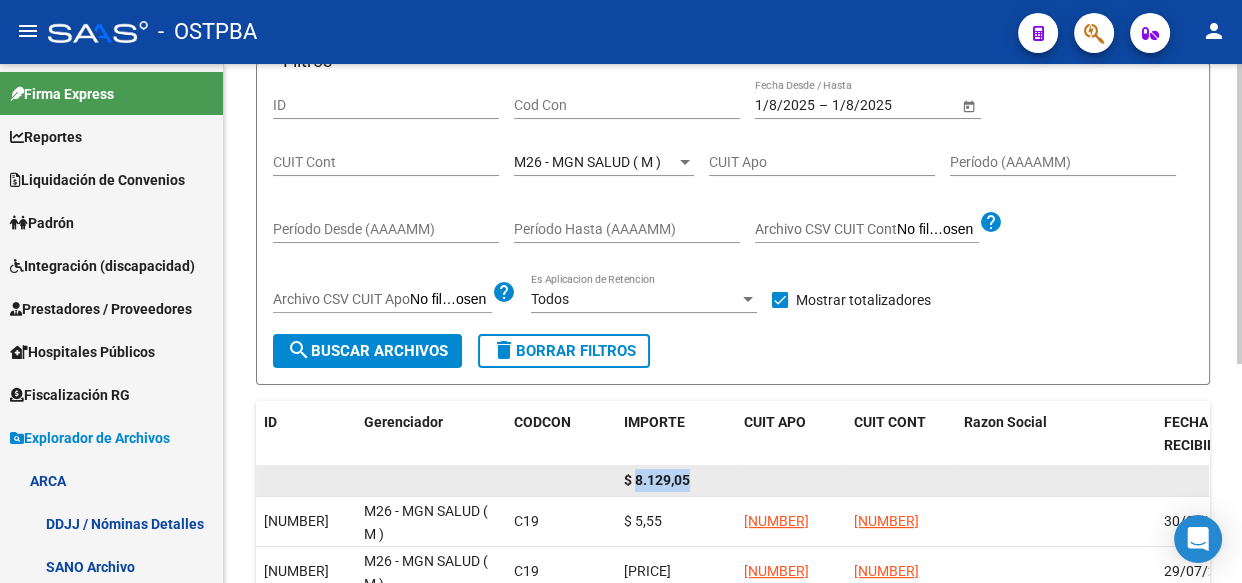 click on "$ 8.129,05" 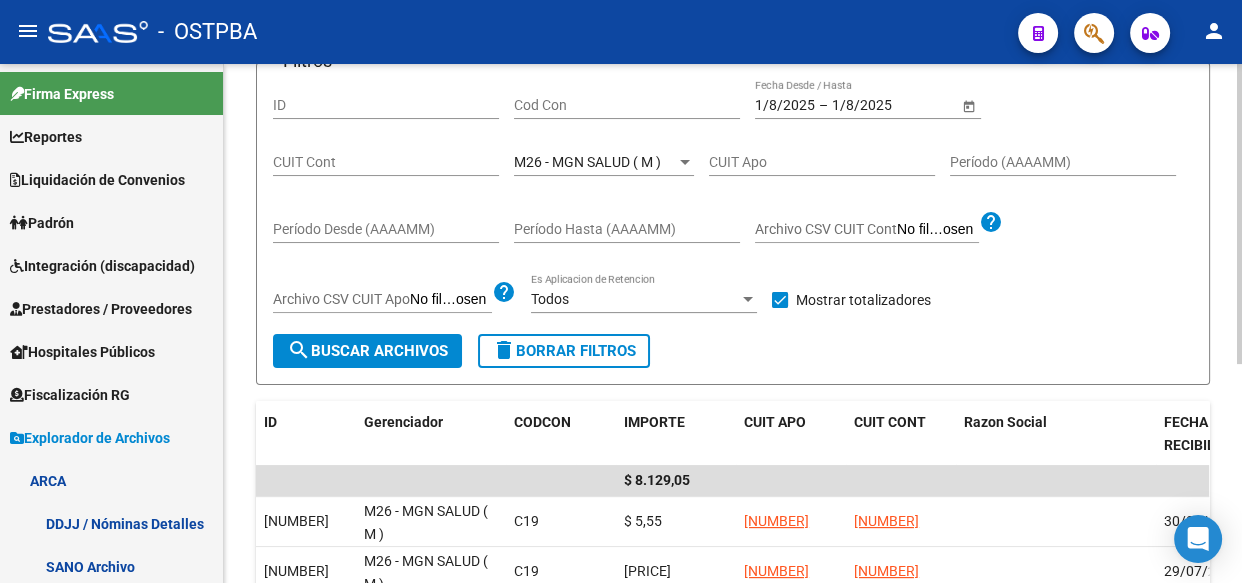 click on "M26 - MGN SALUD ( M )" at bounding box center (587, 162) 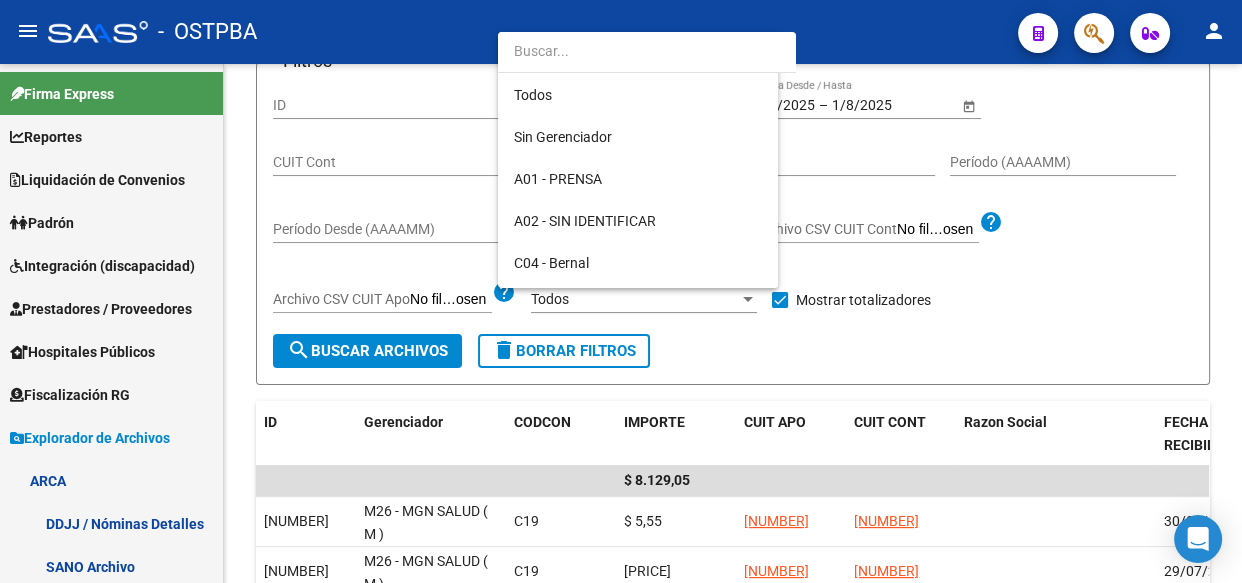 scroll, scrollTop: 480, scrollLeft: 0, axis: vertical 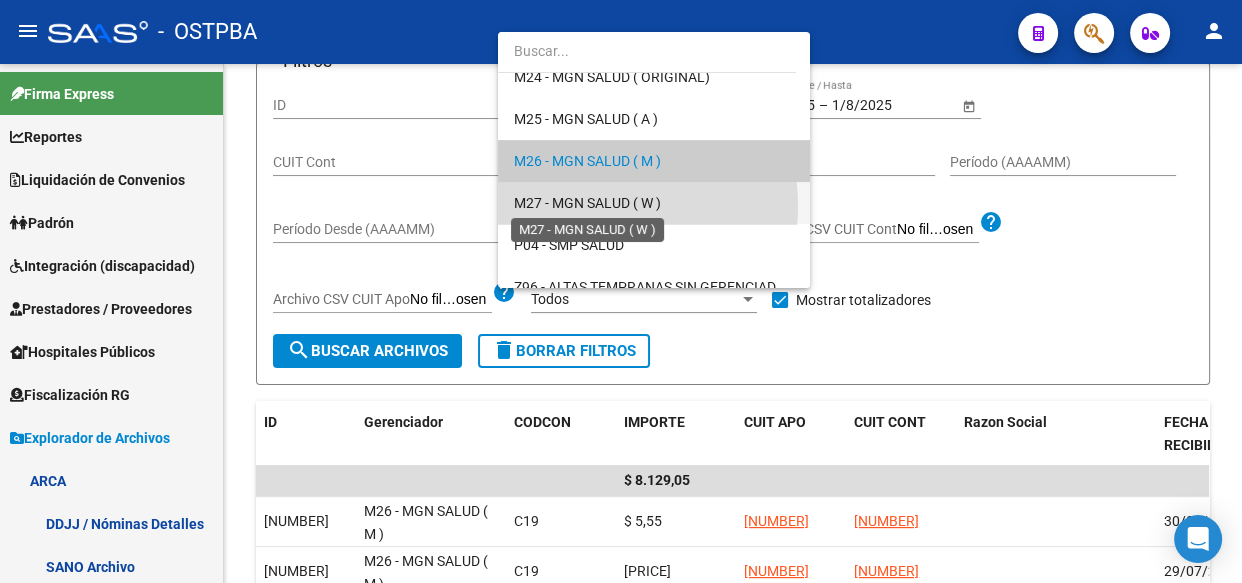 click on "M27 - MGN SALUD ( W )" at bounding box center [587, 203] 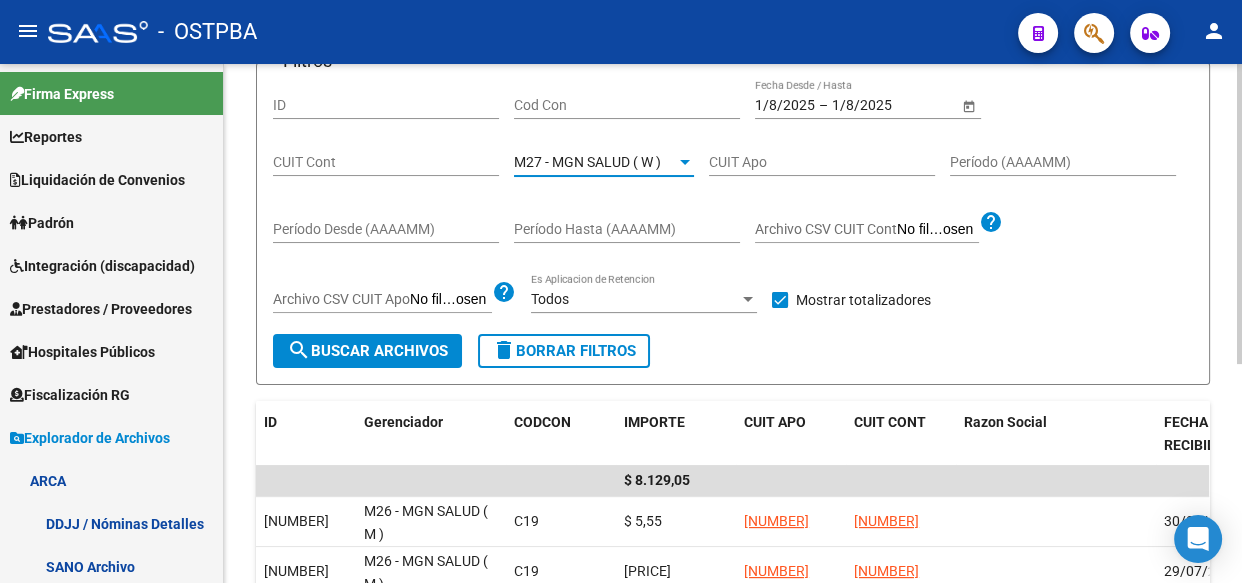 click on "search  Buscar Archivos" 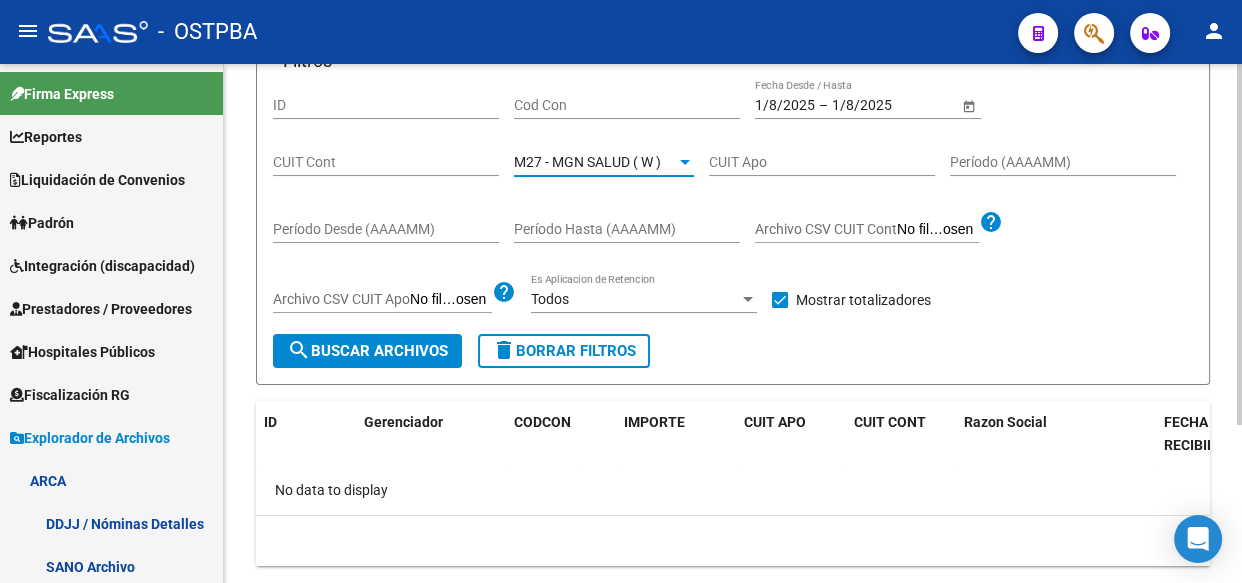 click on "M27 - MGN SALUD ( W )" at bounding box center (587, 162) 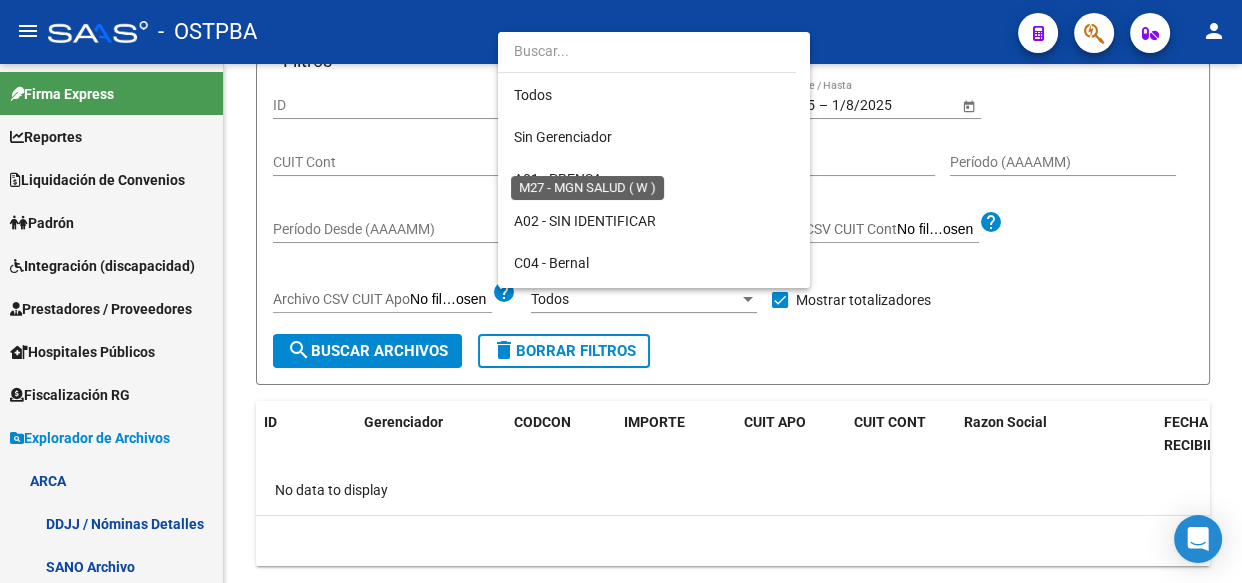 scroll, scrollTop: 522, scrollLeft: 0, axis: vertical 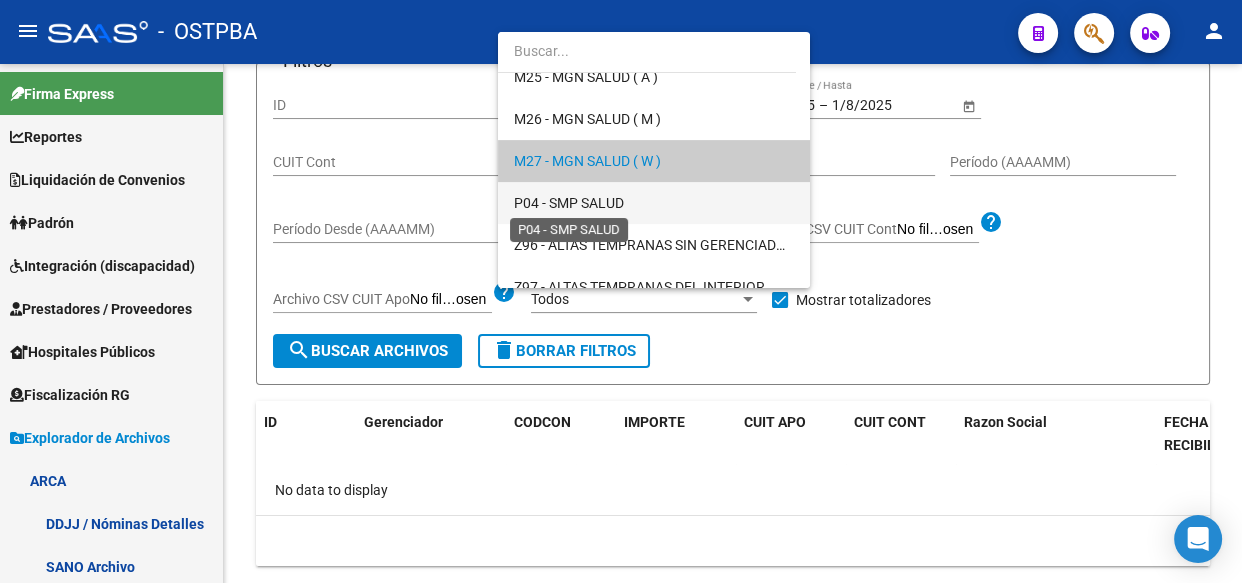 click on "P04 - SMP SALUD" at bounding box center (569, 203) 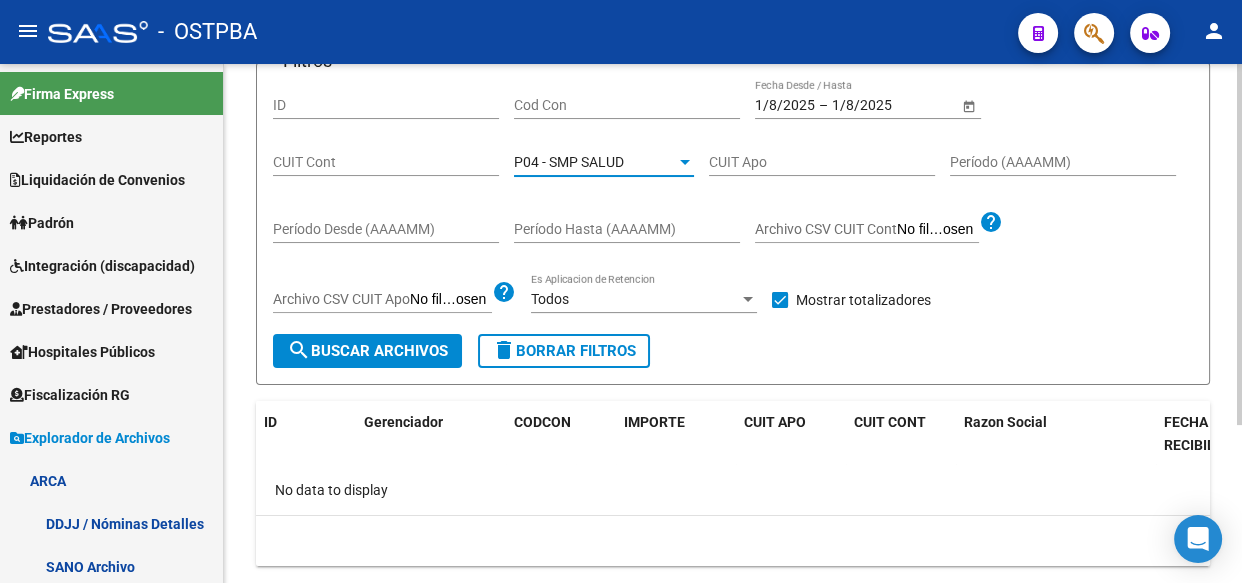 click on "search  Buscar Archivos" 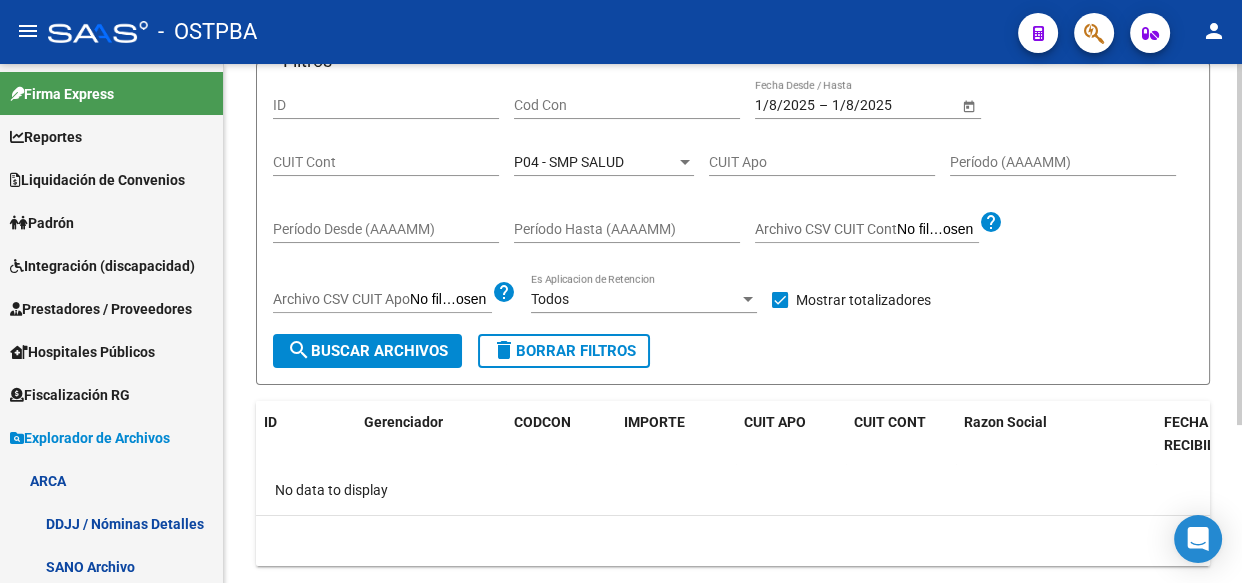 click on "P04 - SMP SALUD" at bounding box center (569, 162) 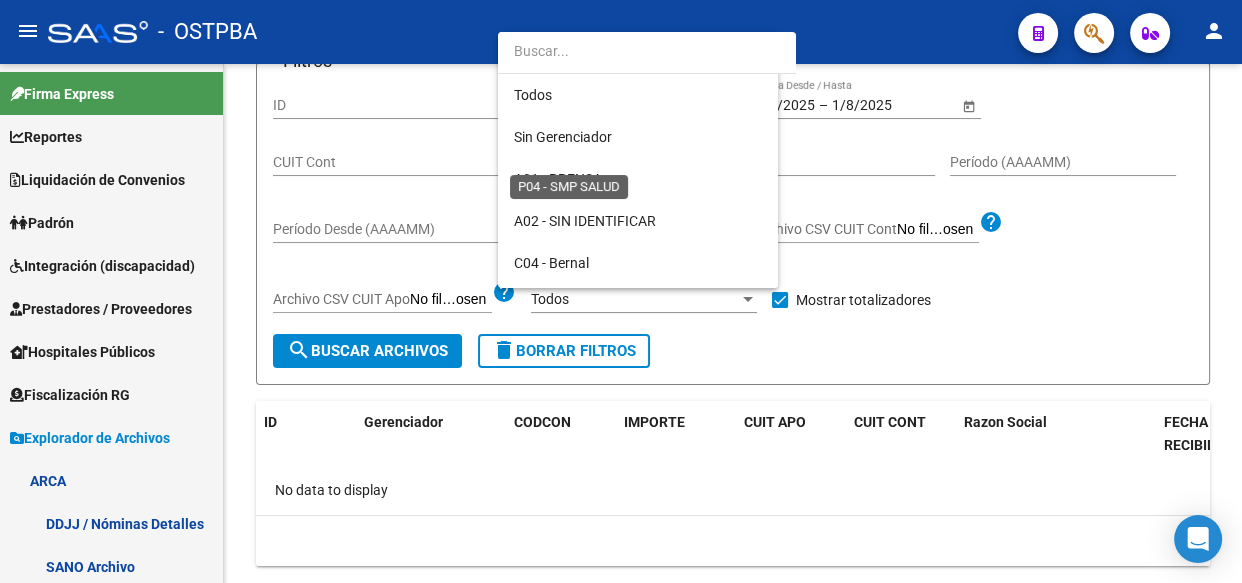scroll, scrollTop: 565, scrollLeft: 0, axis: vertical 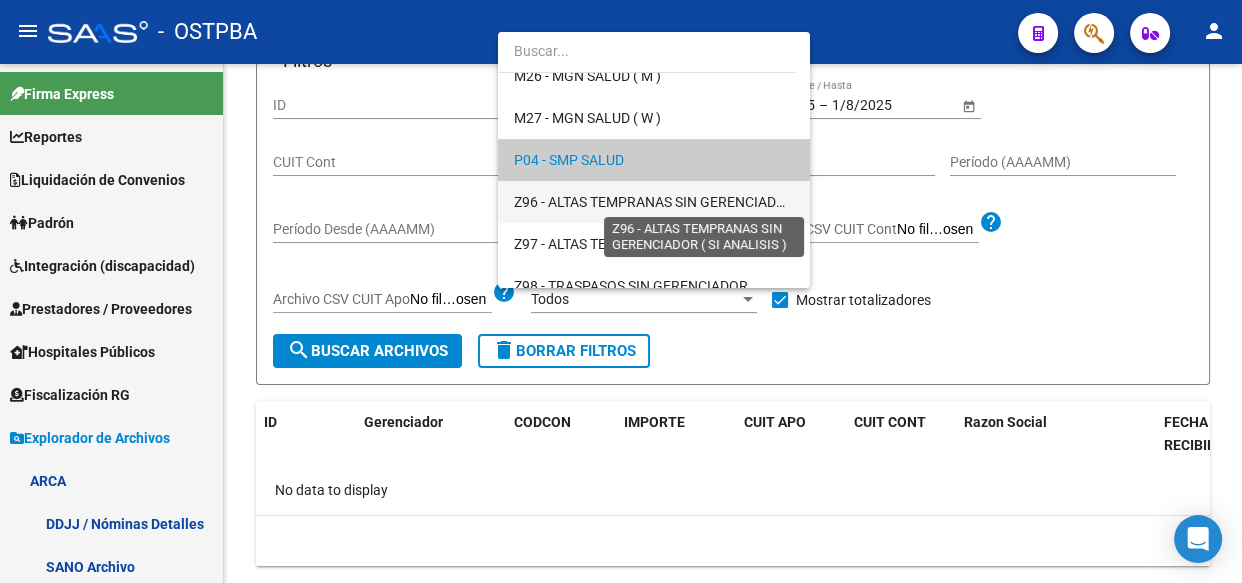 click on "Z96 - ALTAS TEMPRANAS SIN GERENCIADOR ( SI ANALISIS )" at bounding box center [701, 202] 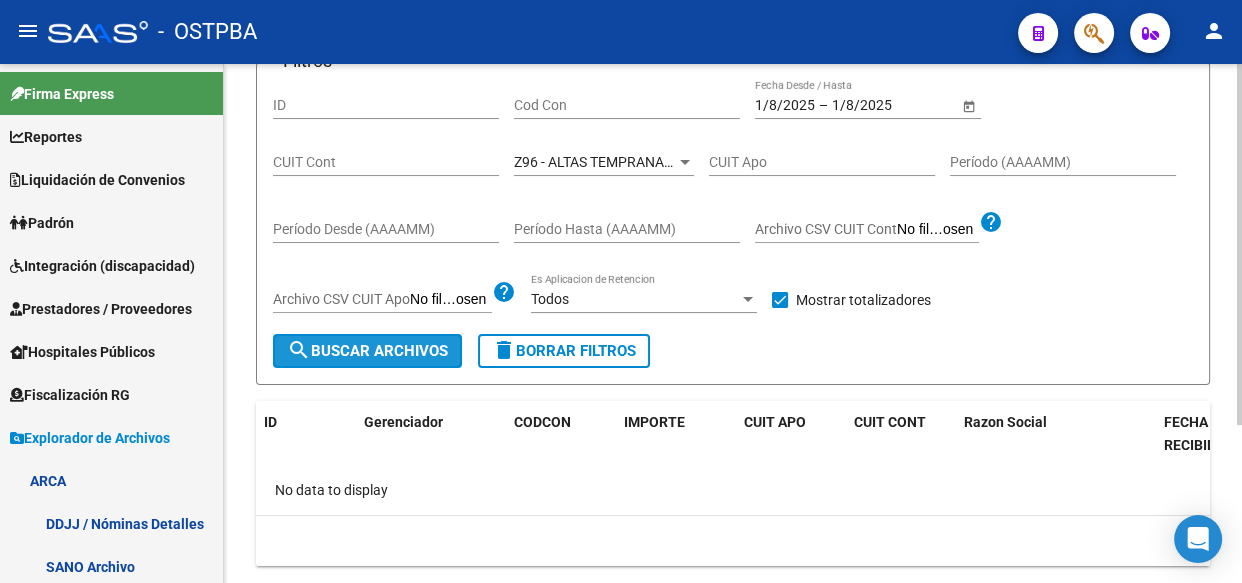 click on "search  Buscar Archivos" 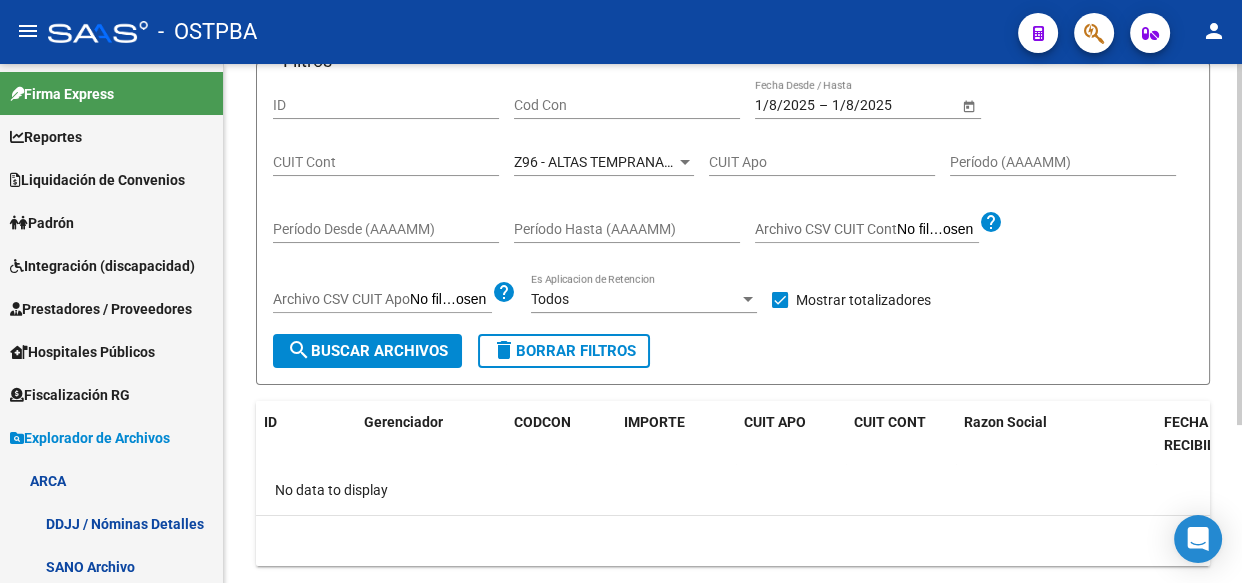 click on "Z96 - ALTAS TEMPRANAS SIN GERENCIADOR ( SI ANALISIS )" at bounding box center (701, 162) 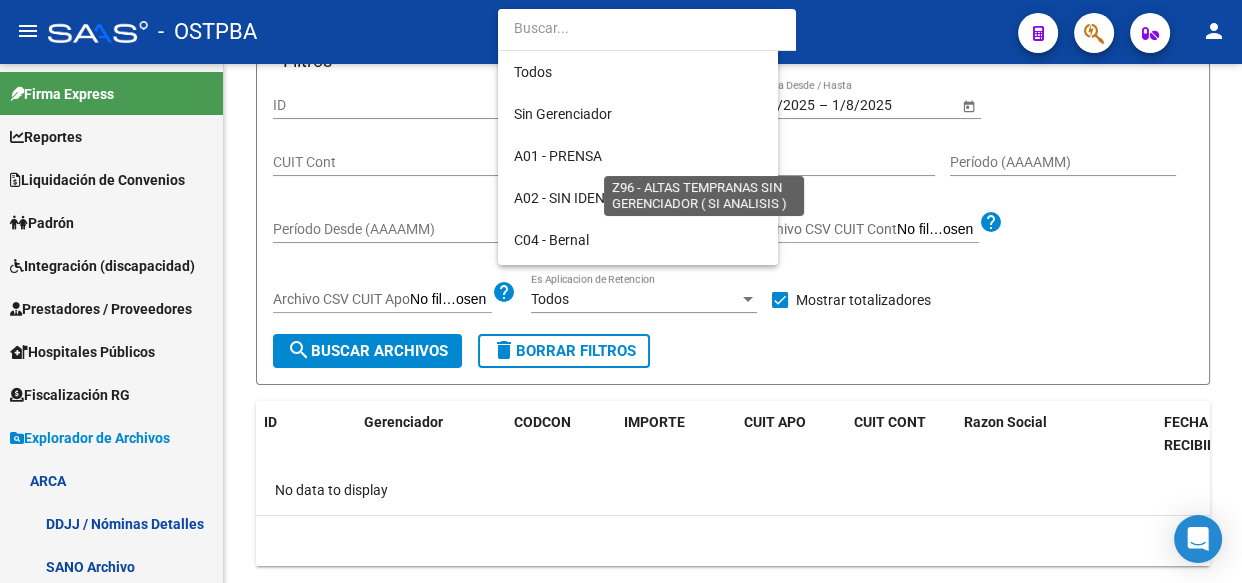 scroll, scrollTop: 583, scrollLeft: 0, axis: vertical 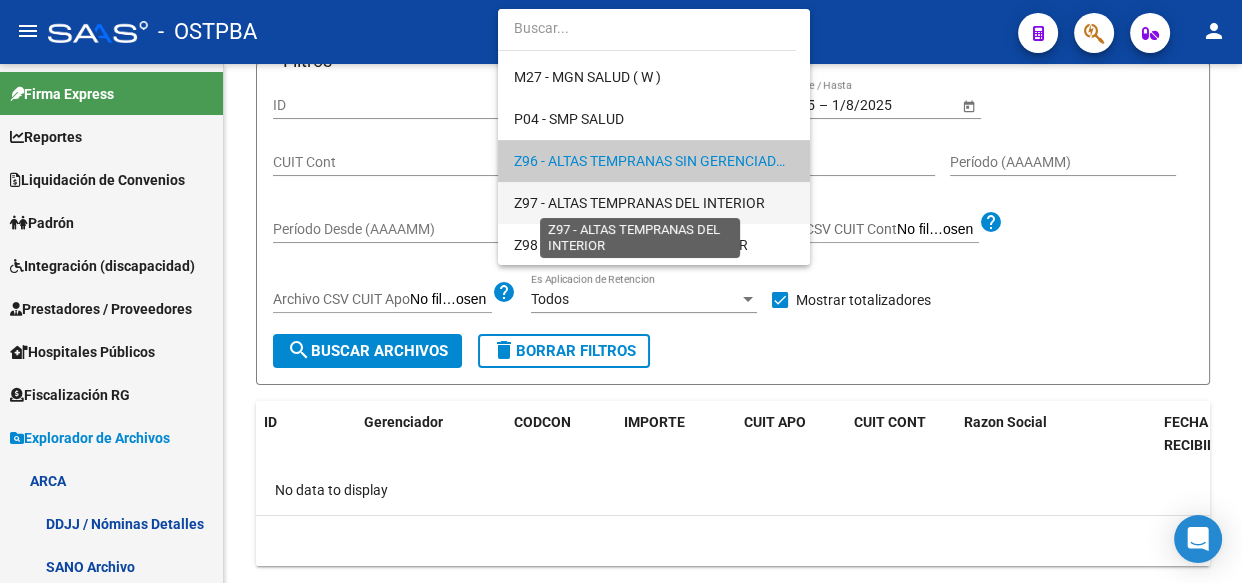 click on "Z97 - ALTAS TEMPRANAS DEL INTERIOR" at bounding box center (639, 203) 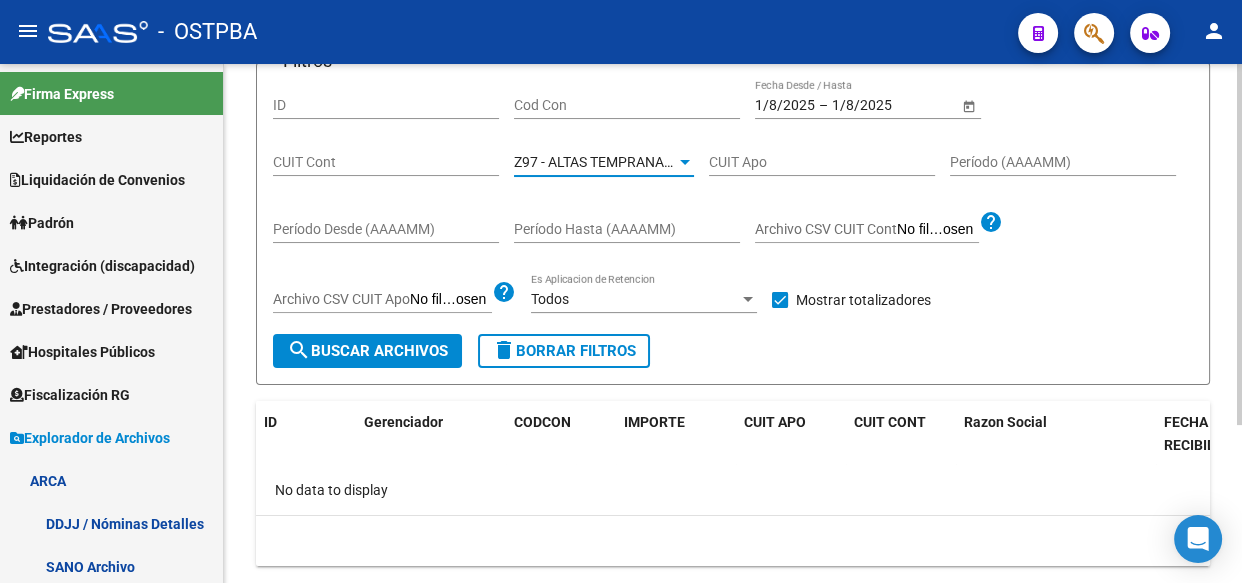 click on "search  Buscar Archivos" 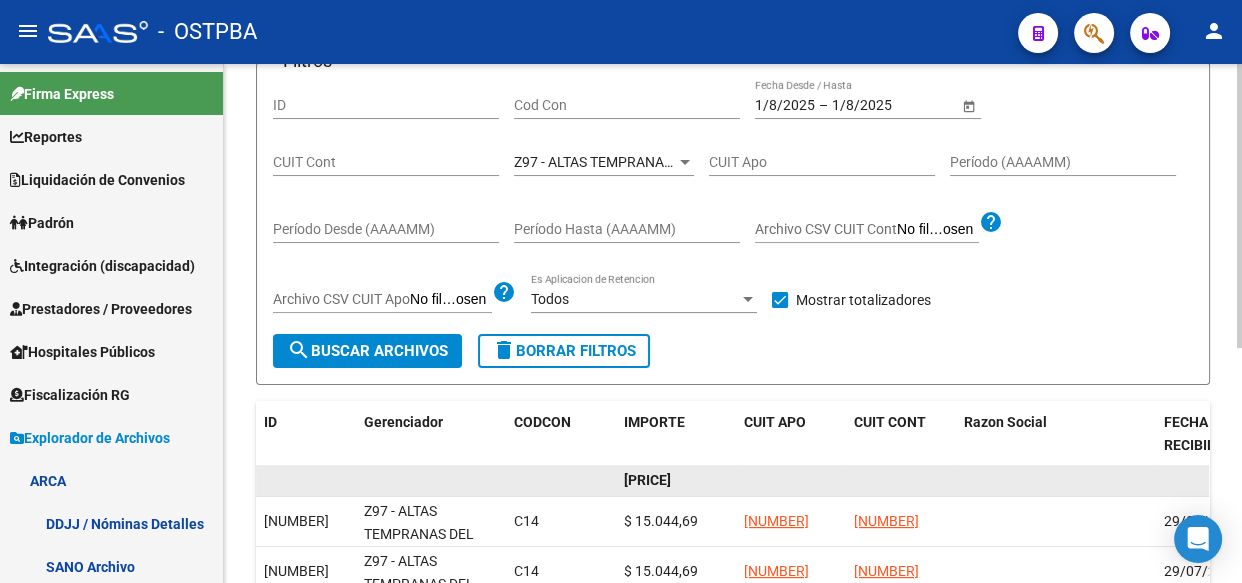 click on "[PRICE]" 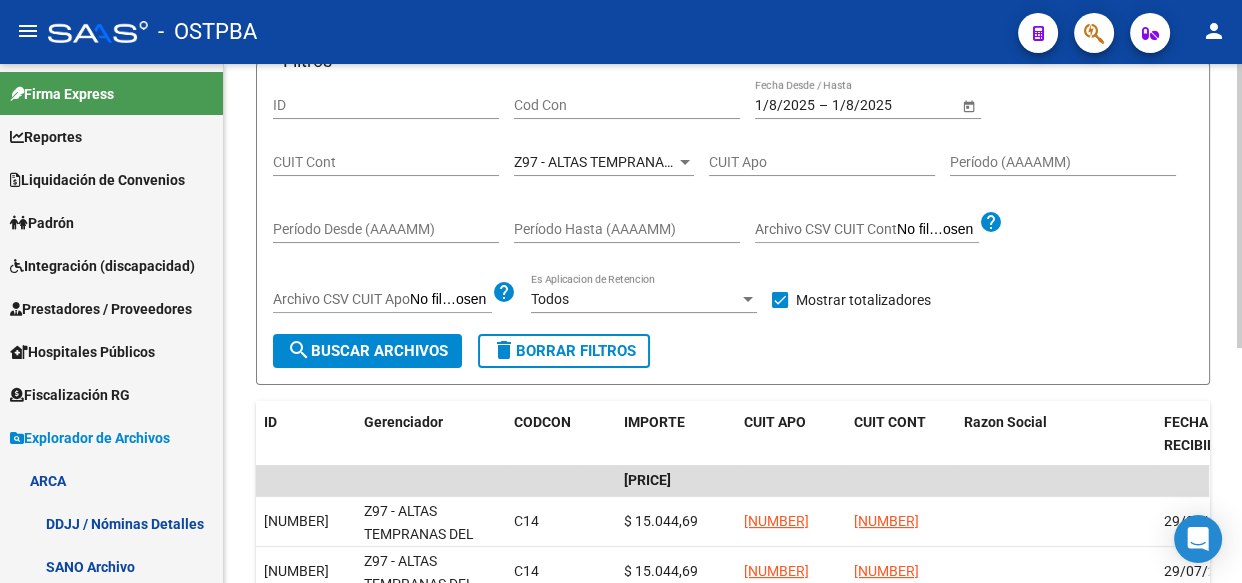 click on "Cod Con" at bounding box center (627, 105) 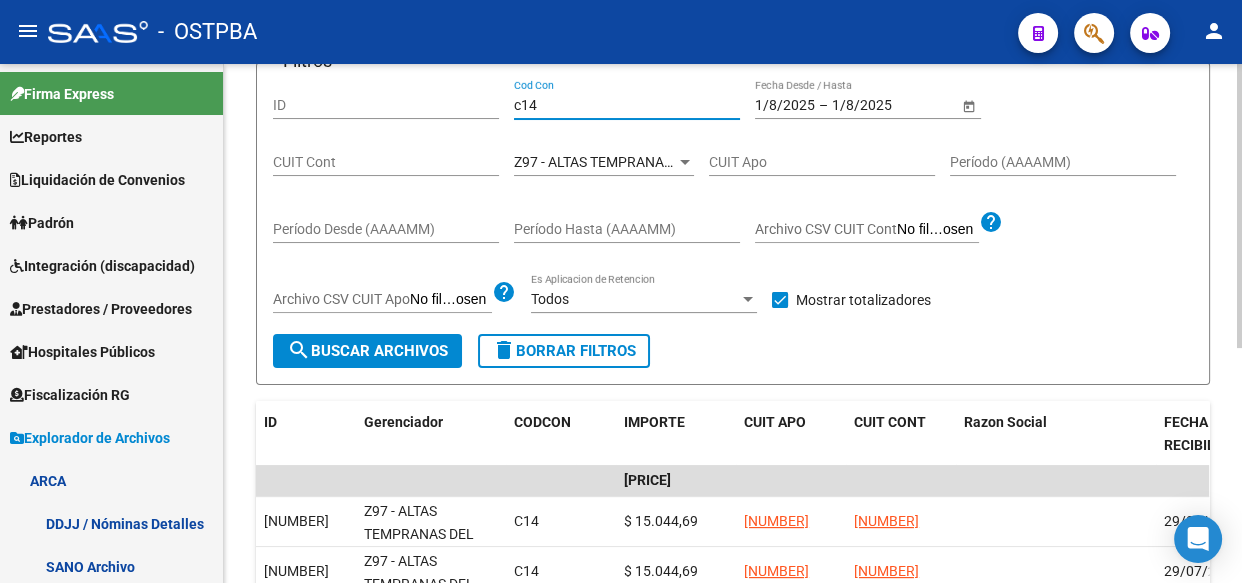 type on "c14" 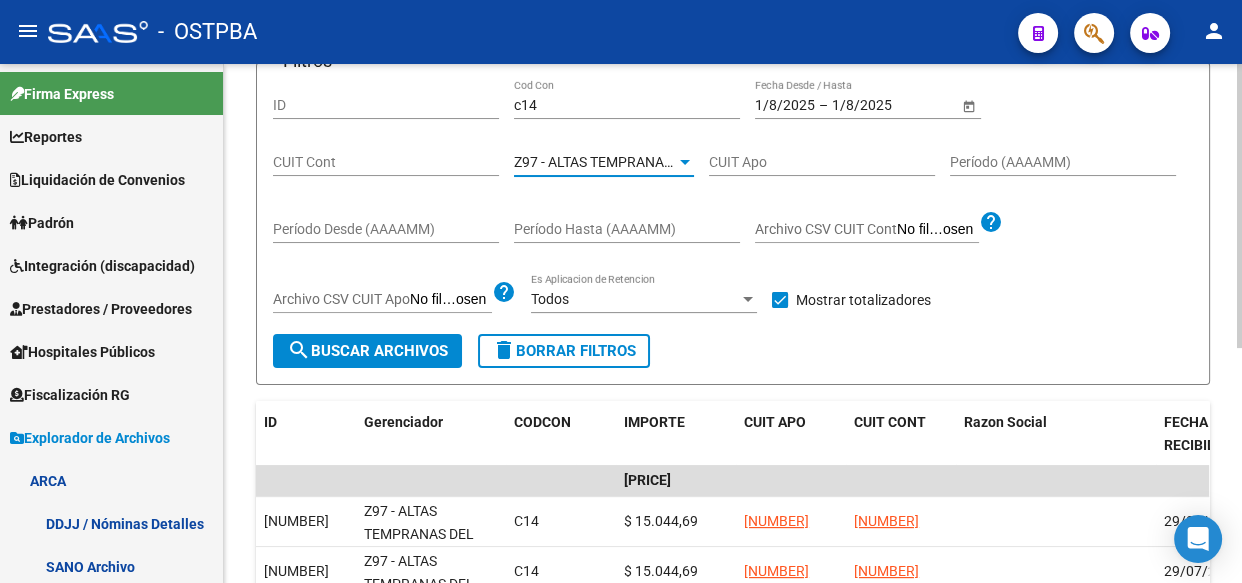 click on "Z97 - ALTAS TEMPRANAS DEL INTERIOR" at bounding box center (639, 162) 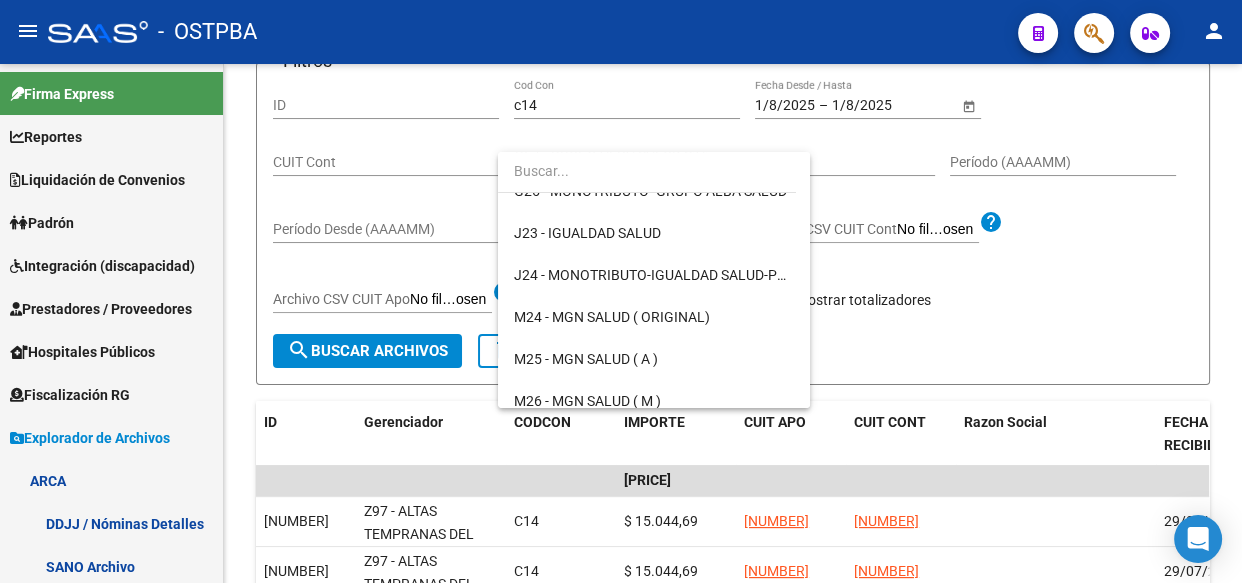 scroll, scrollTop: 0, scrollLeft: 0, axis: both 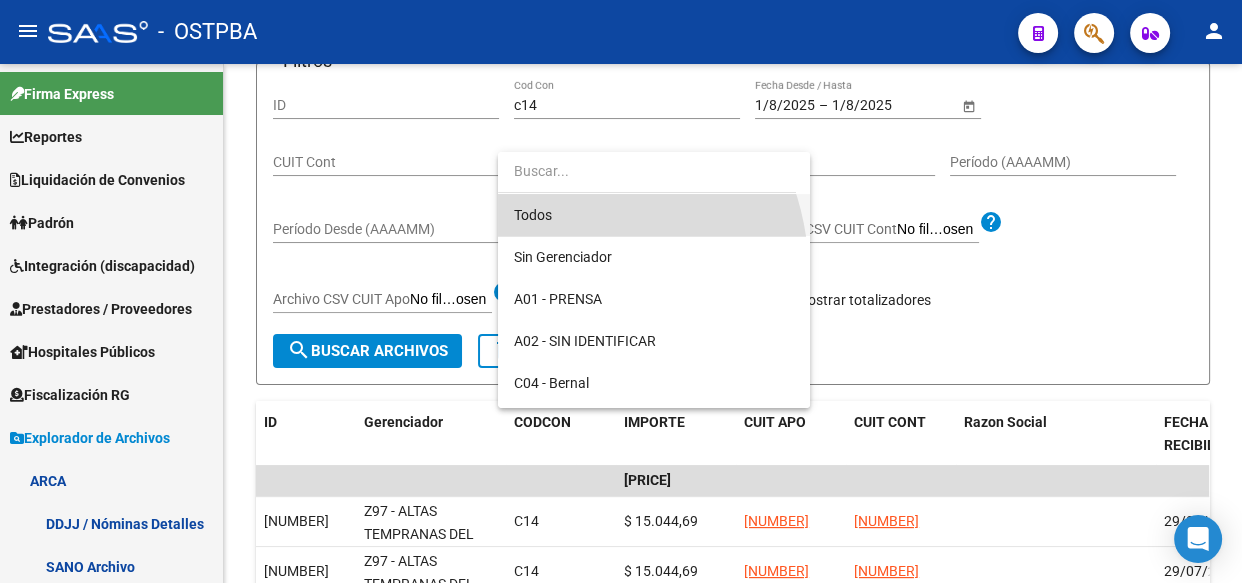 click on "Todos" at bounding box center (654, 215) 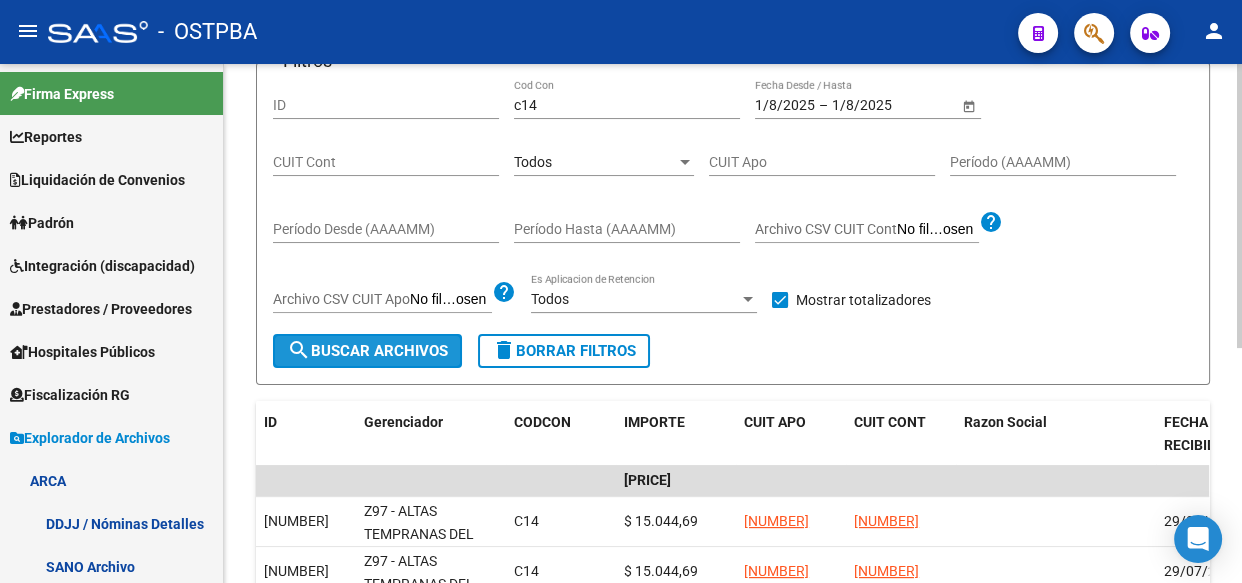 click on "search  Buscar Archivos" 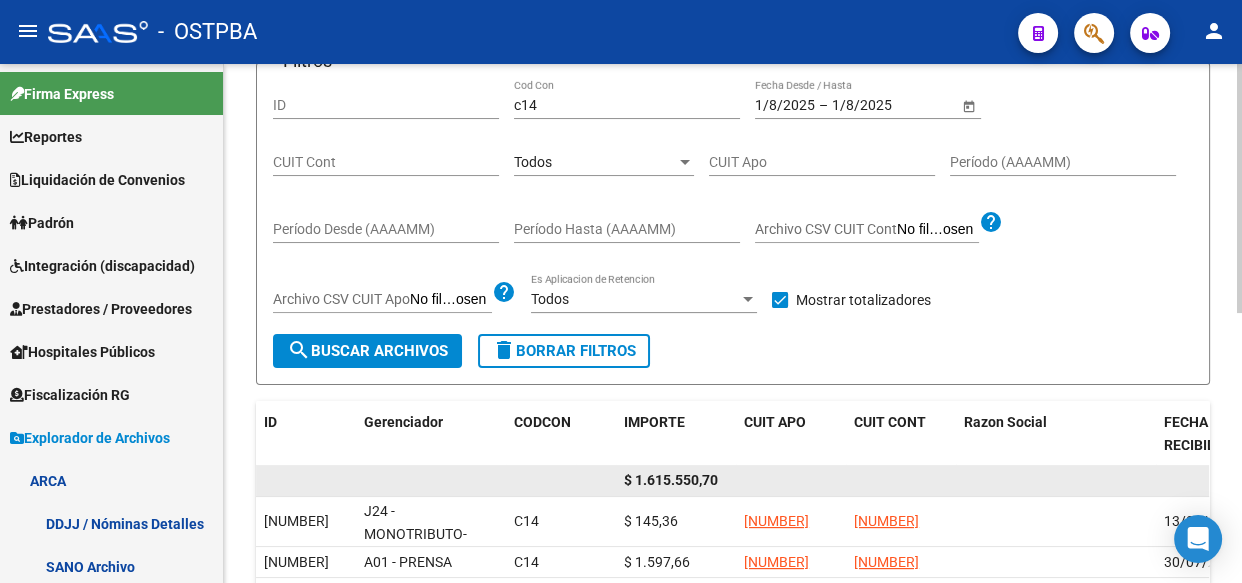 click on "$ 1.615.550,70" 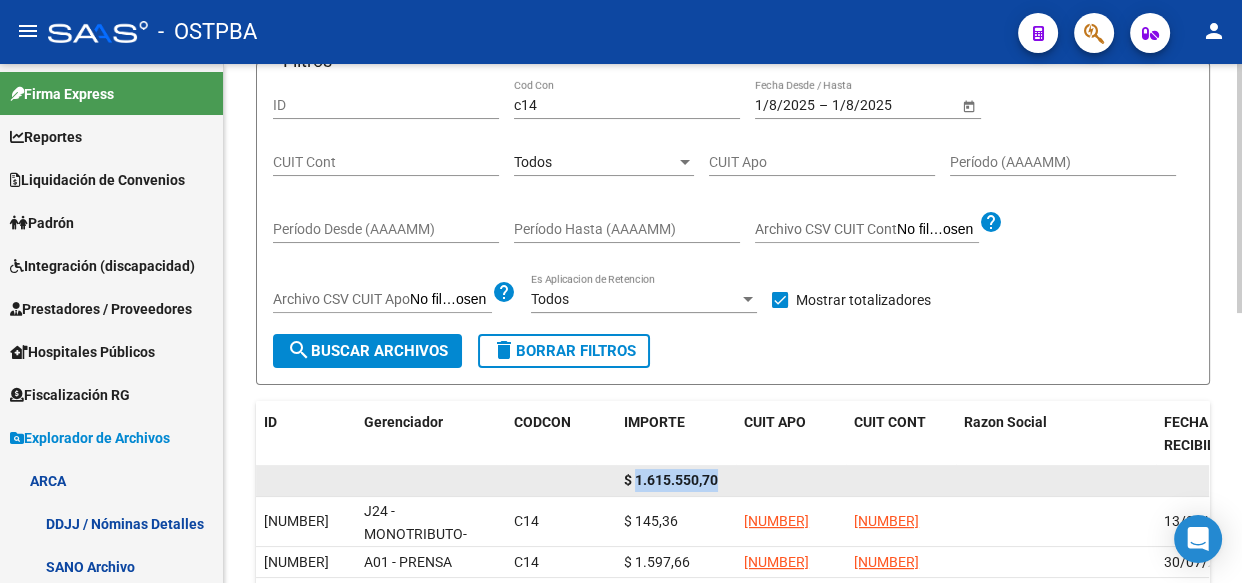 click on "$ 1.615.550,70" 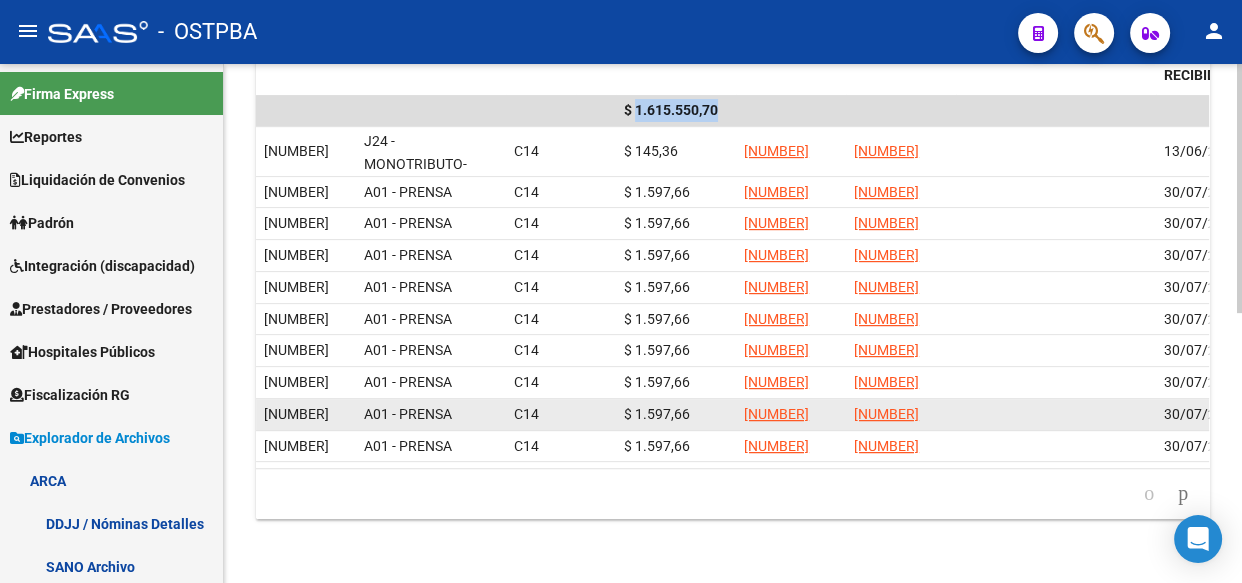 scroll, scrollTop: 563, scrollLeft: 0, axis: vertical 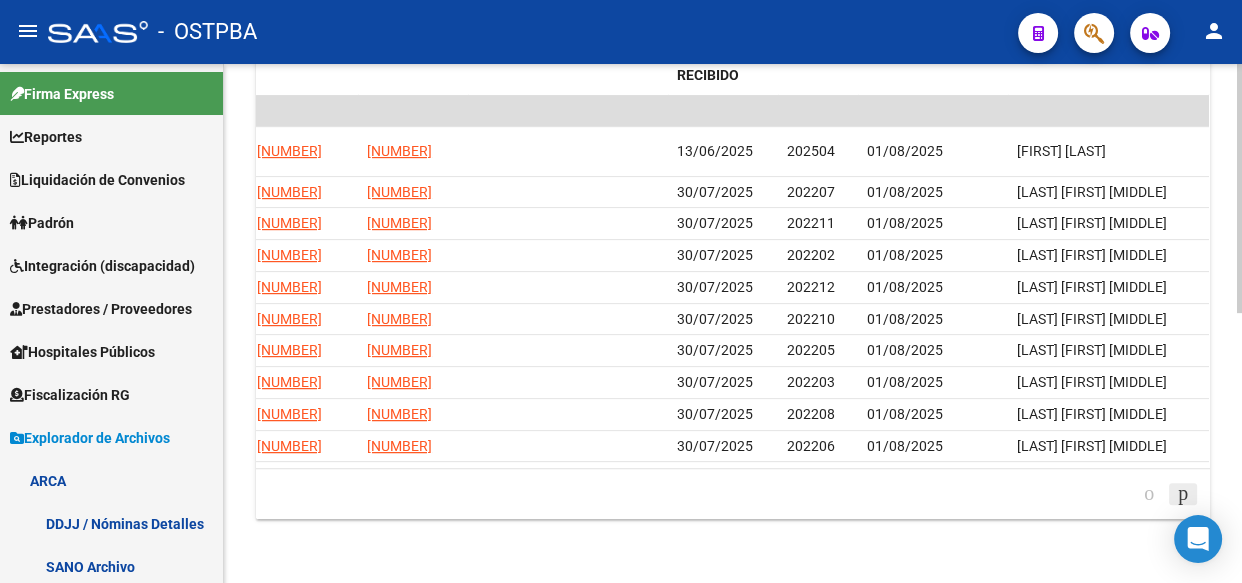 click 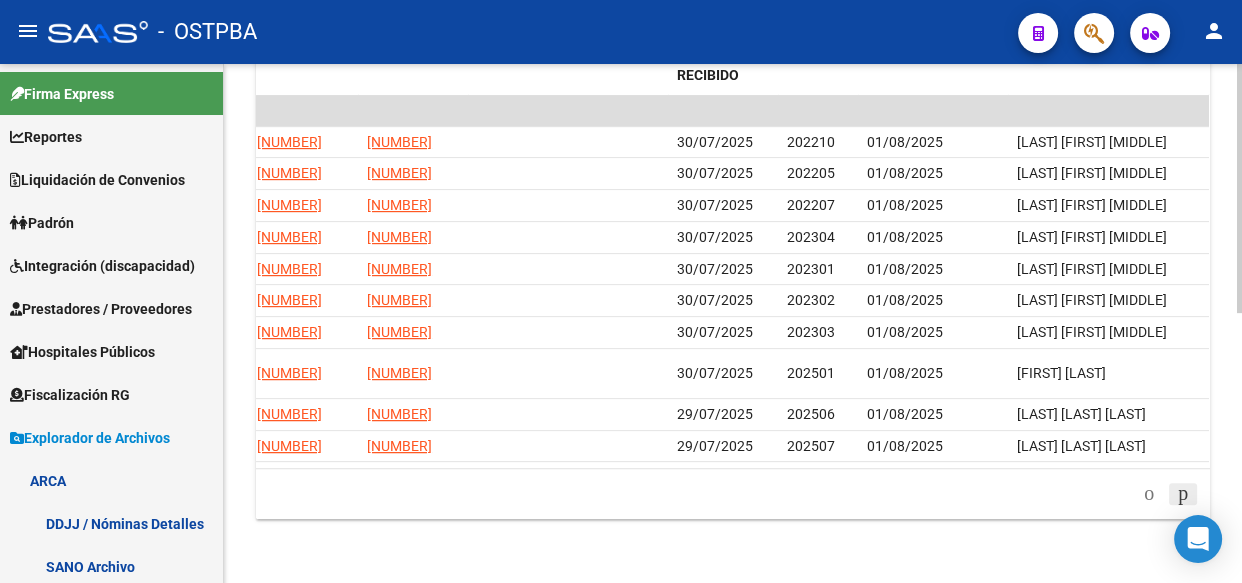 click 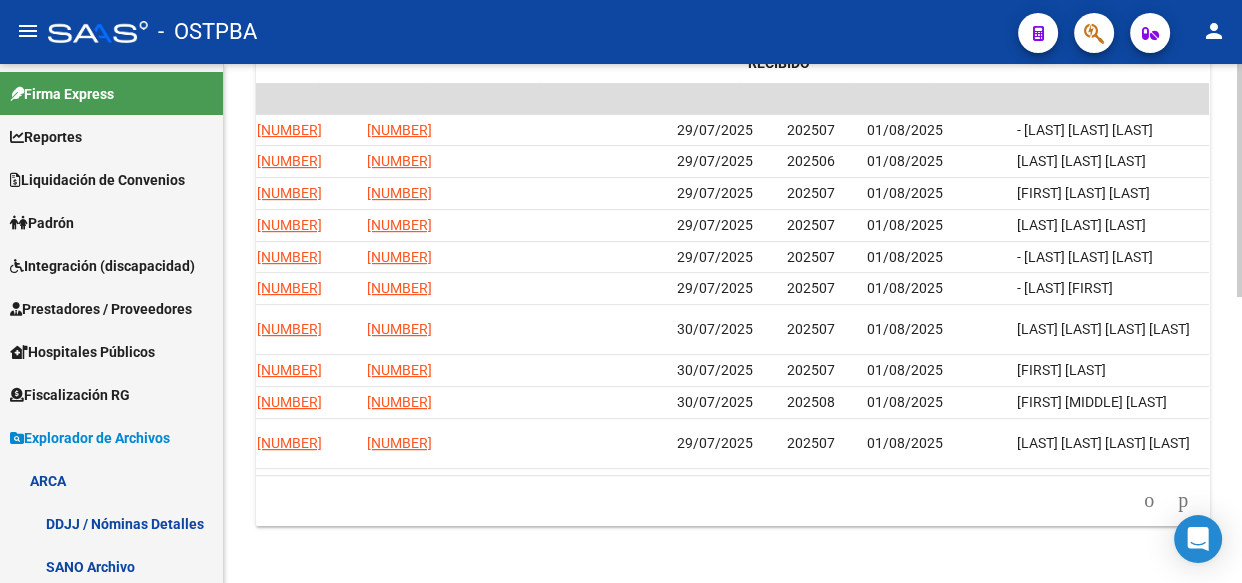 scroll, scrollTop: 0, scrollLeft: 0, axis: both 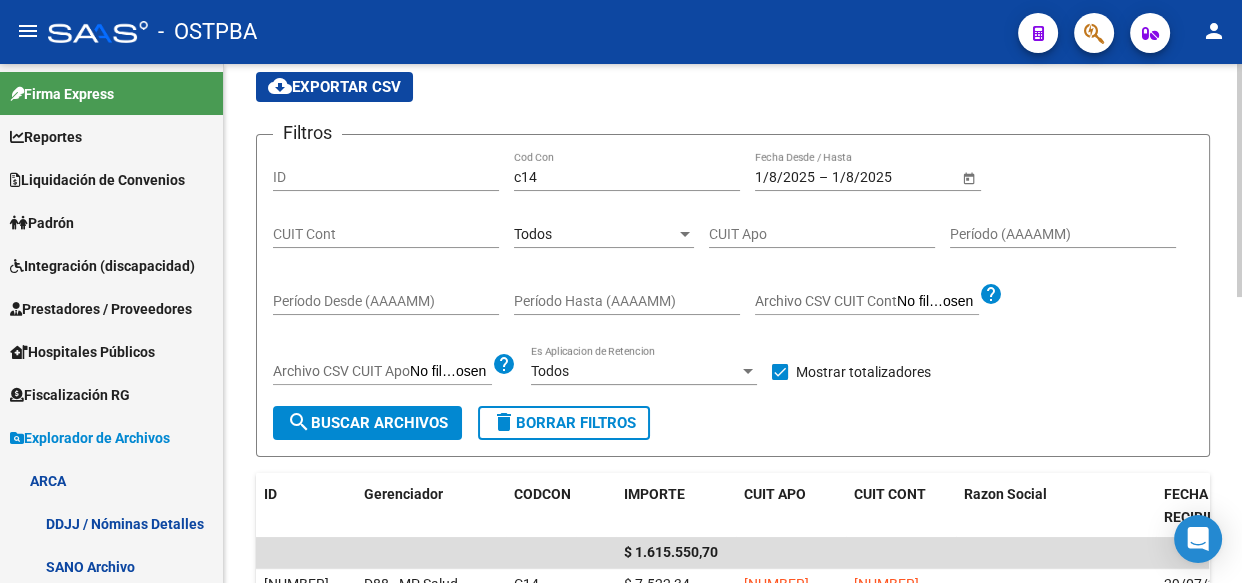 click on "Todos" at bounding box center (595, 234) 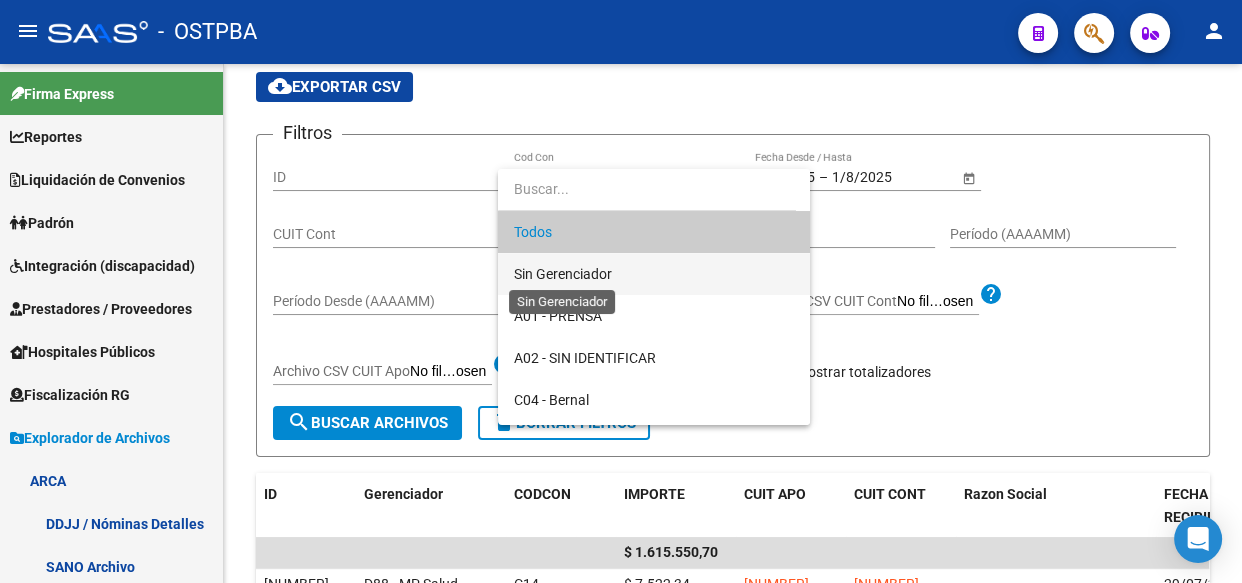 click on "Sin Gerenciador" at bounding box center (563, 274) 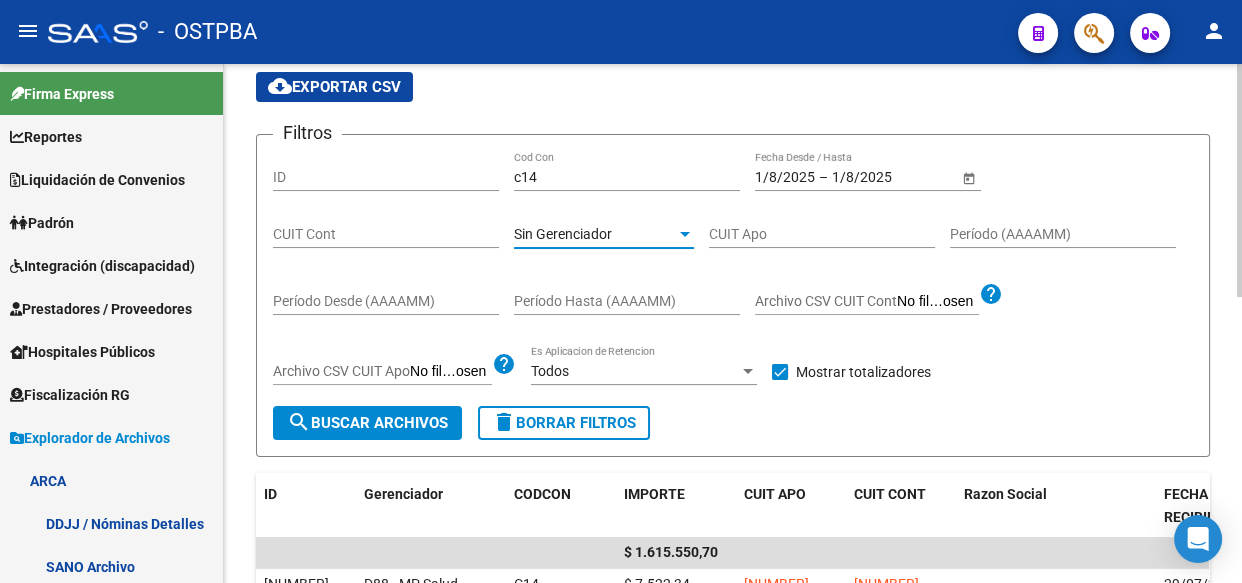click on "search  Buscar Archivos" 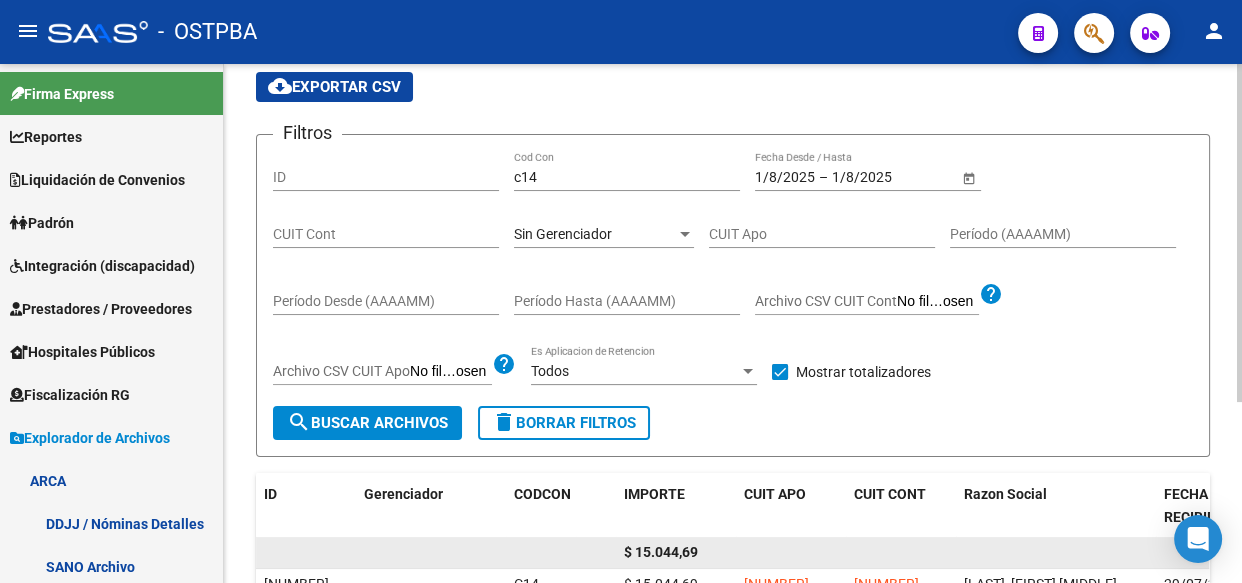 click on "$ 15.044,69" 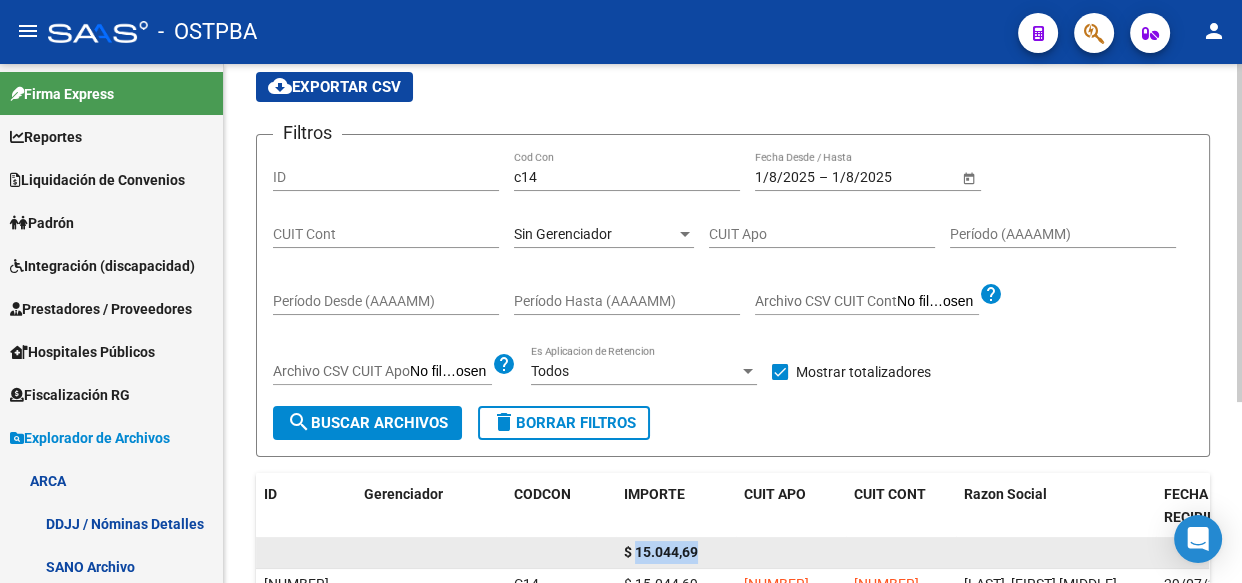 click on "$ 15.044,69" 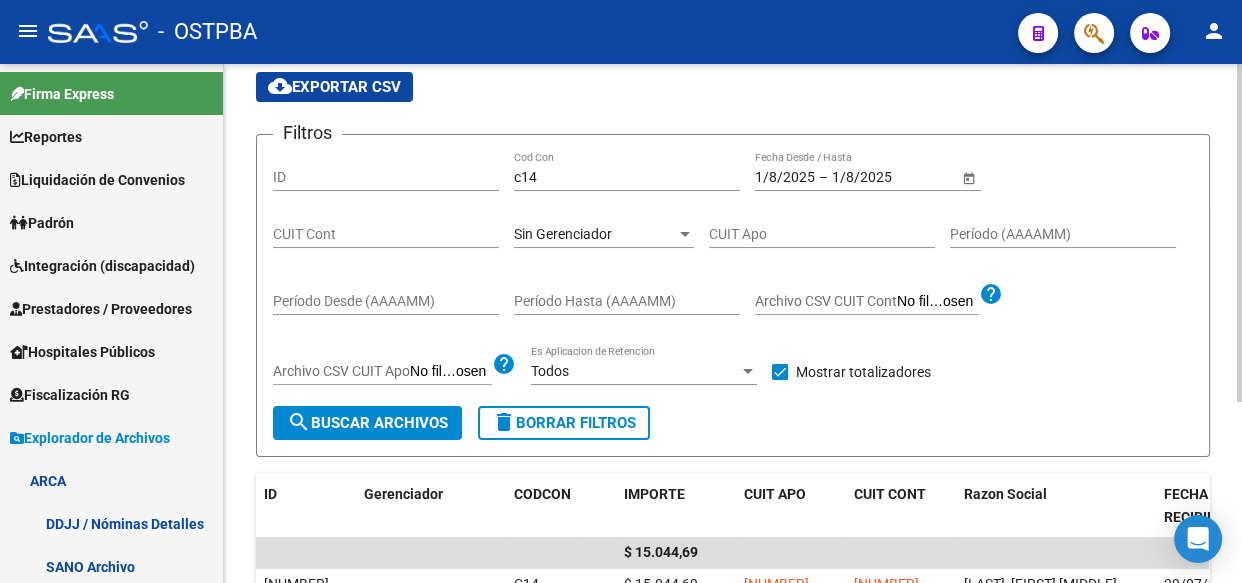click on "Sin Gerenciador" at bounding box center [563, 234] 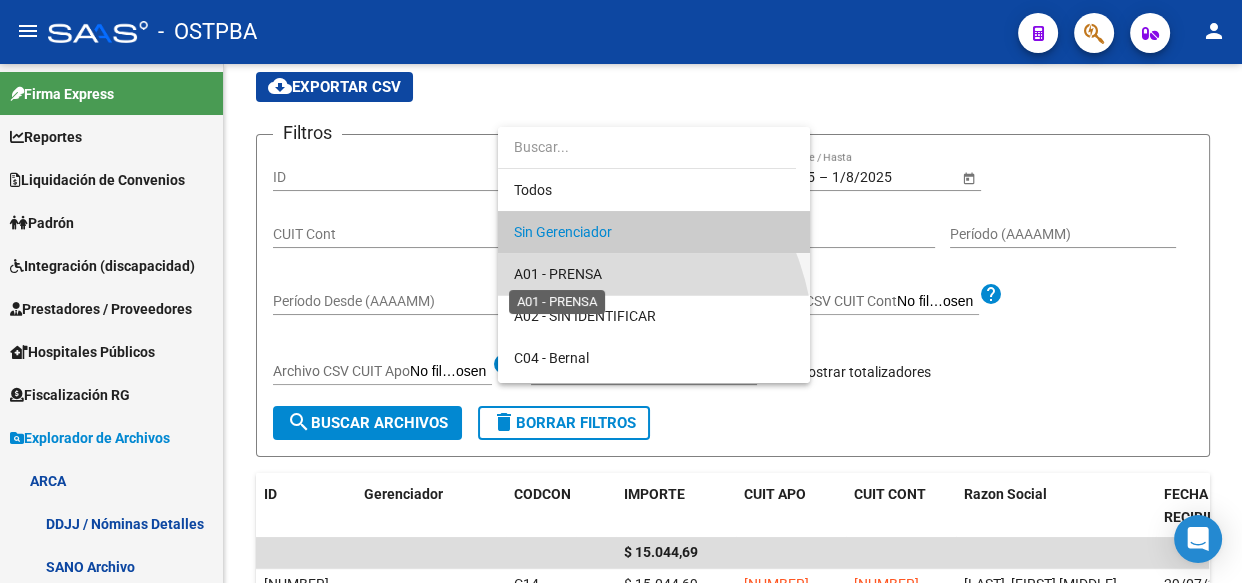 click on "A01 - PRENSA" at bounding box center [558, 274] 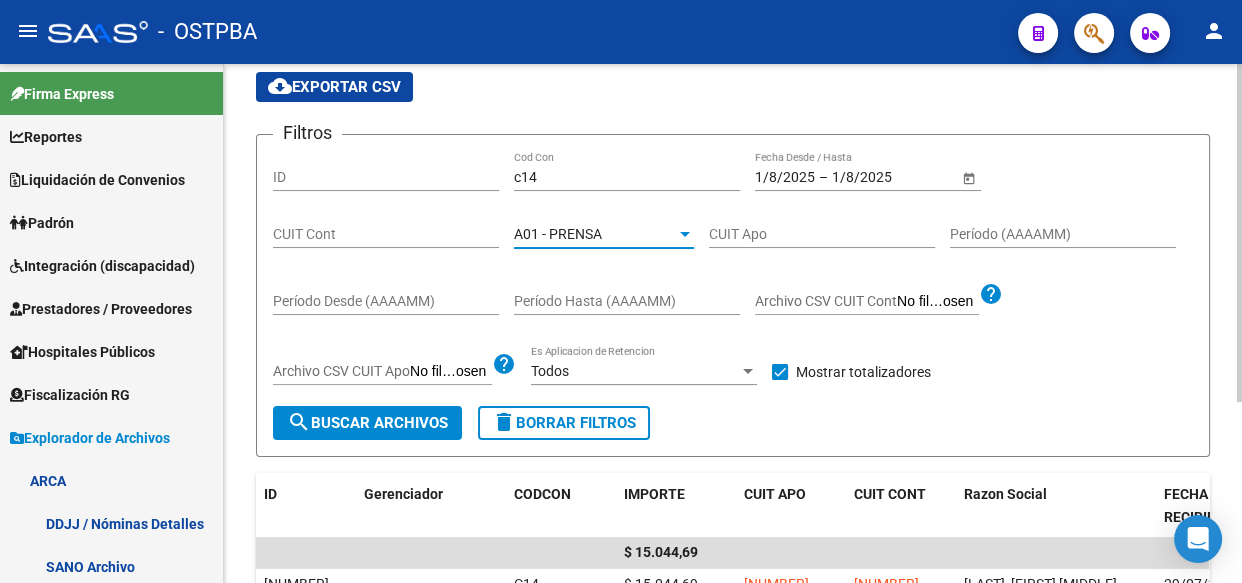 click on "search  Buscar Archivos" 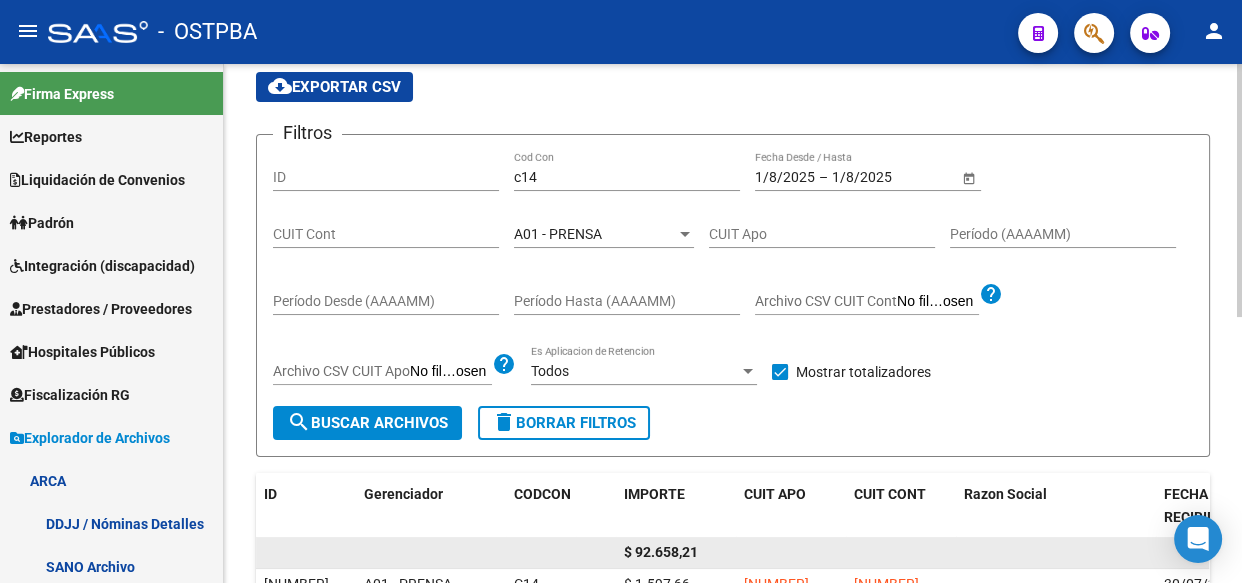 click on "$ 92.658,21" 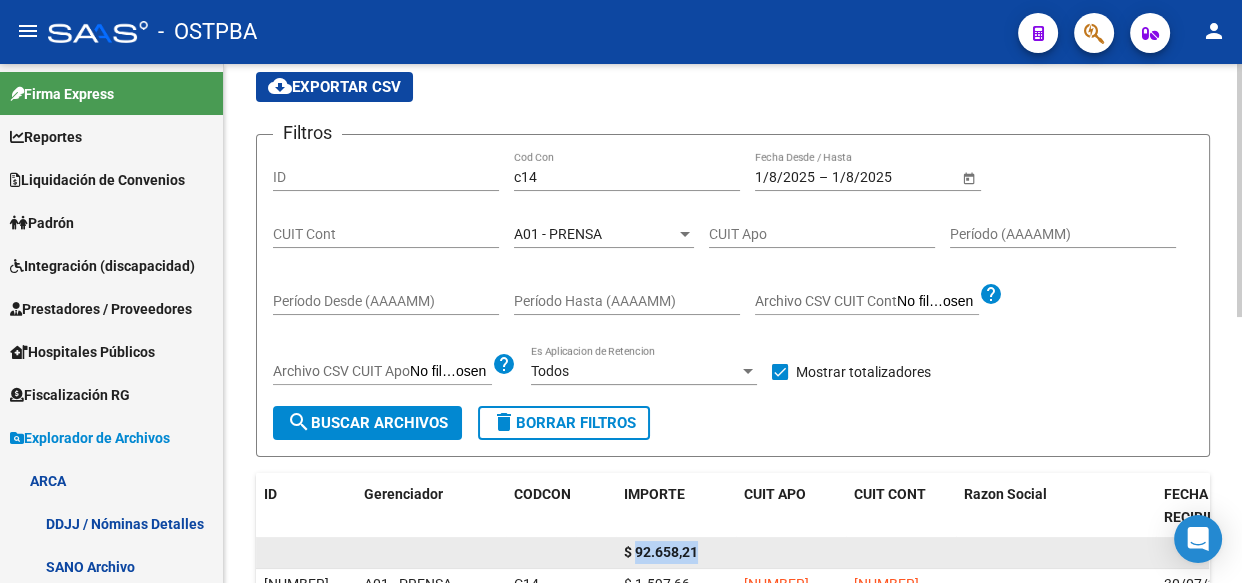 click on "$ 92.658,21" 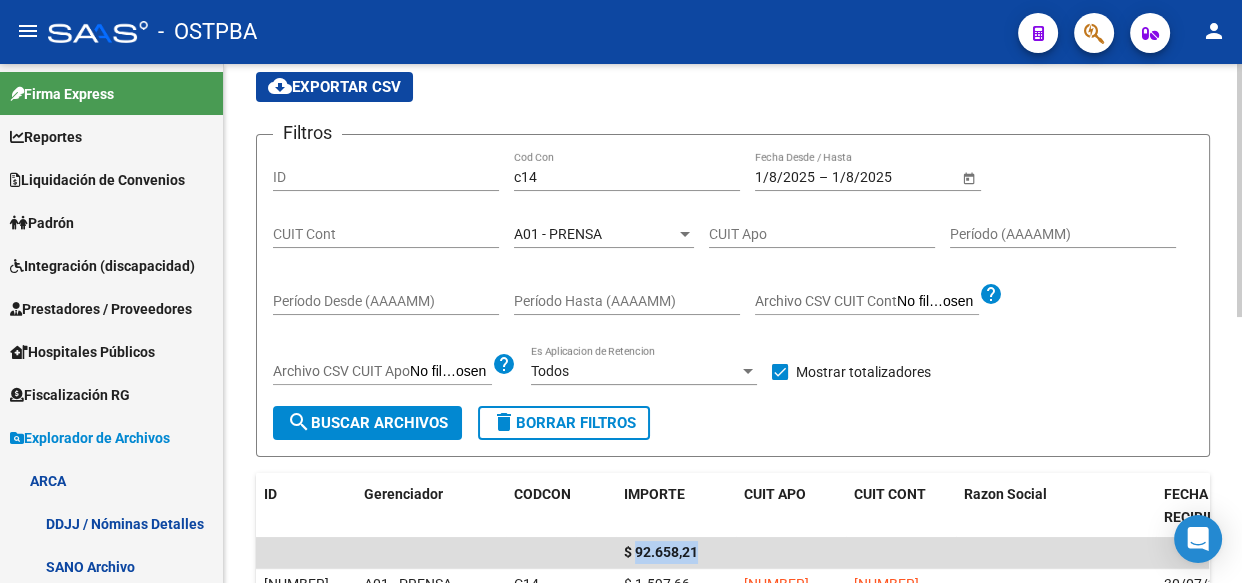 click on "A01 - PRENSA" at bounding box center [558, 234] 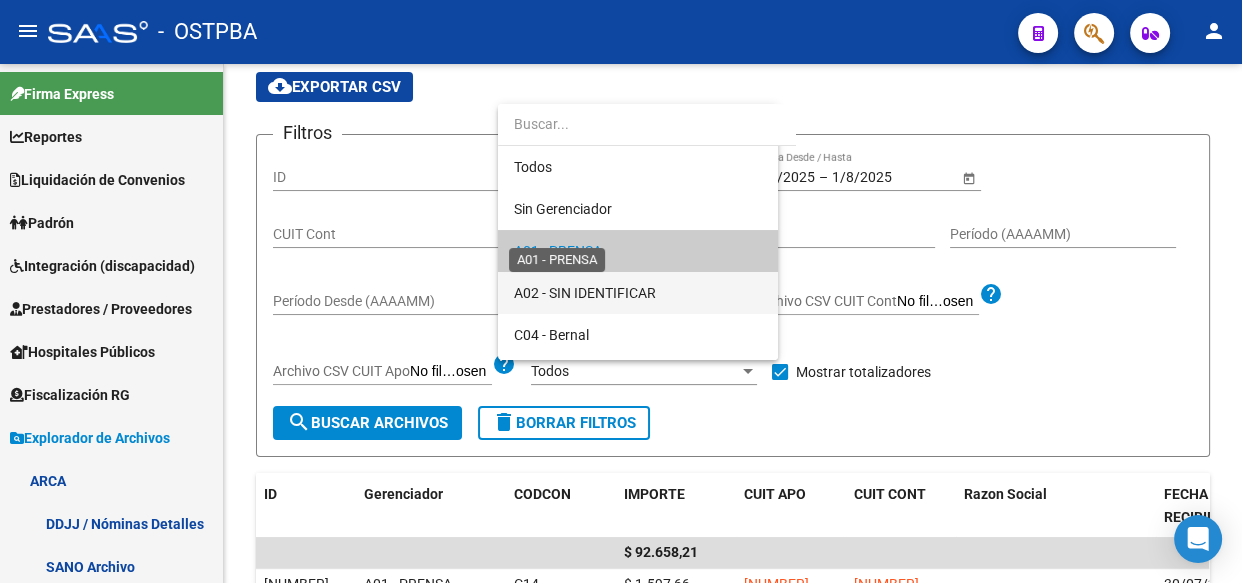 scroll, scrollTop: 19, scrollLeft: 0, axis: vertical 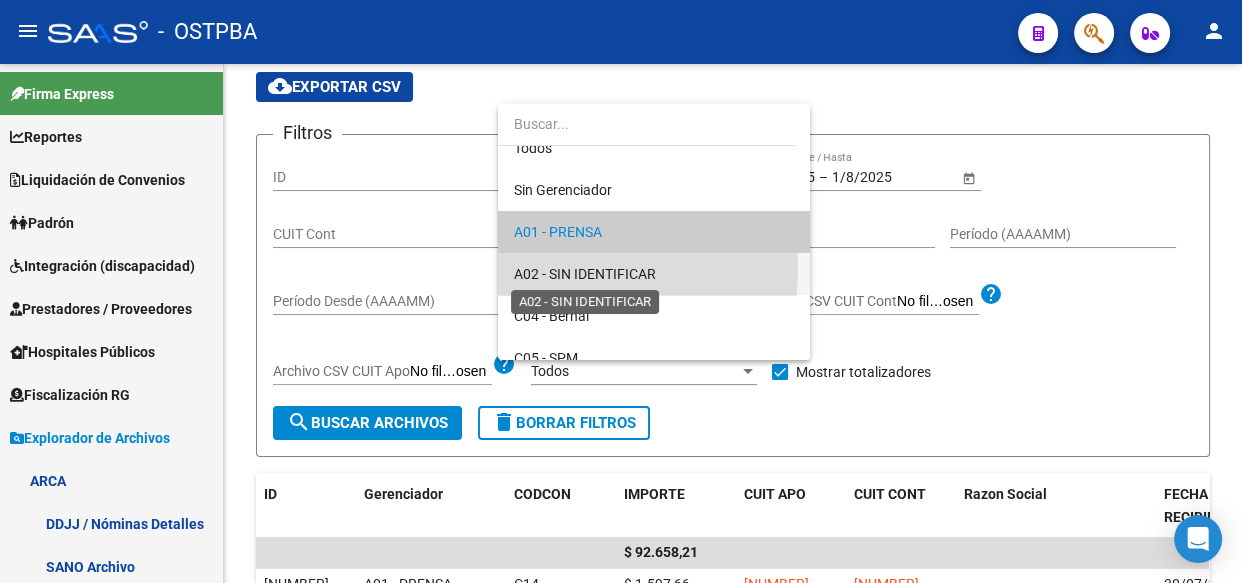 click on "A02 - SIN IDENTIFICAR" at bounding box center [585, 274] 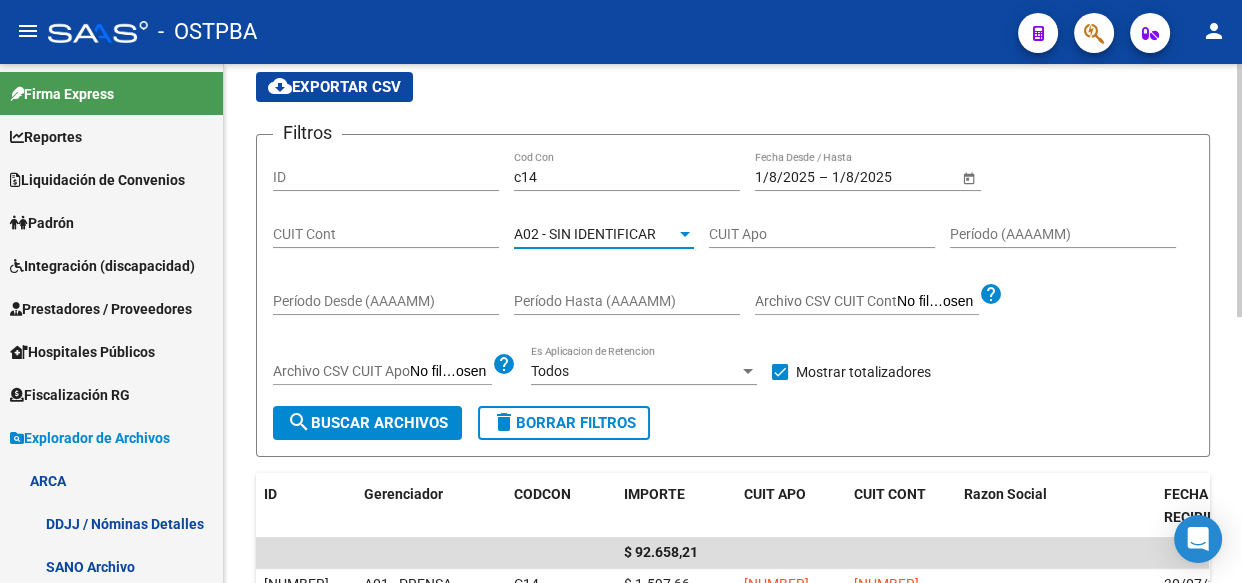 click on "search  Buscar Archivos" 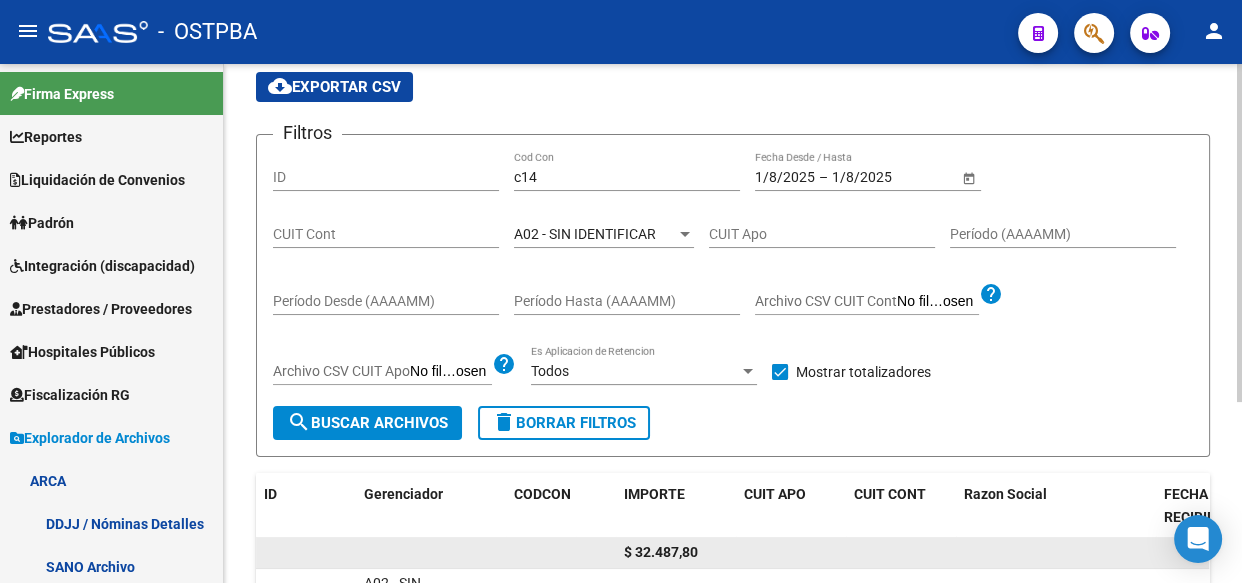 click on "$ 32.487,80" 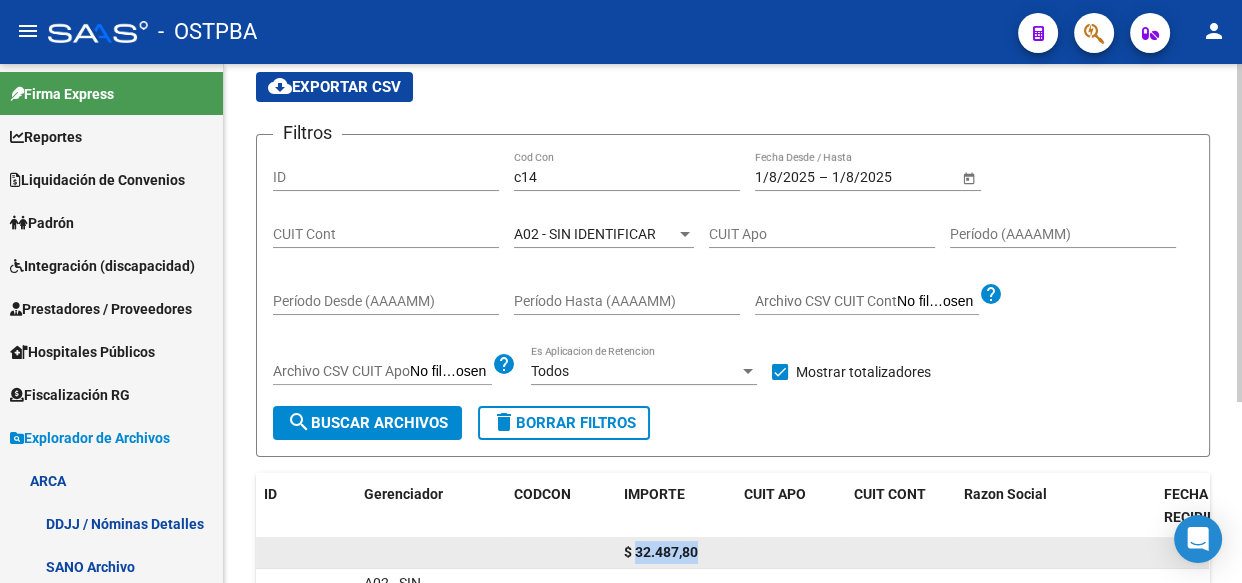 click on "$ 32.487,80" 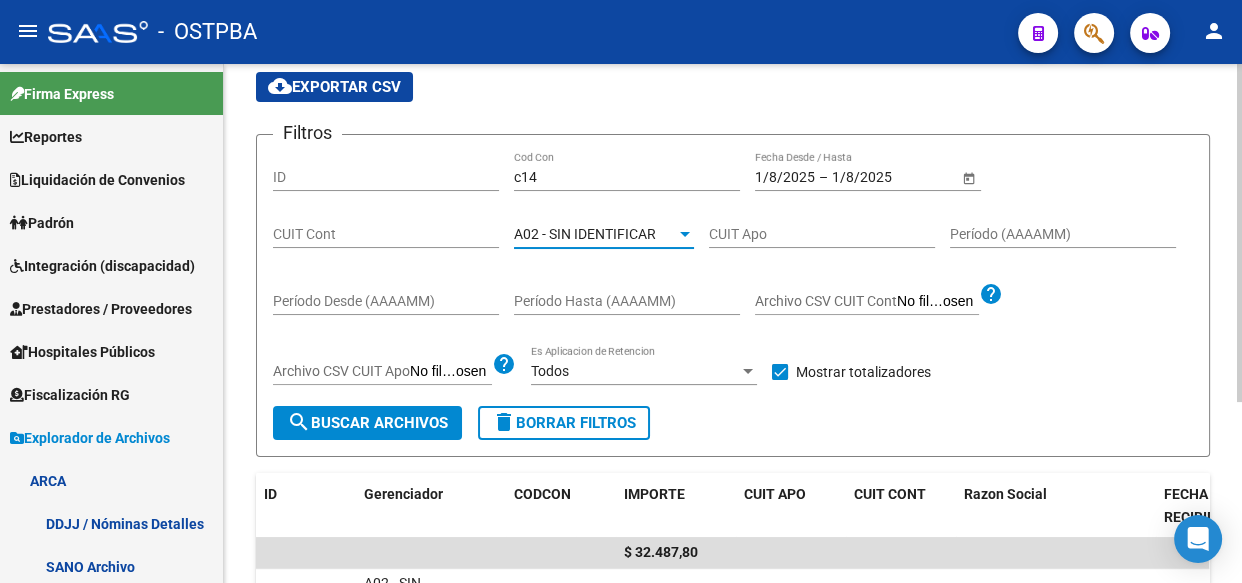 click on "A02 - SIN IDENTIFICAR" at bounding box center [585, 234] 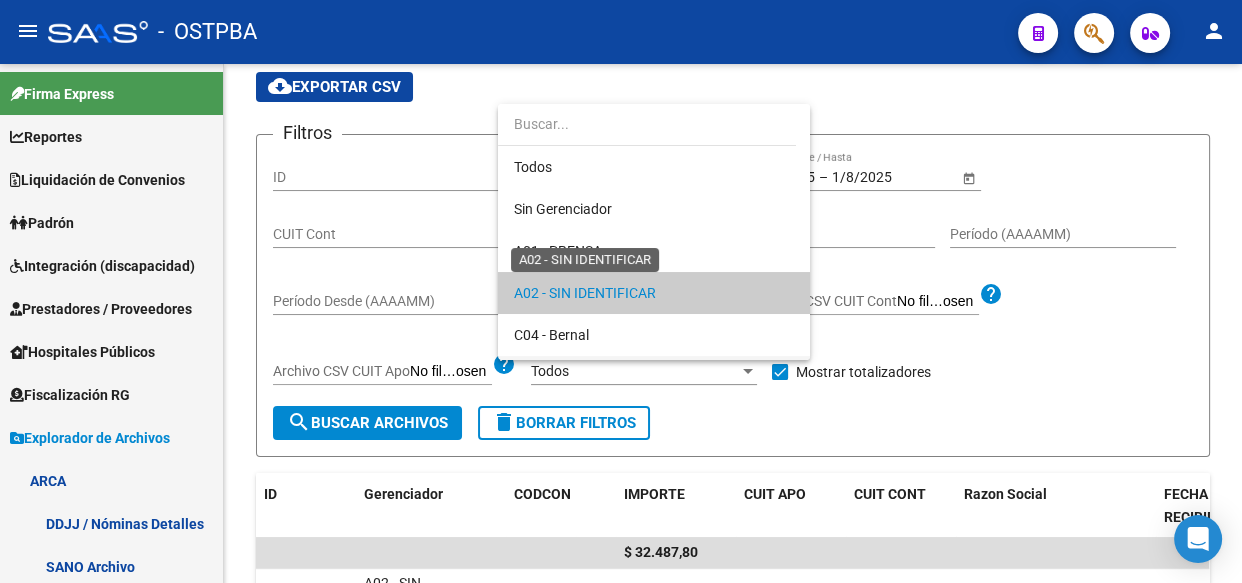 scroll, scrollTop: 60, scrollLeft: 0, axis: vertical 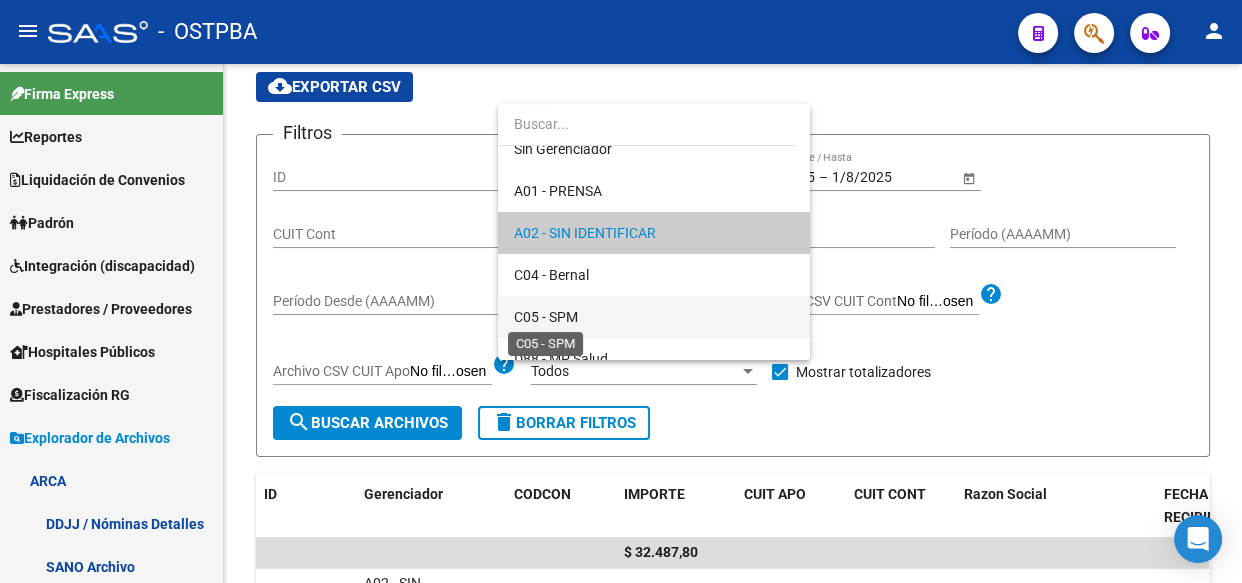 click on "C05 - SPM" at bounding box center [546, 317] 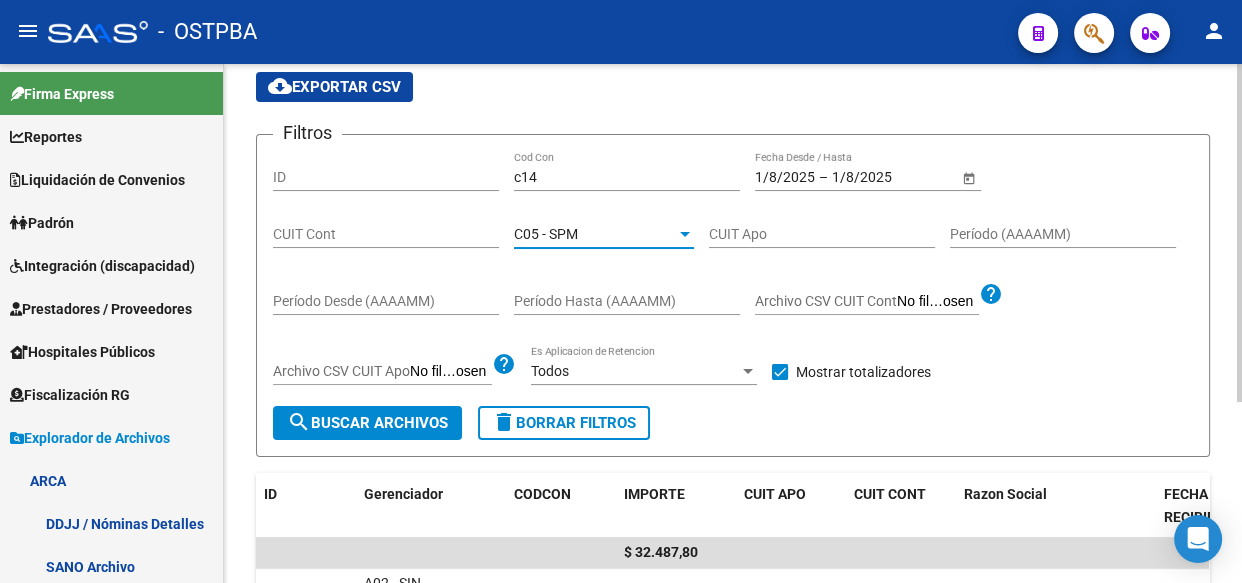 click on "search  Buscar Archivos" 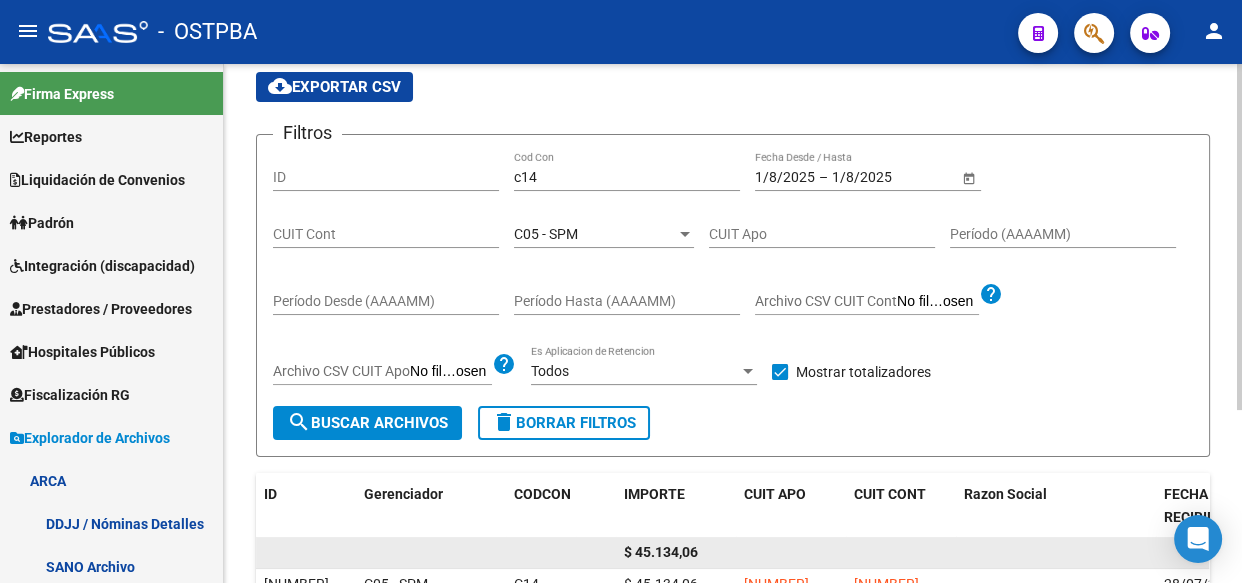 click on "$ 45.134,06" 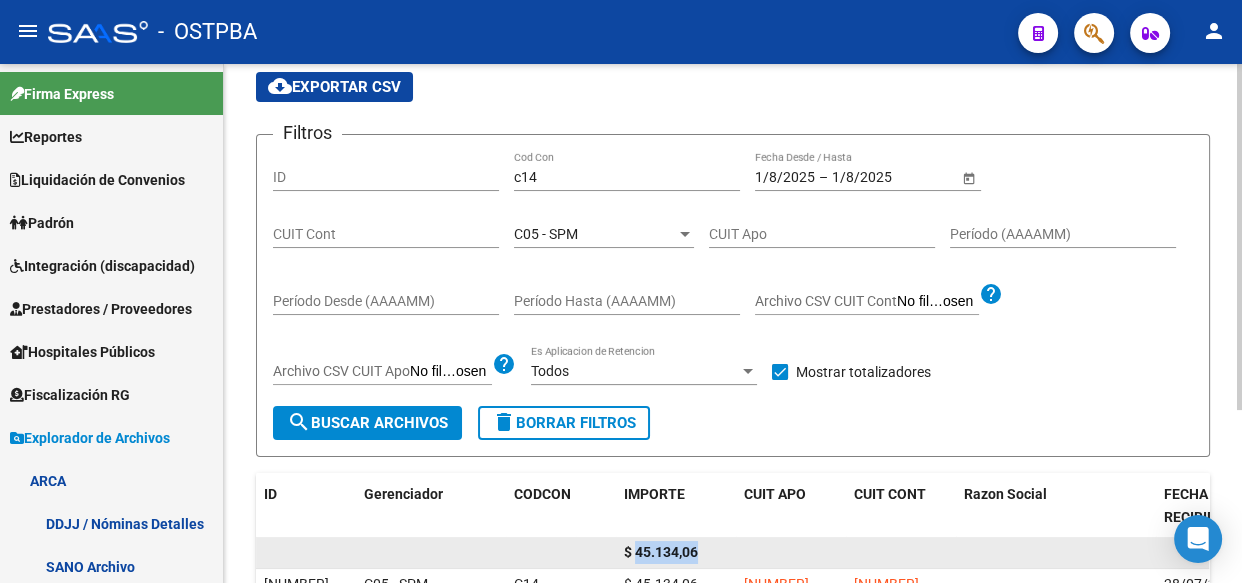 click on "$ 45.134,06" 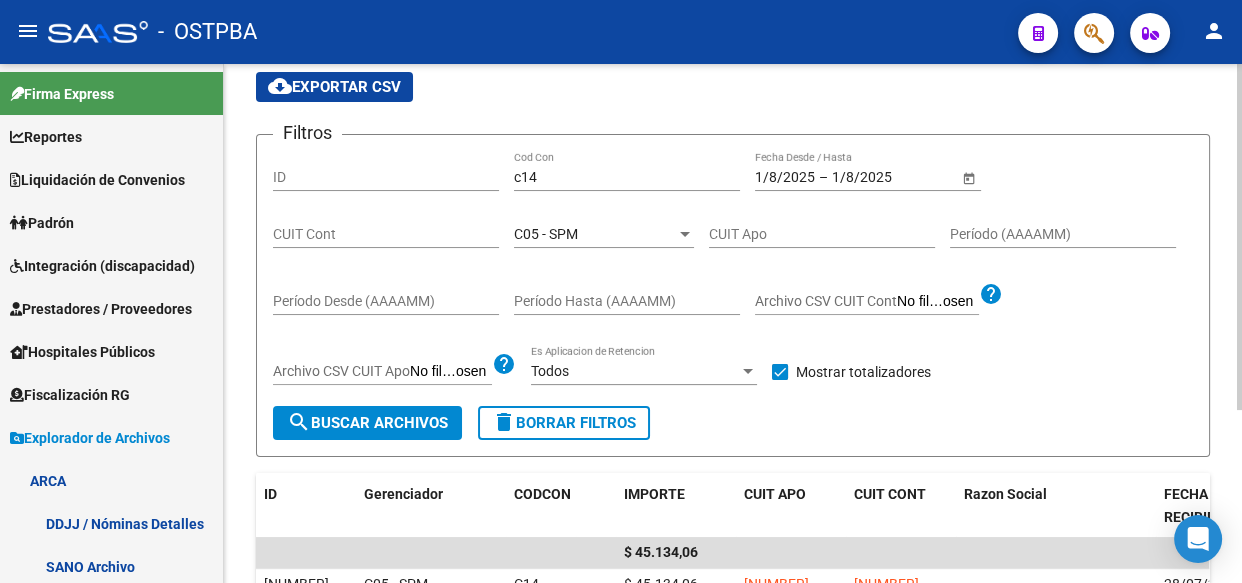 click on "C05 - SPM" at bounding box center (546, 234) 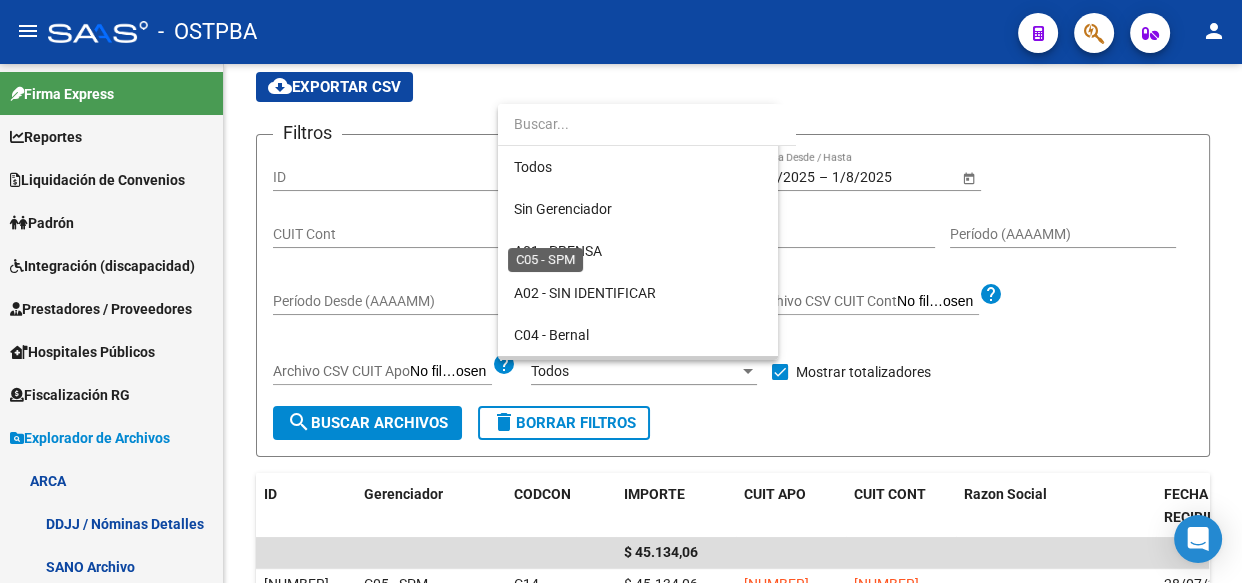 scroll, scrollTop: 145, scrollLeft: 0, axis: vertical 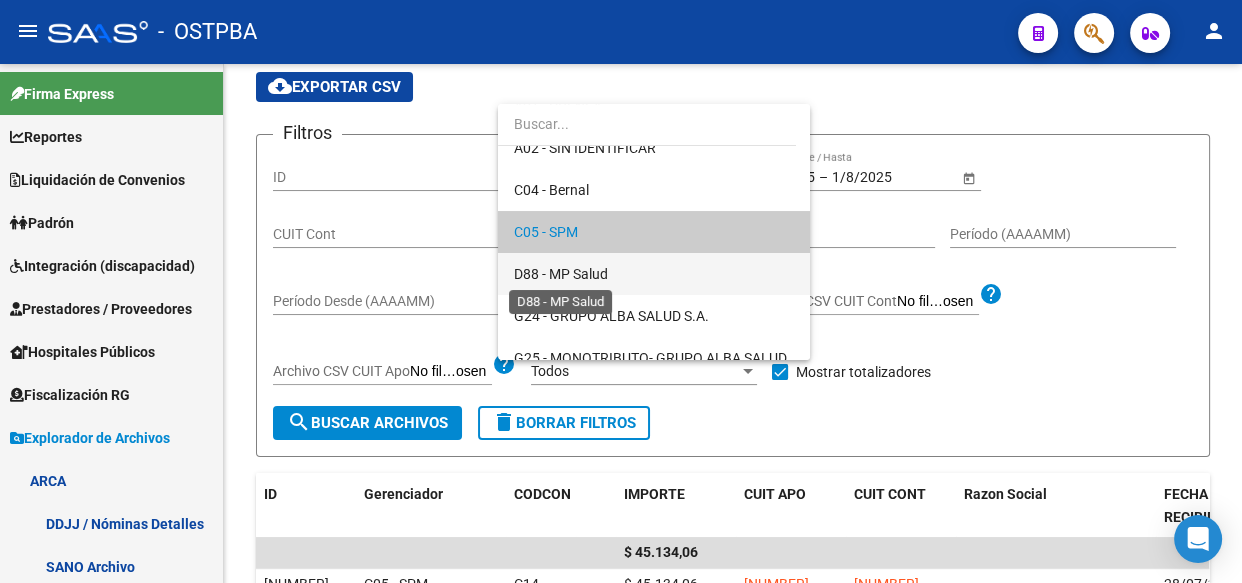 click on "D88 - MP Salud" at bounding box center [561, 274] 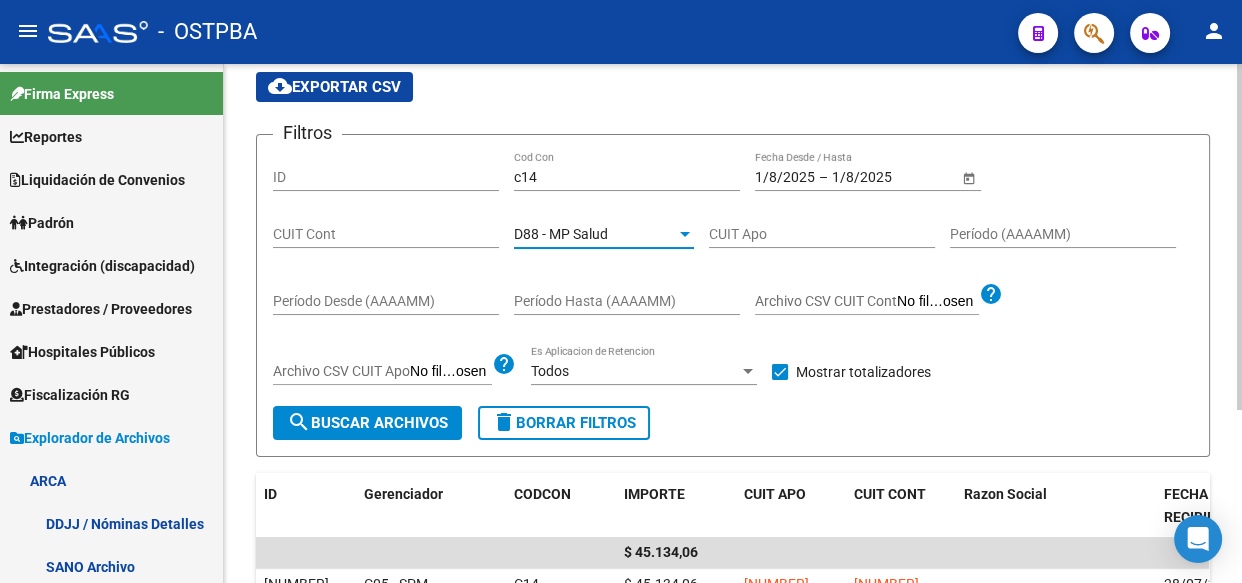 click on "search  Buscar Archivos" 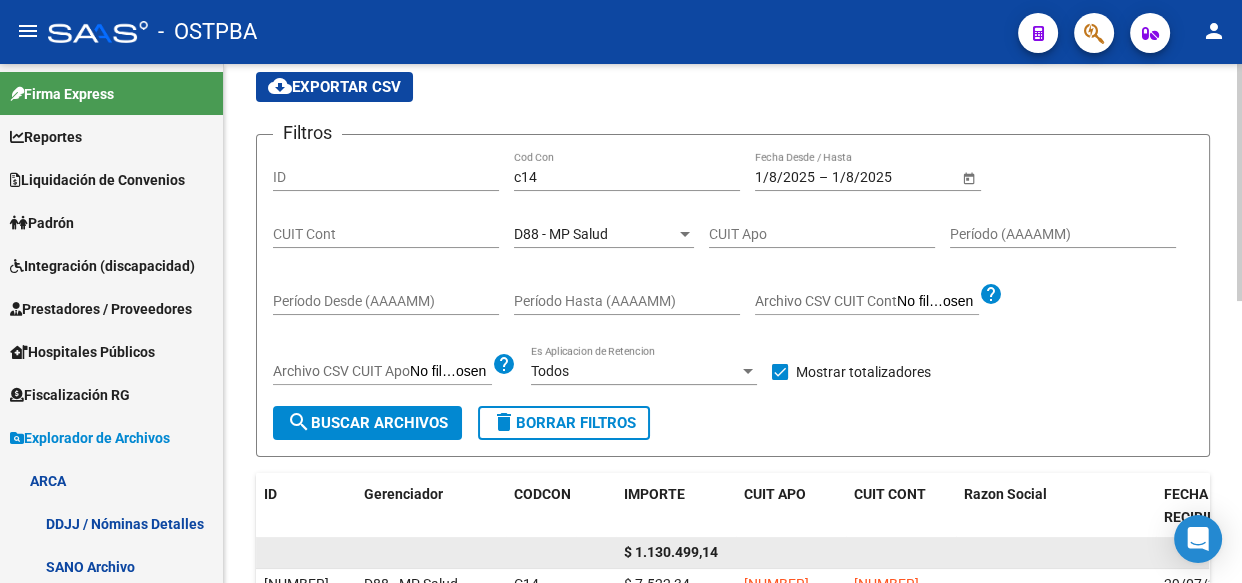 click on "$ 1.130.499,14" 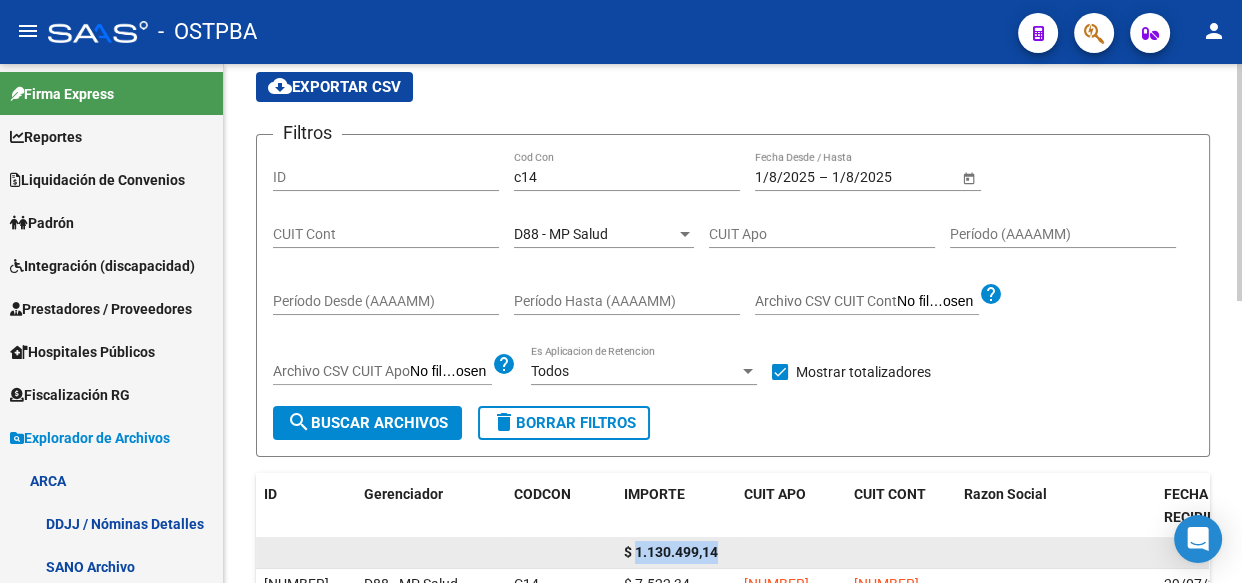 click on "$ 1.130.499,14" 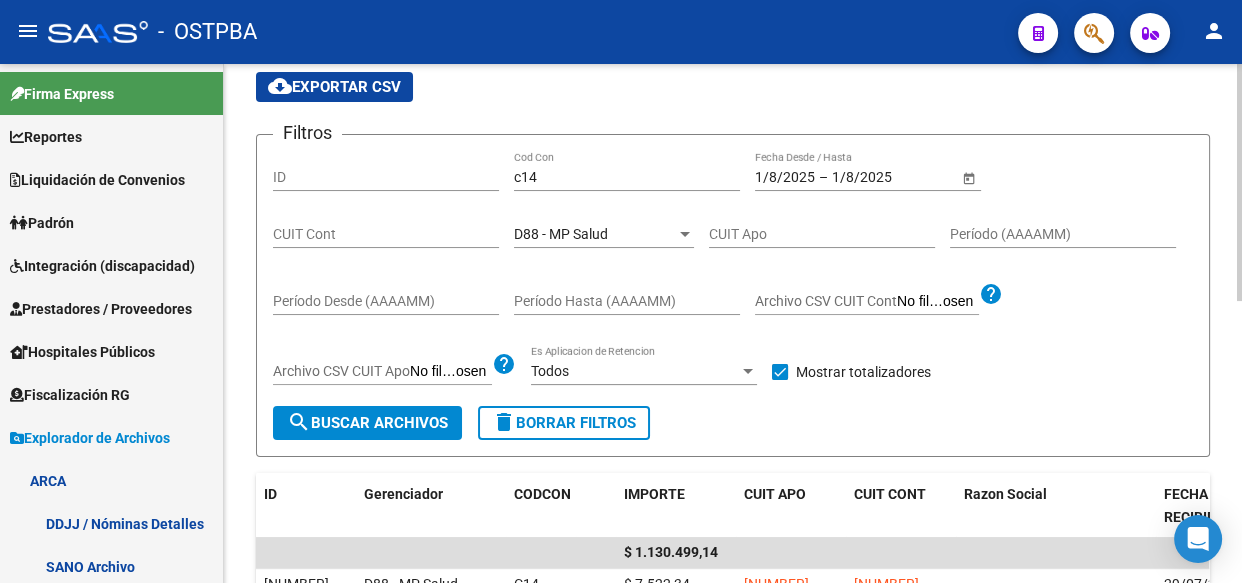 click on "D88 - MP Salud" at bounding box center [595, 234] 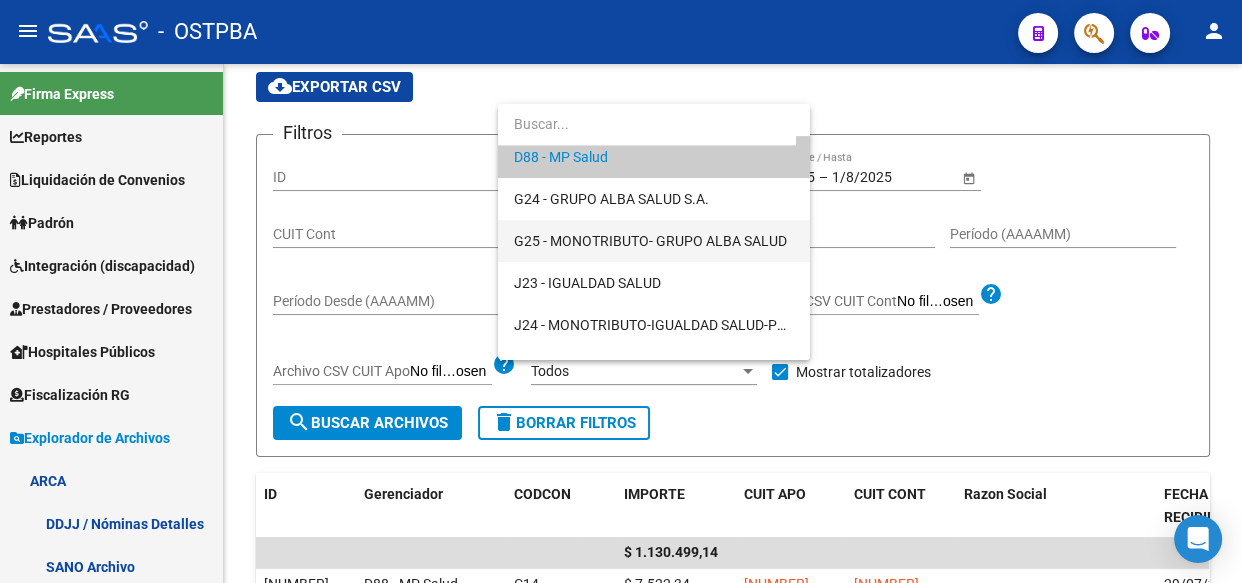 scroll, scrollTop: 278, scrollLeft: 0, axis: vertical 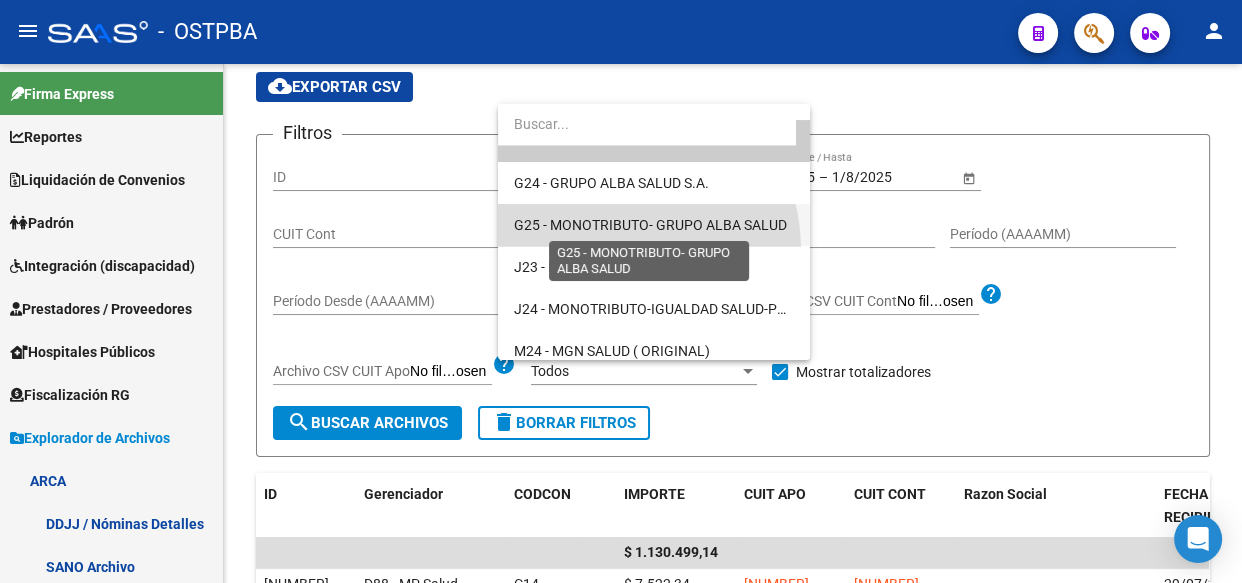 click on "G25 - MONOTRIBUTO- GRUPO ALBA SALUD" at bounding box center [650, 225] 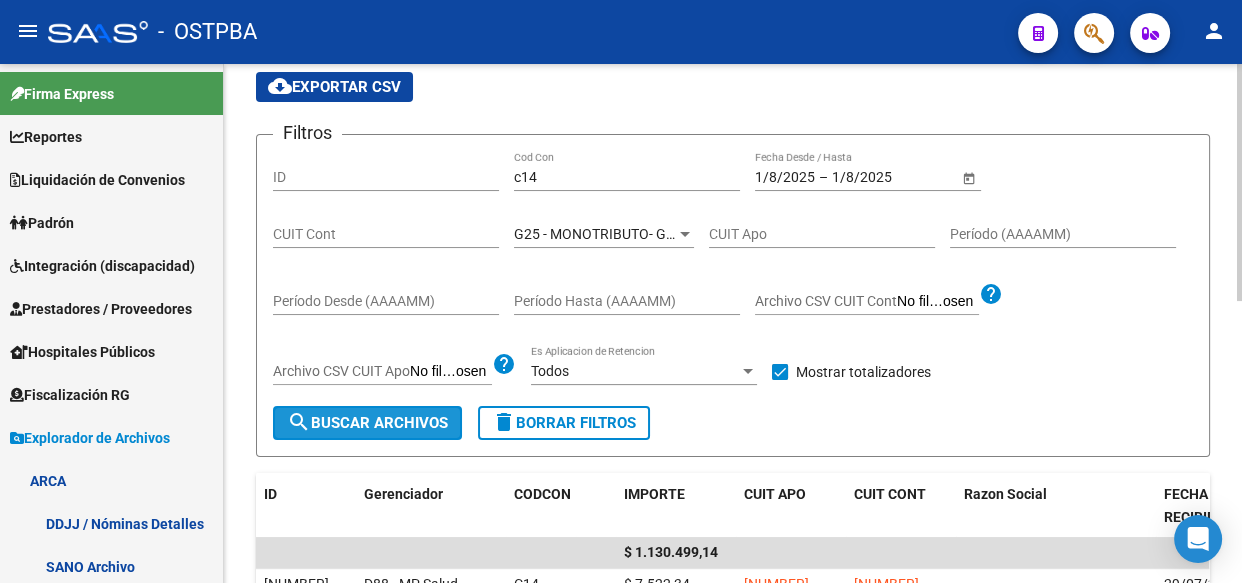 click on "search  Buscar Archivos" 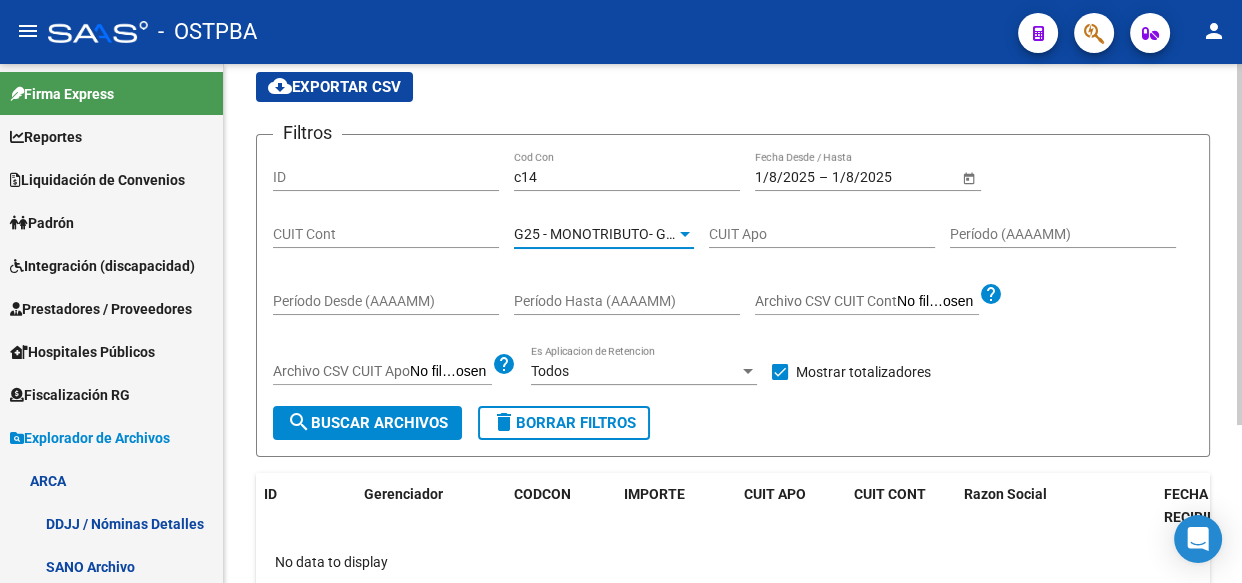 click on "G25 - MONOTRIBUTO- GRUPO ALBA SALUD" at bounding box center (650, 234) 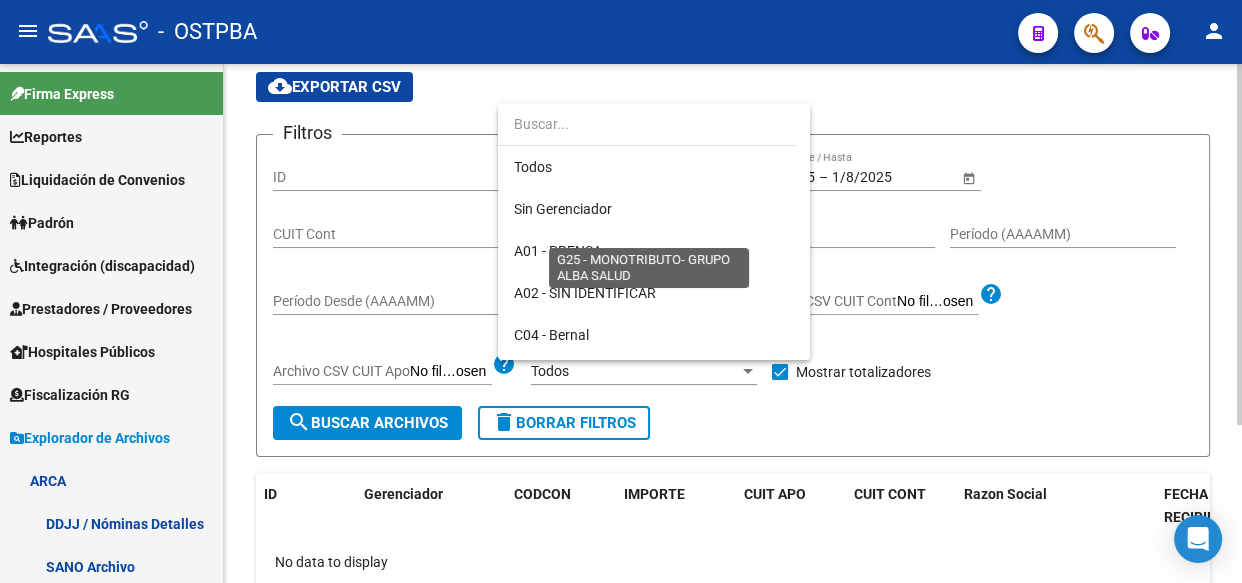 scroll, scrollTop: 270, scrollLeft: 0, axis: vertical 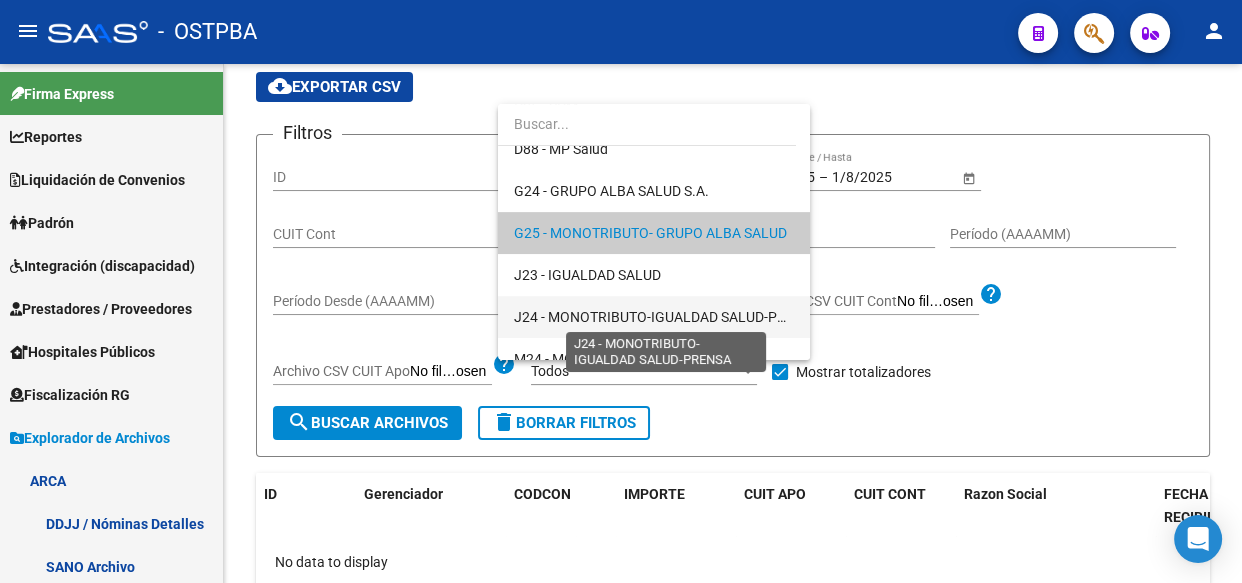 click on "J24 - MONOTRIBUTO-IGUALDAD SALUD-PRENSA" at bounding box center (667, 317) 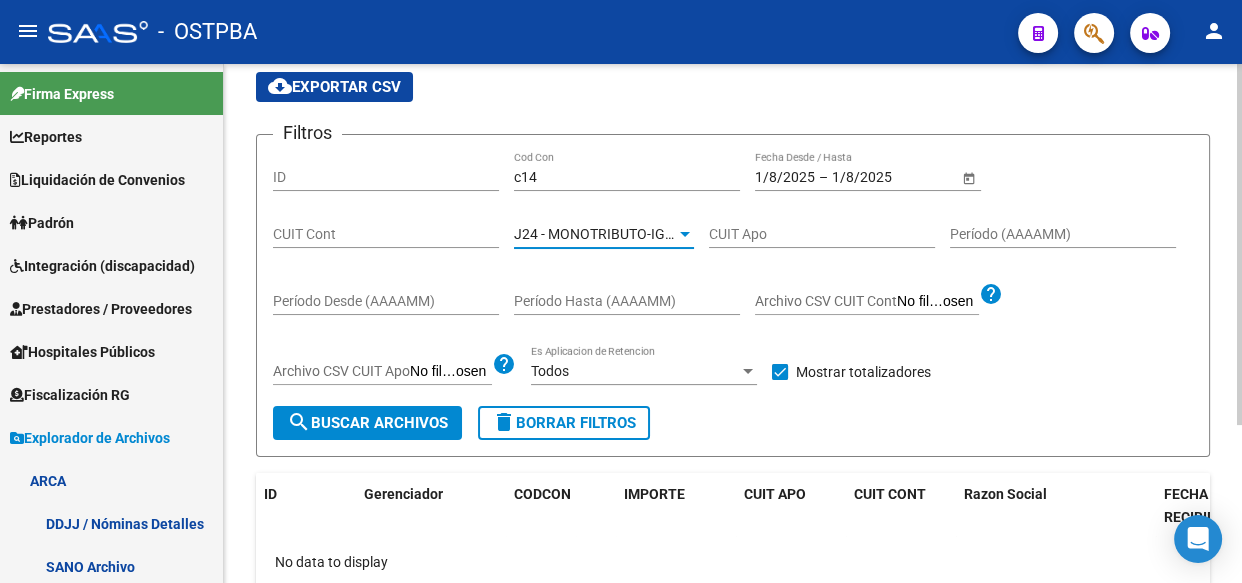 click on "search  Buscar Archivos" 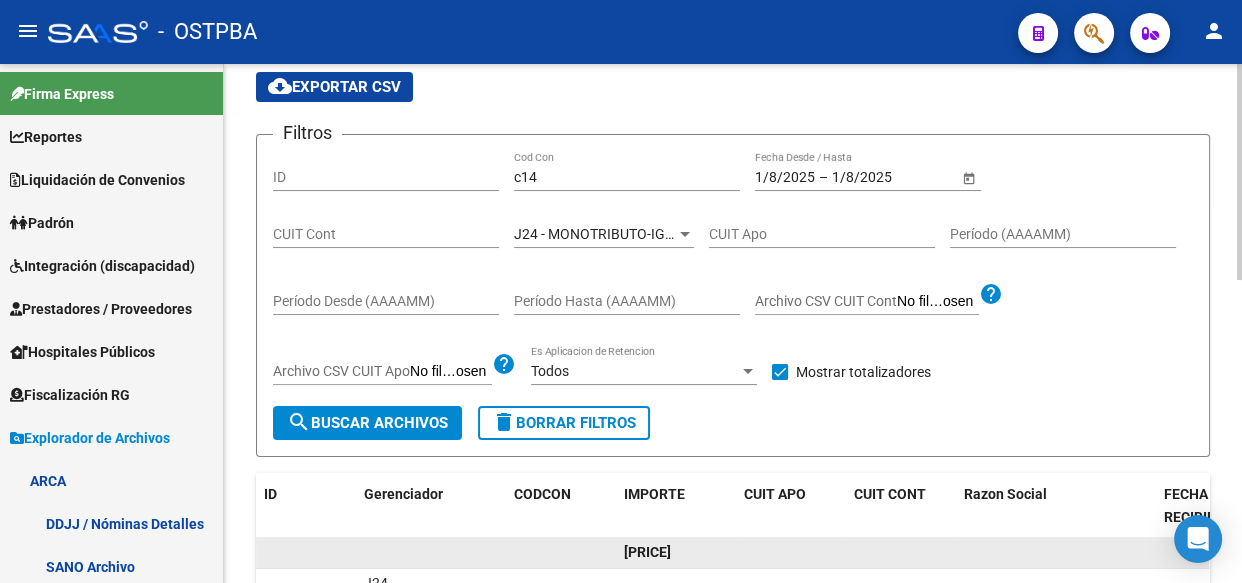 click on "[PRICE]" 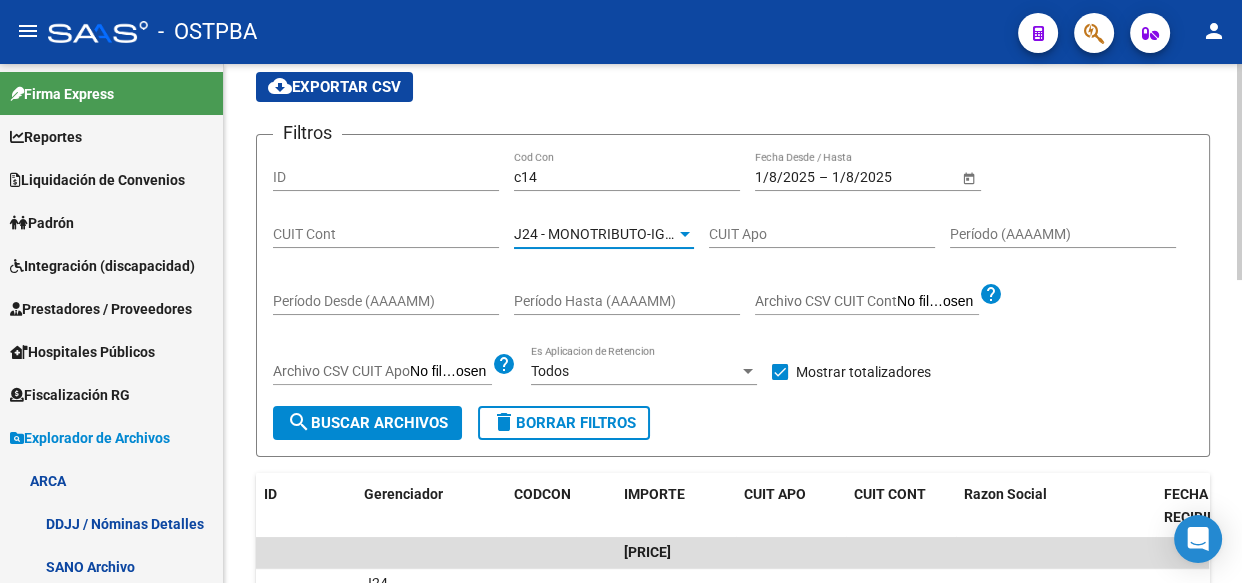 click on "J24 - MONOTRIBUTO-IGUALDAD SALUD-PRENSA" at bounding box center [667, 234] 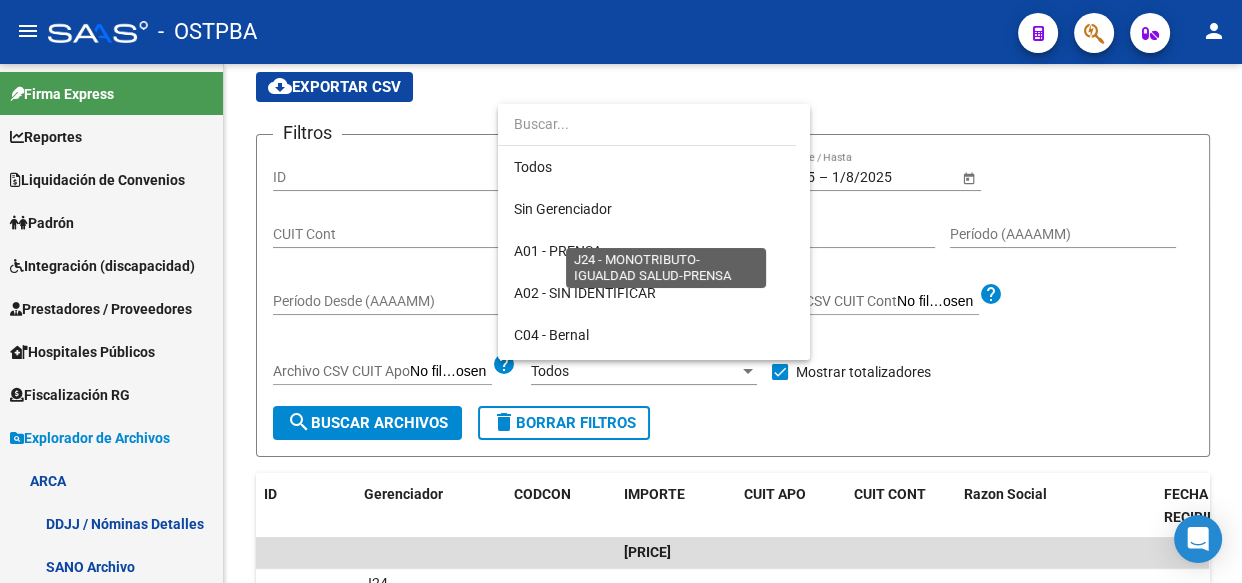 scroll, scrollTop: 355, scrollLeft: 0, axis: vertical 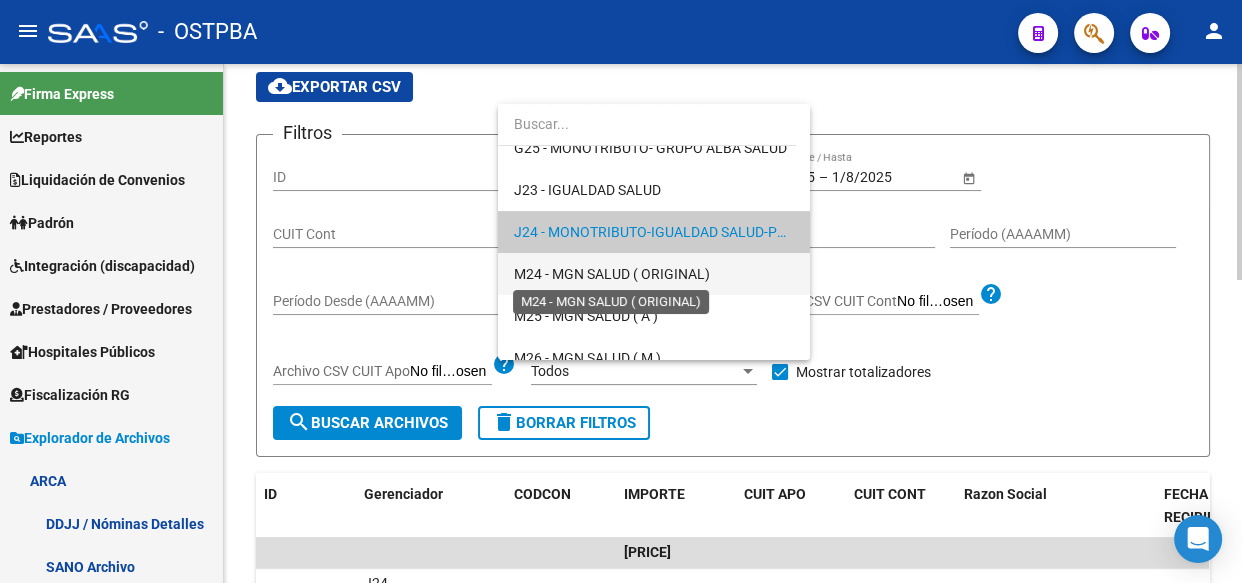 click on "M24 - MGN SALUD ( ORIGINAL)" at bounding box center [612, 274] 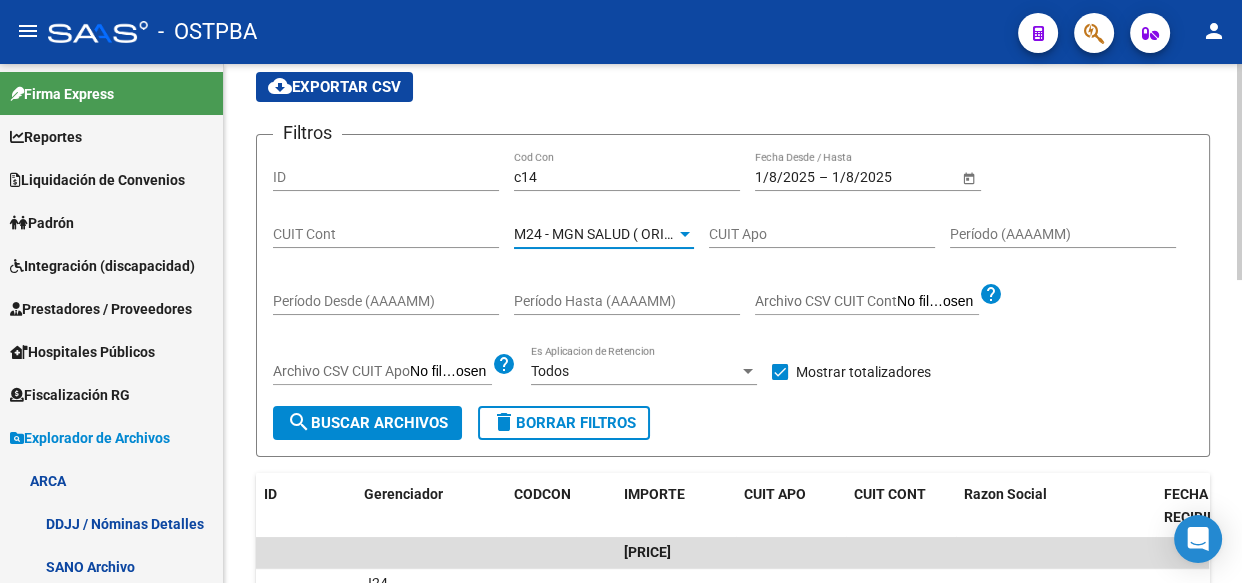 click on "search  Buscar Archivos" 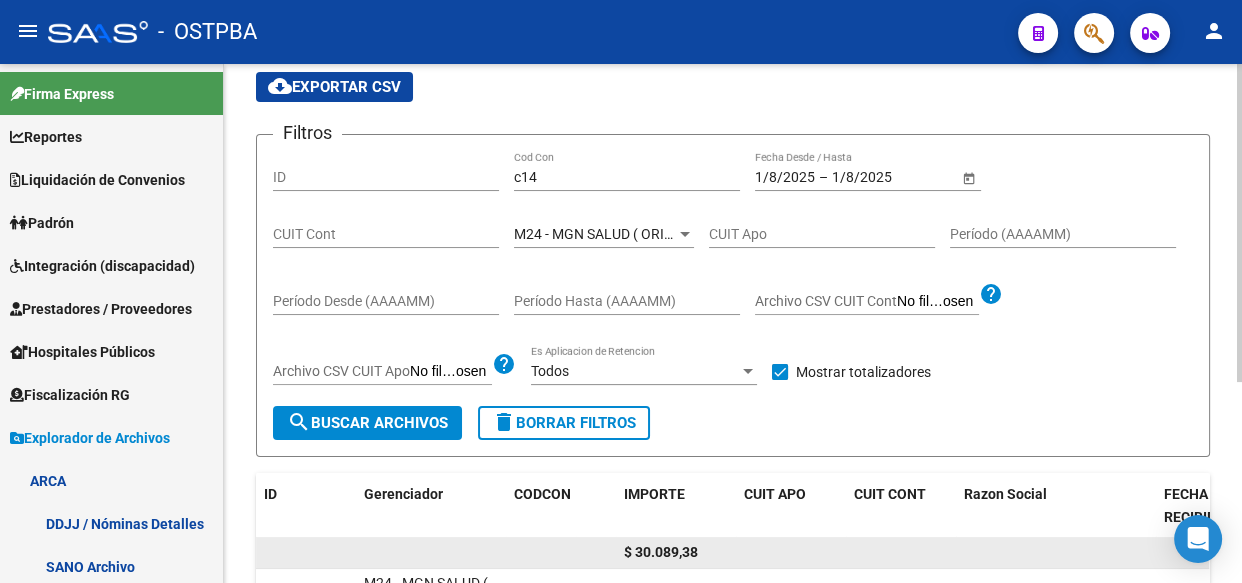 click on "$ 30.089,38" 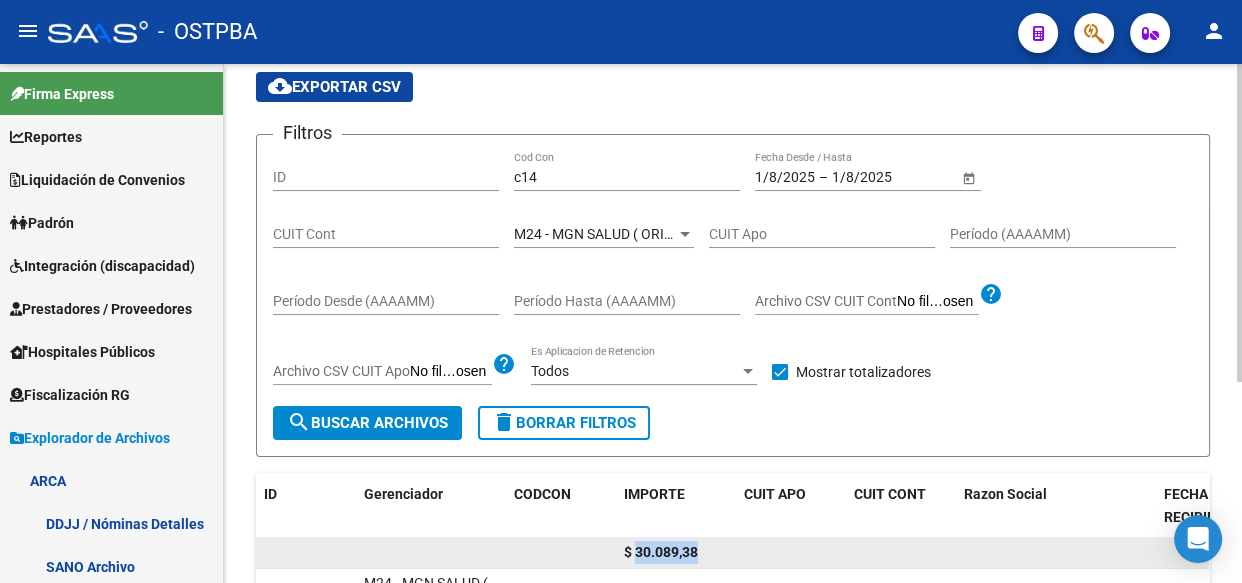 click on "$ 30.089,38" 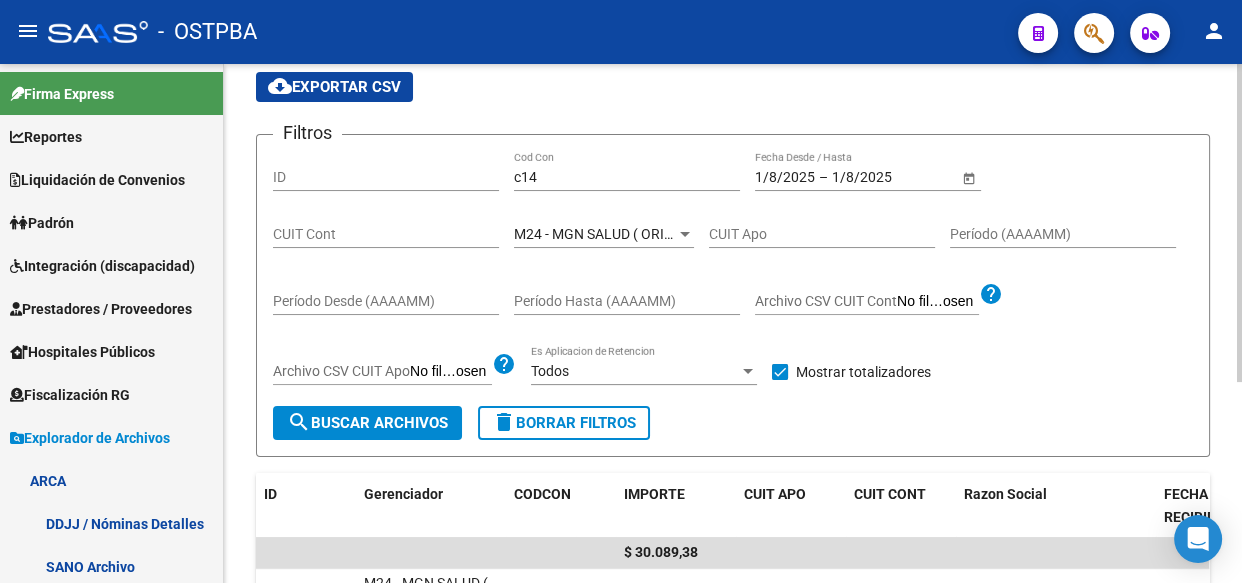 click on "M24 - MGN SALUD ( ORIGINAL) Seleccionar Gerenciador" 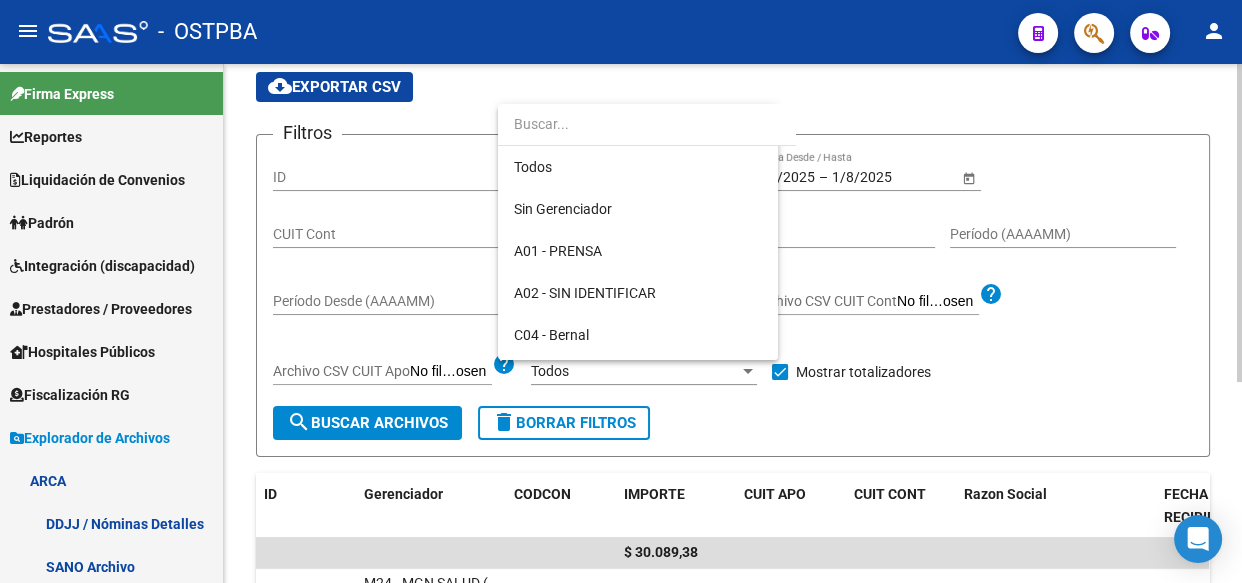 scroll, scrollTop: 397, scrollLeft: 0, axis: vertical 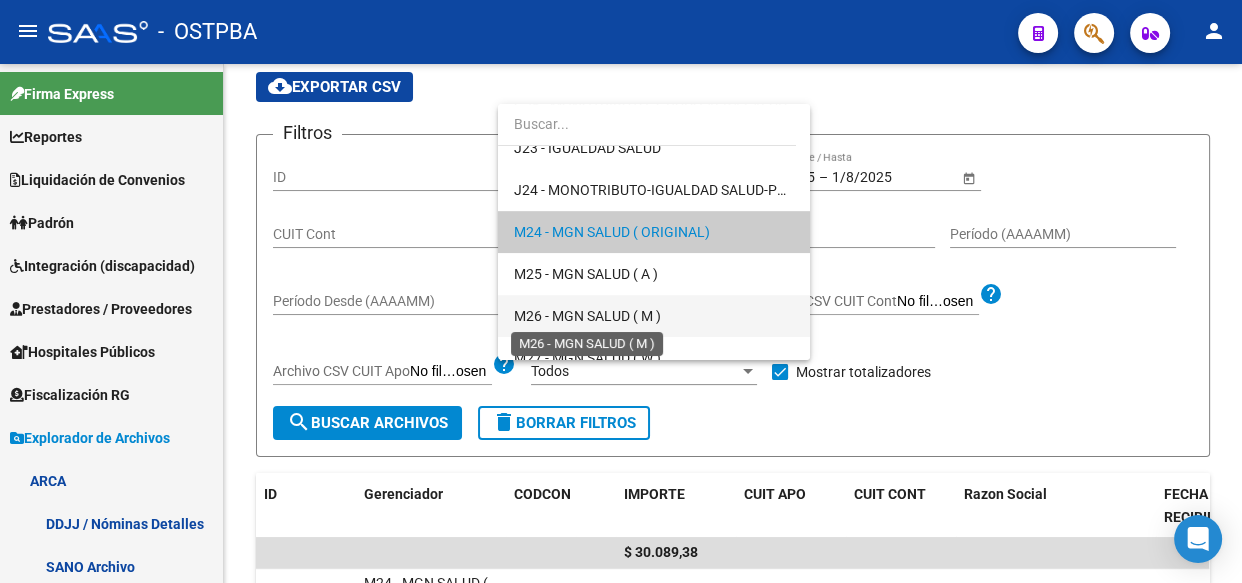 click on "M26 - MGN SALUD ( M )" at bounding box center [587, 316] 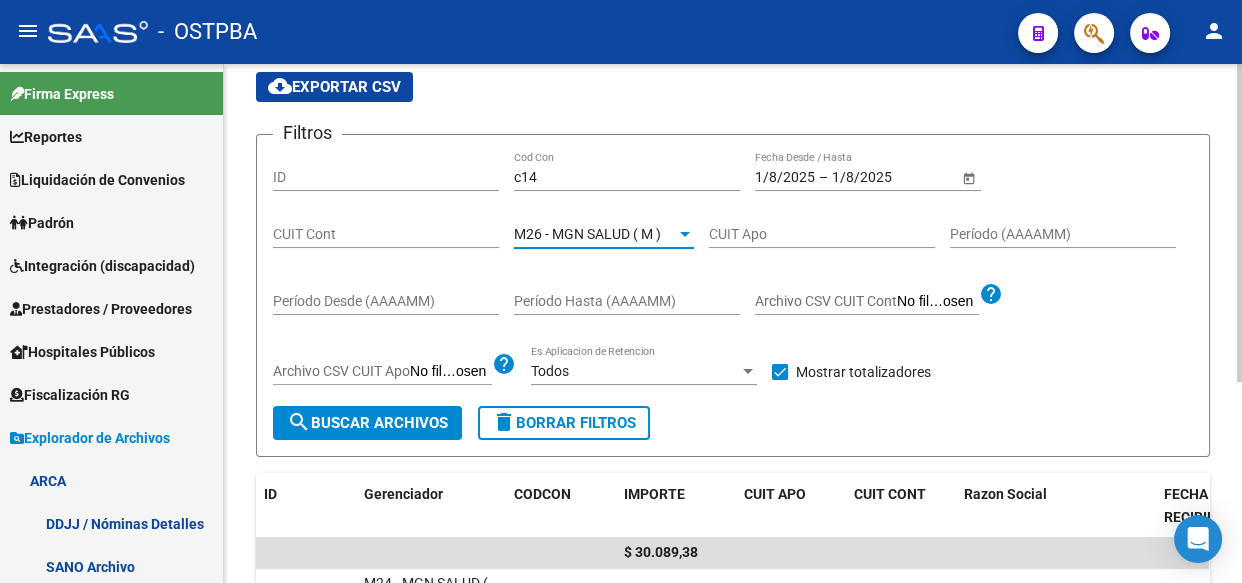 click on "search  Buscar Archivos" 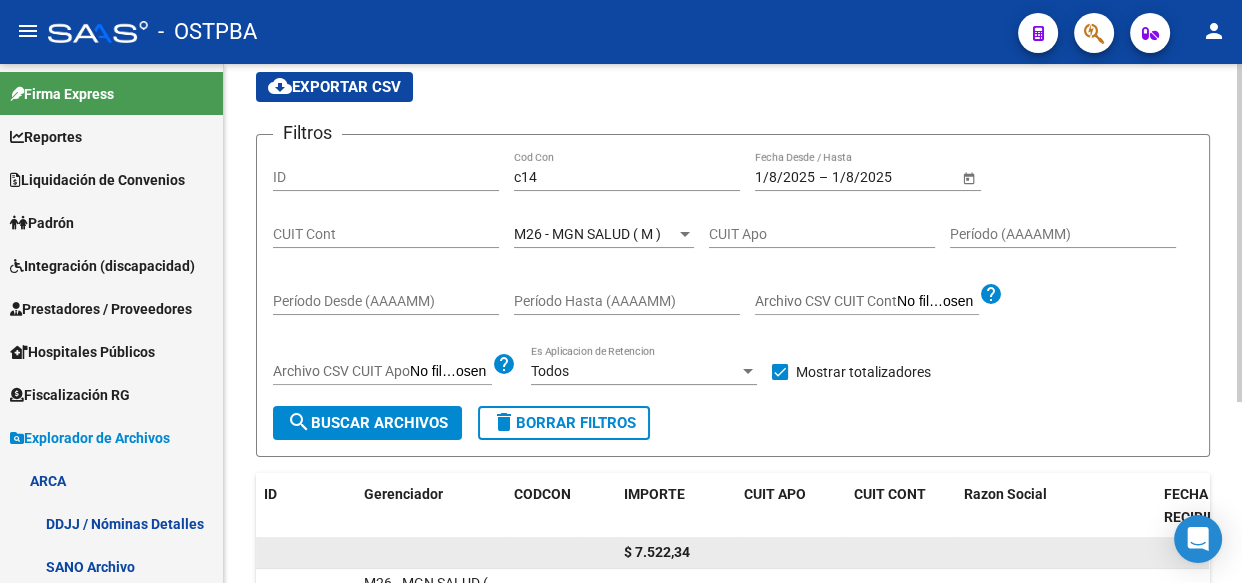click on "$ 7.522,34" 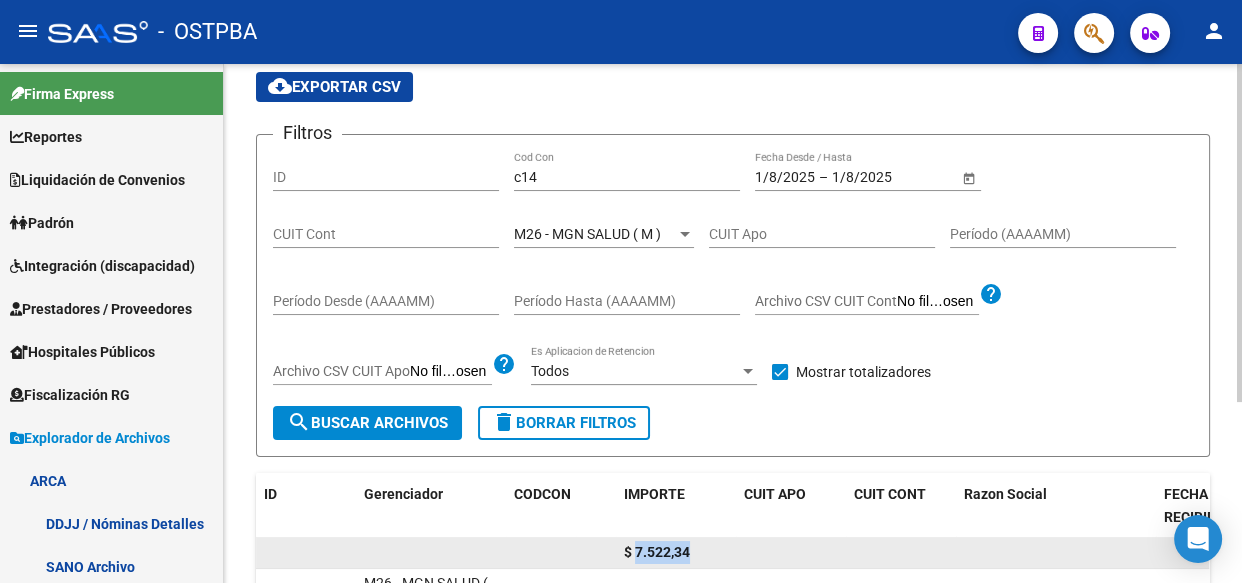 click on "$ 7.522,34" 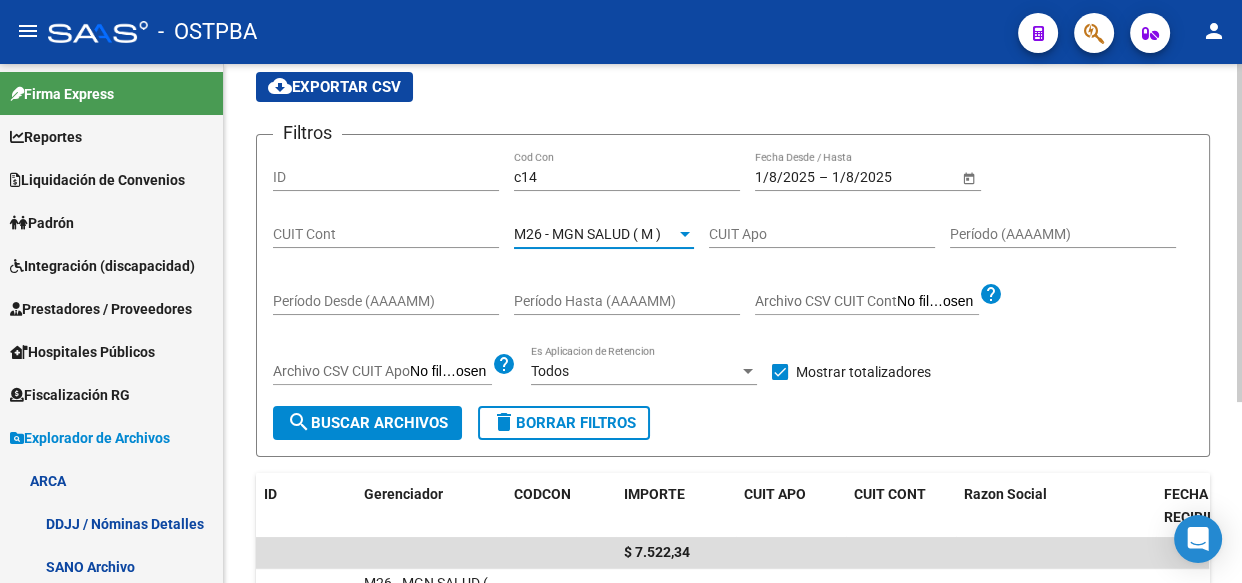 click on "M26 - MGN SALUD ( M )" at bounding box center (587, 234) 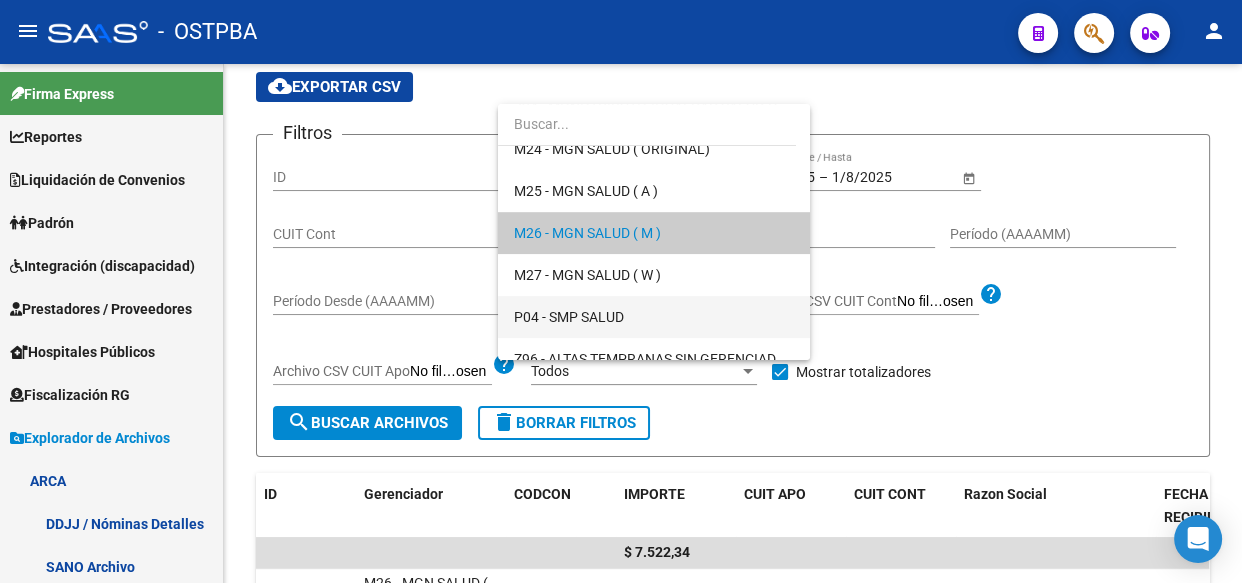 scroll, scrollTop: 583, scrollLeft: 0, axis: vertical 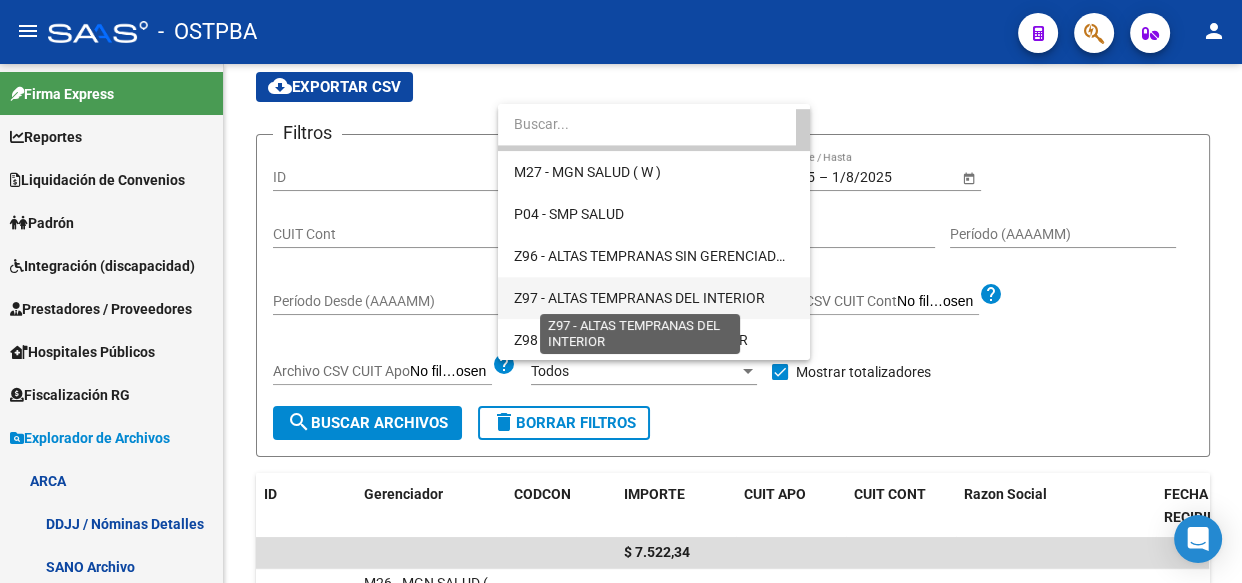click on "Z97 - ALTAS TEMPRANAS DEL INTERIOR" at bounding box center (639, 298) 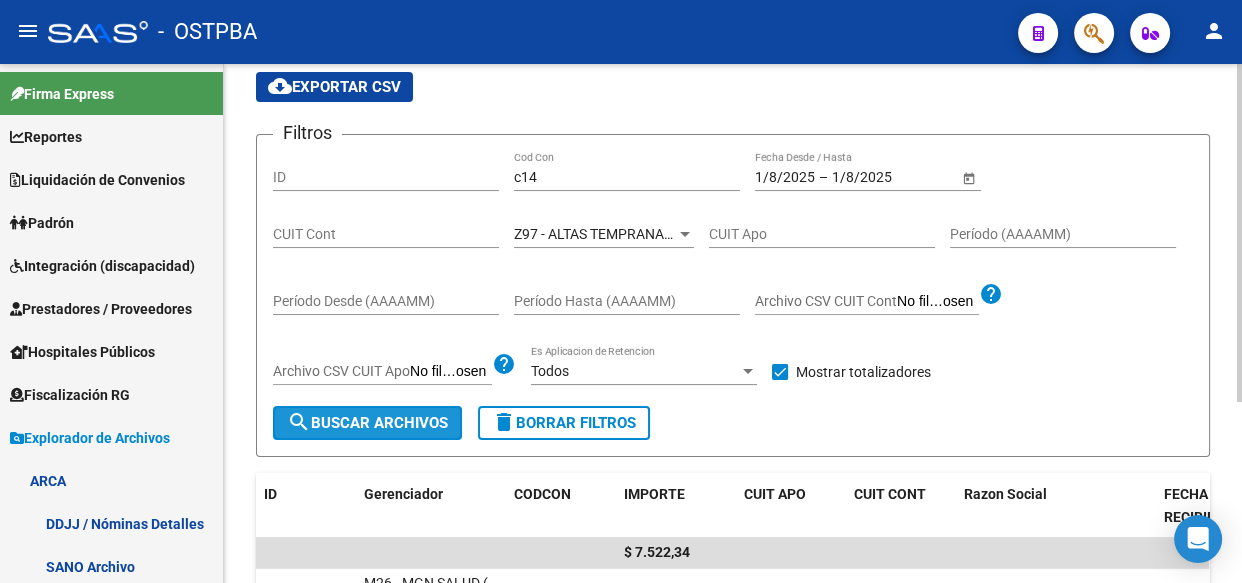 click on "search  Buscar Archivos" 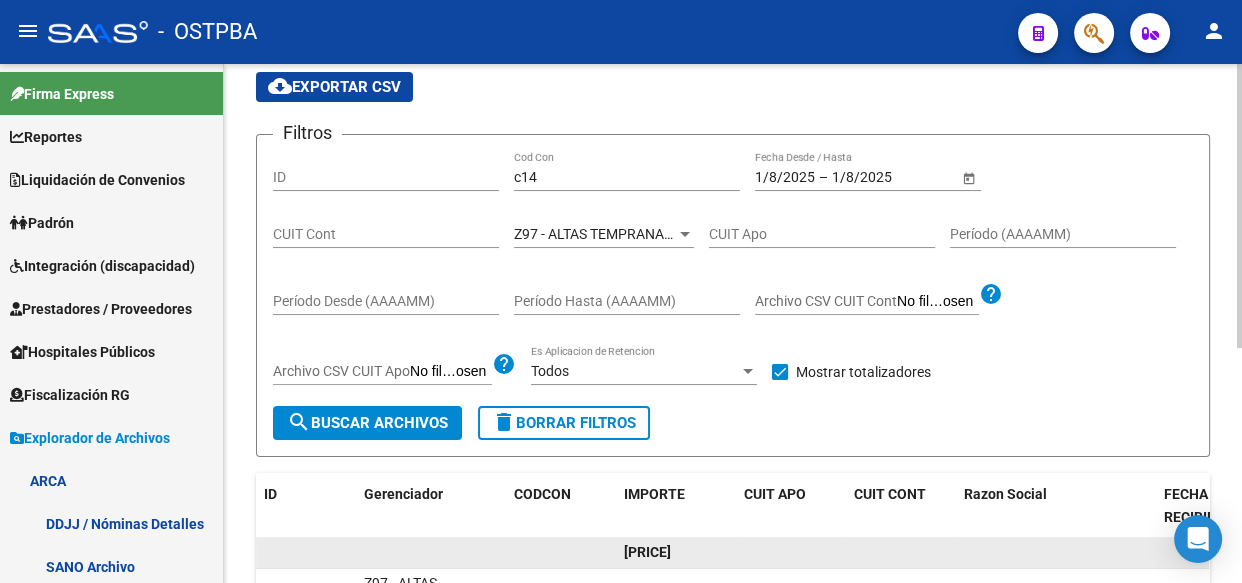 click on "[PRICE]" 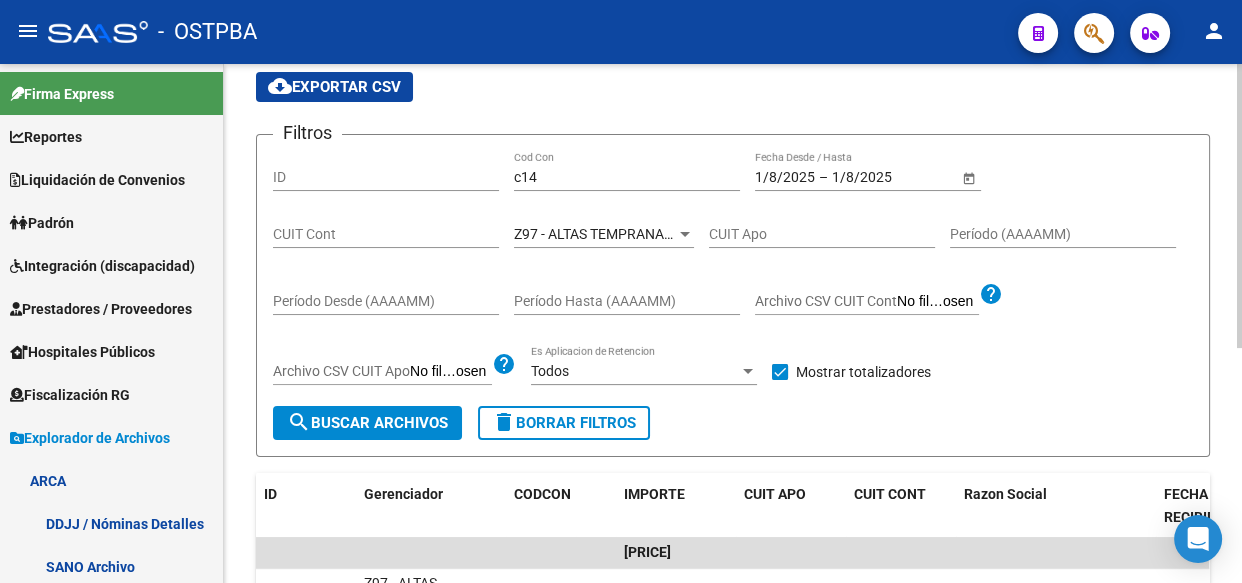 click on "c14" at bounding box center [627, 177] 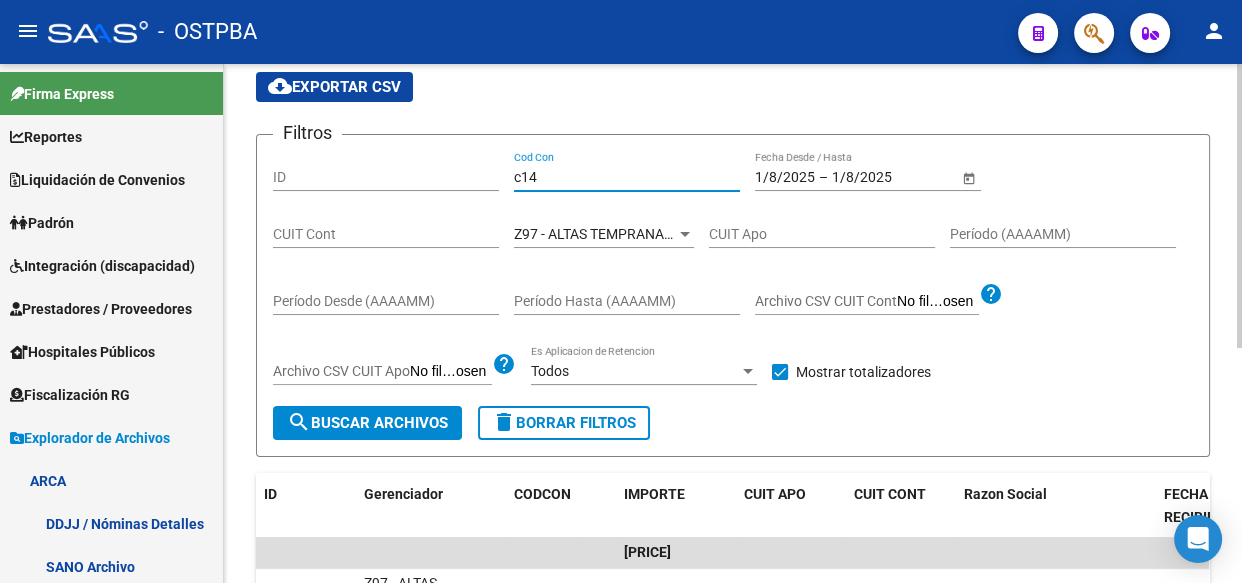 click on "c14" at bounding box center [627, 177] 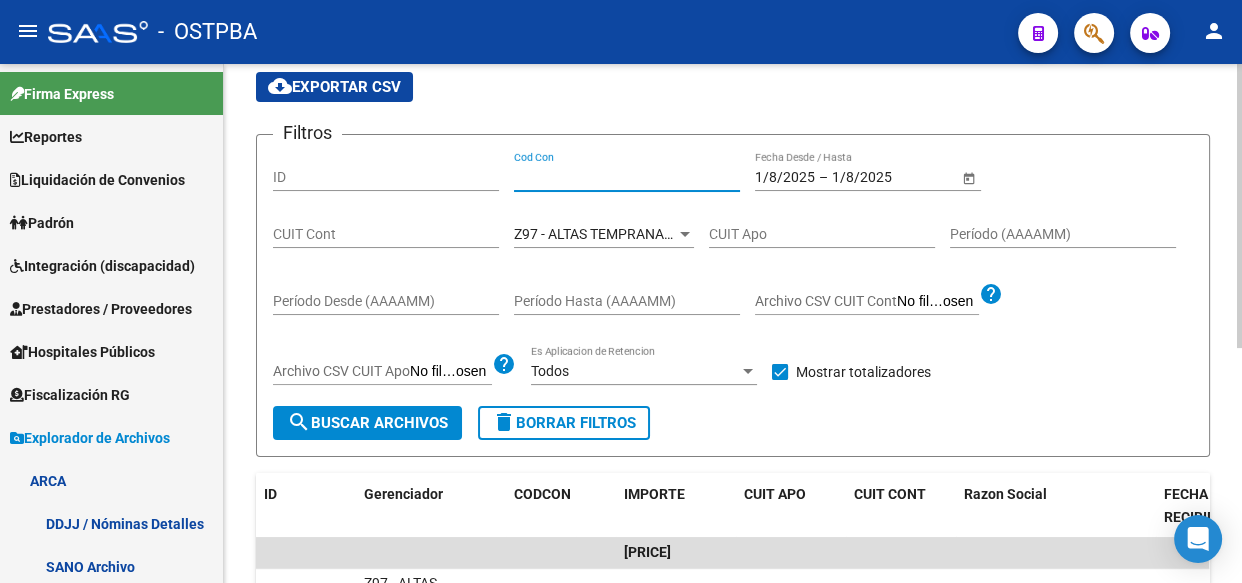 type 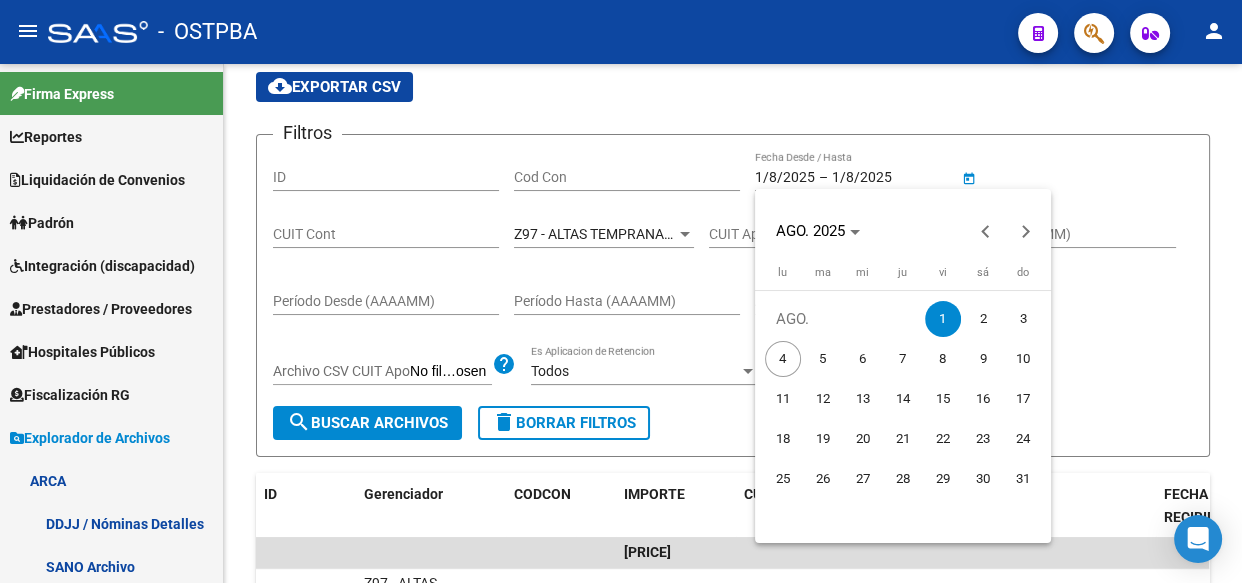 click on "4" at bounding box center [783, 359] 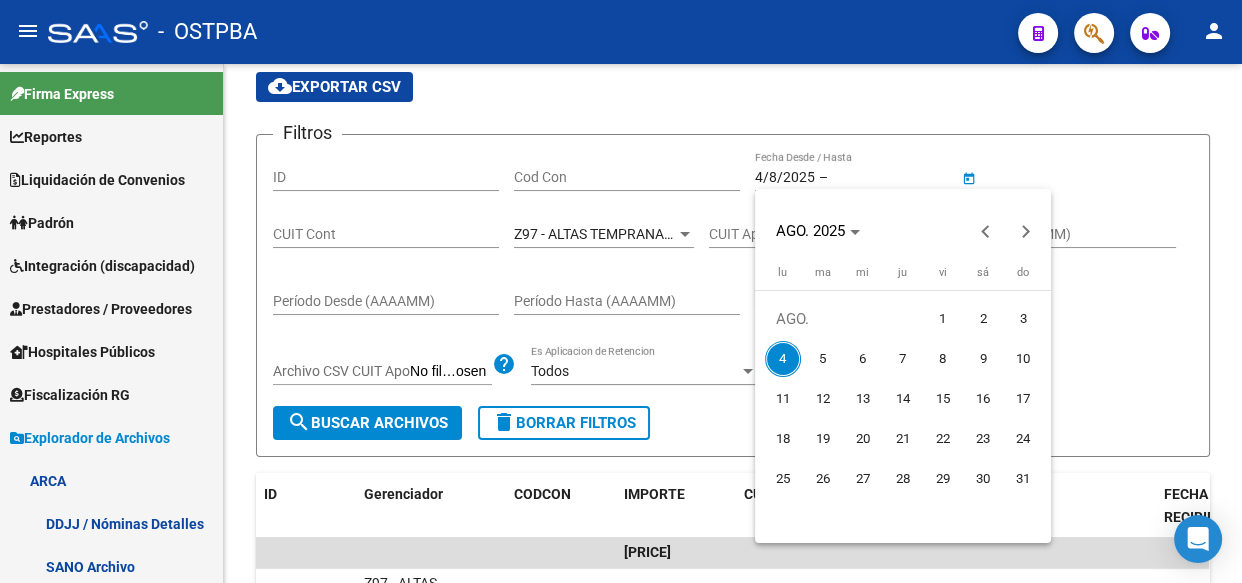 click on "4" at bounding box center (783, 359) 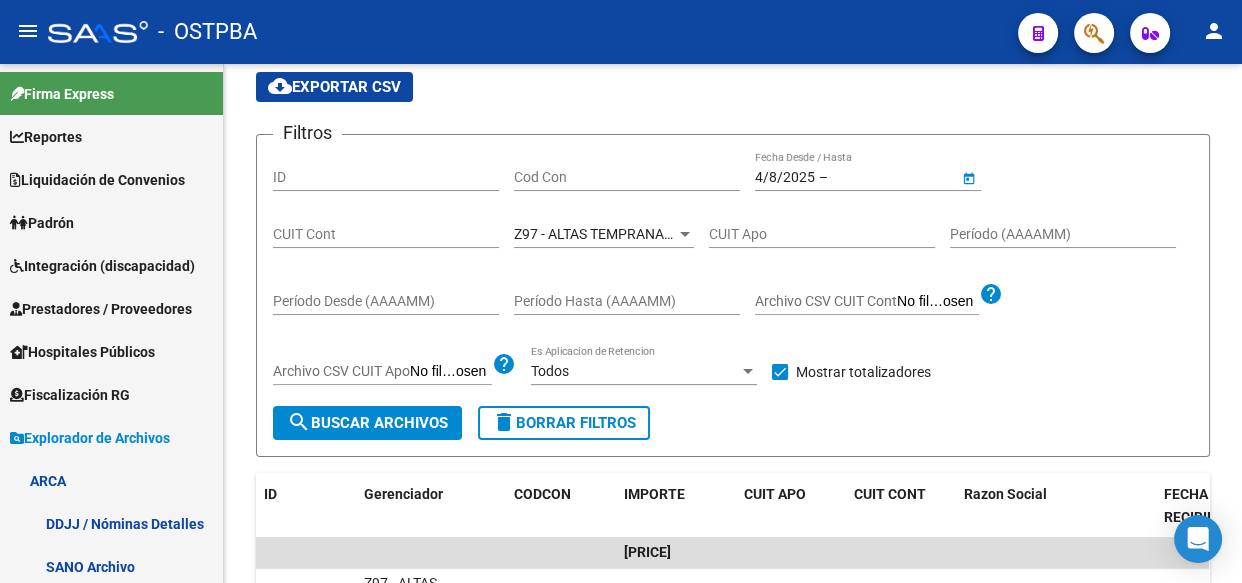 type on "4/8/2025" 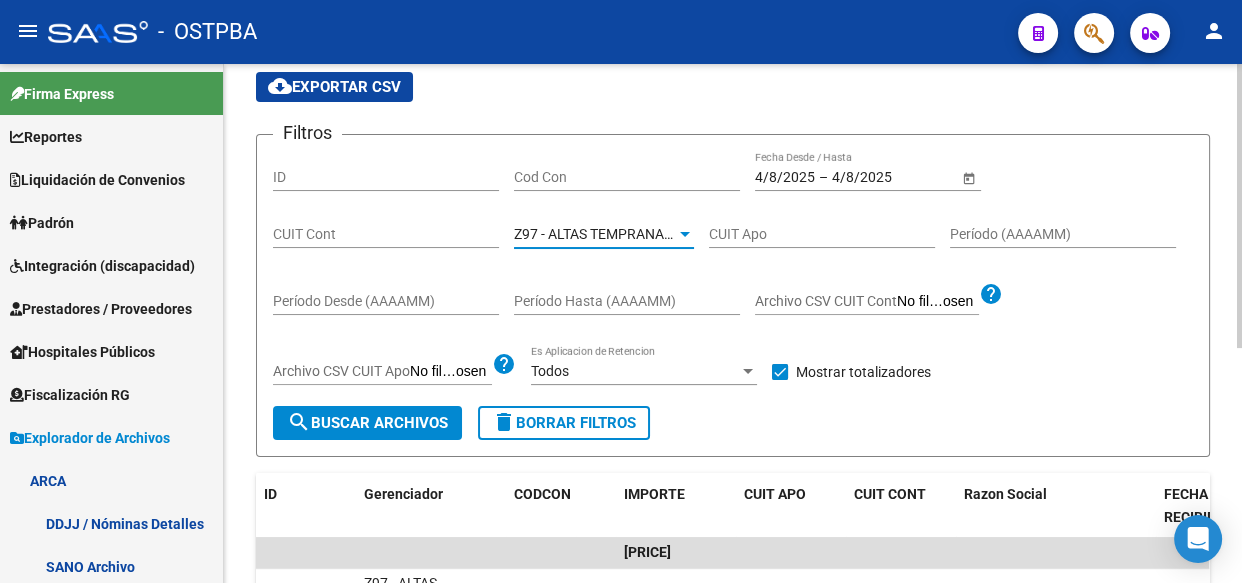 click on "Z97 - ALTAS TEMPRANAS DEL INTERIOR" at bounding box center (639, 234) 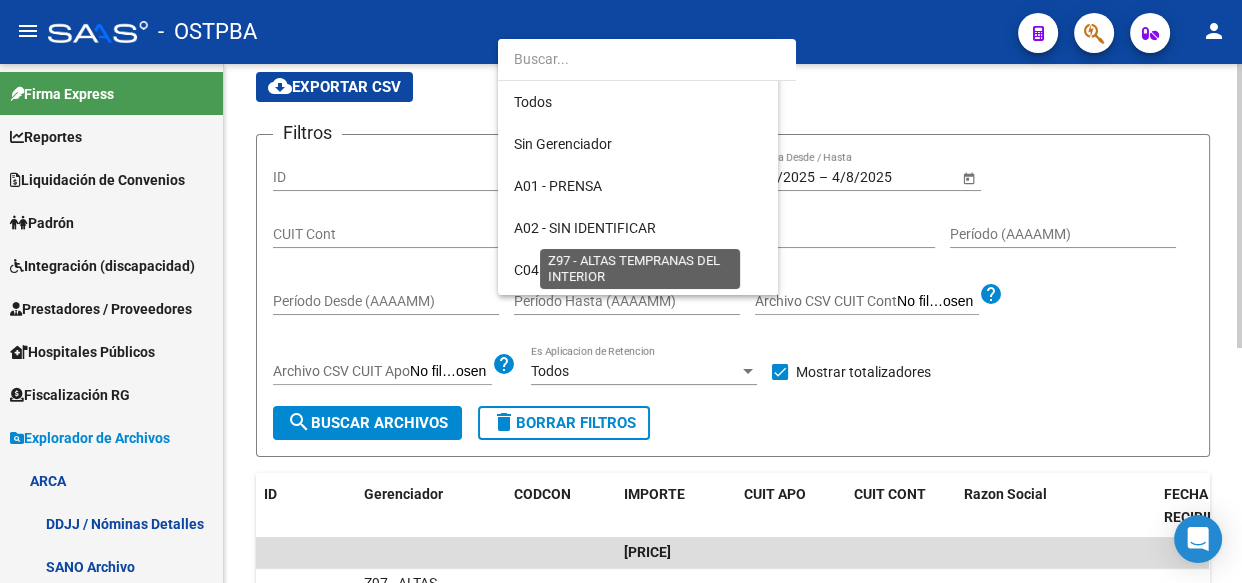 scroll, scrollTop: 583, scrollLeft: 0, axis: vertical 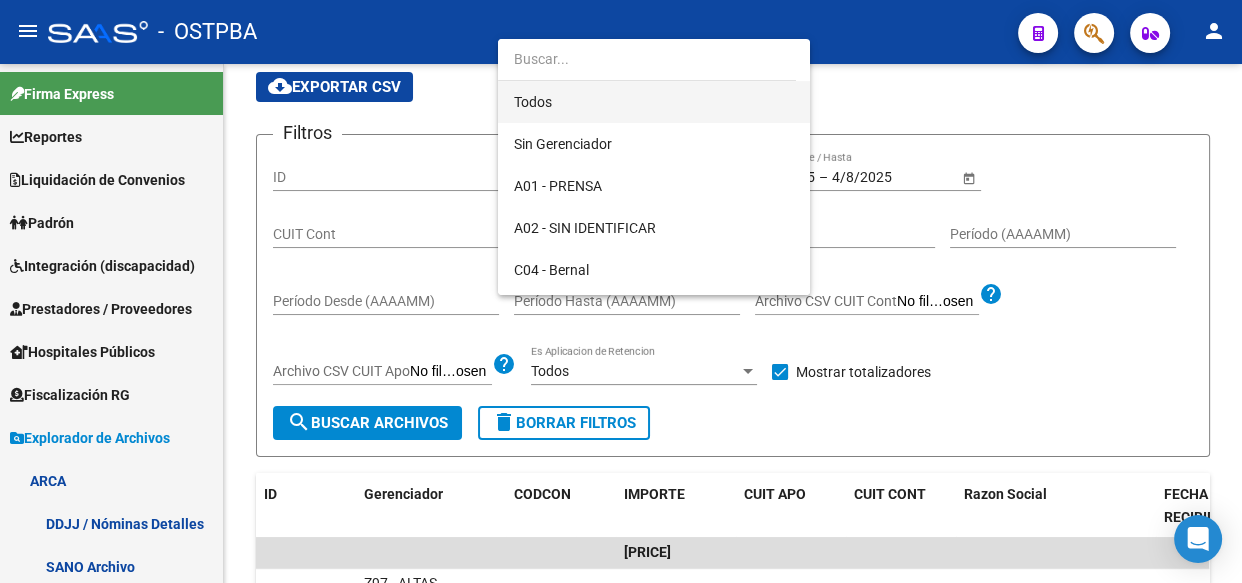 click on "Todos" at bounding box center (654, 102) 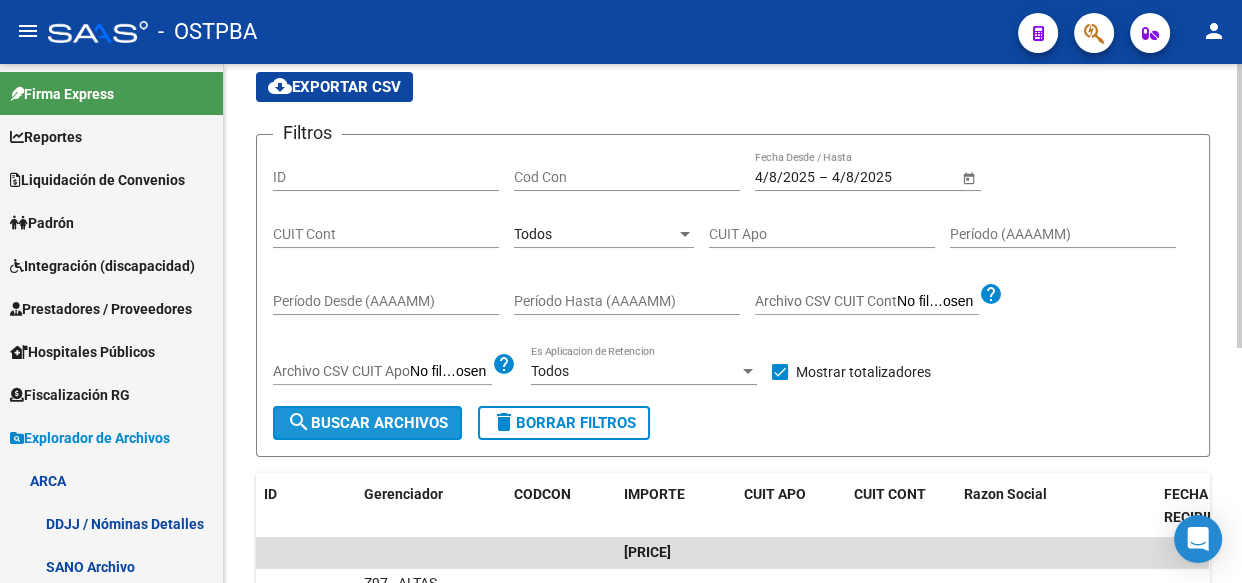 click on "search  Buscar Archivos" 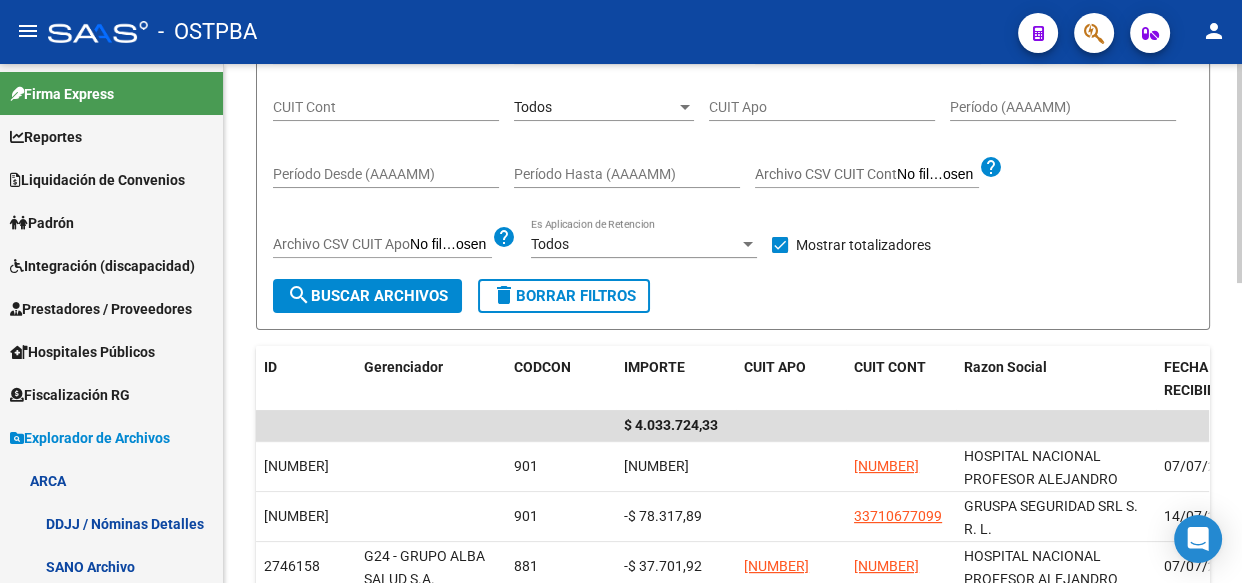 scroll, scrollTop: 200, scrollLeft: 0, axis: vertical 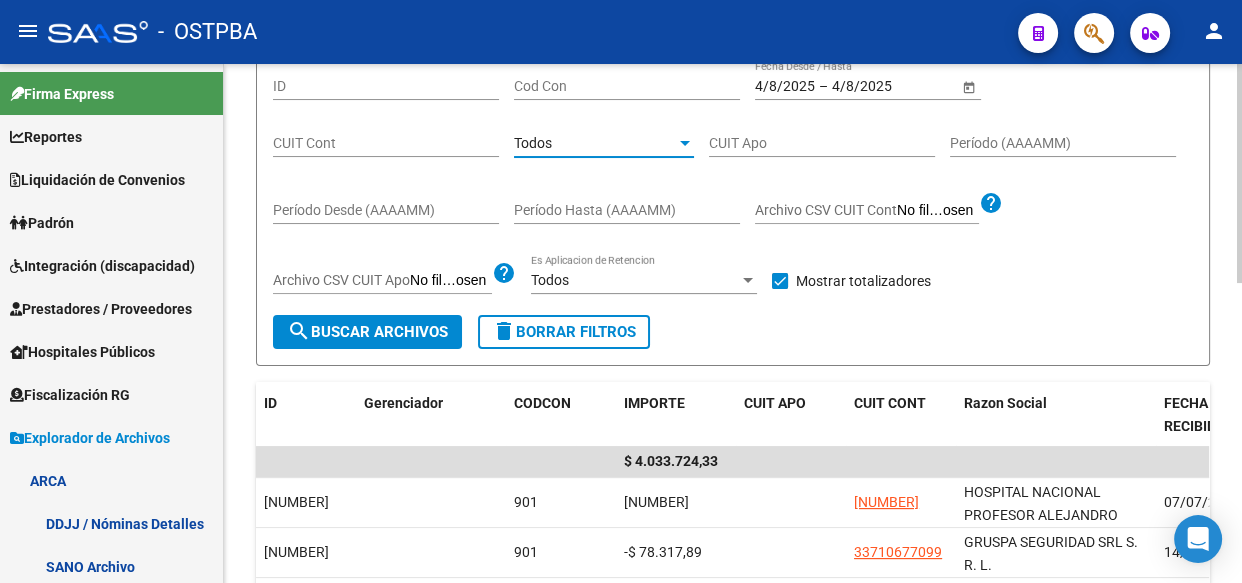 click on "Todos" at bounding box center (533, 143) 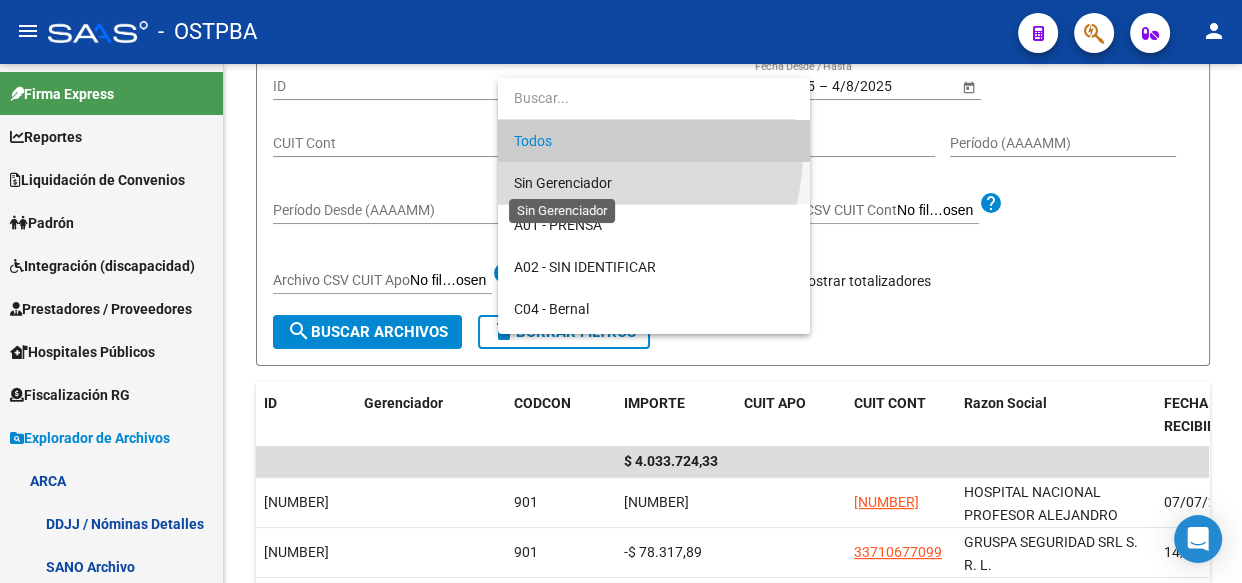 click on "Sin Gerenciador" at bounding box center [563, 183] 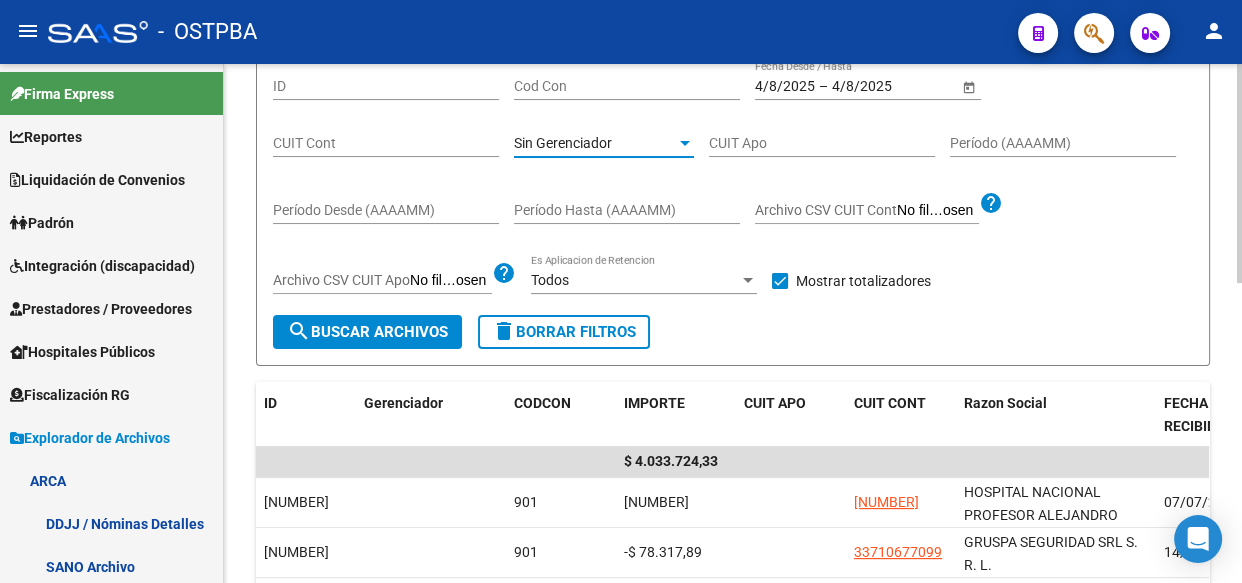 click on "search  Buscar Archivos" 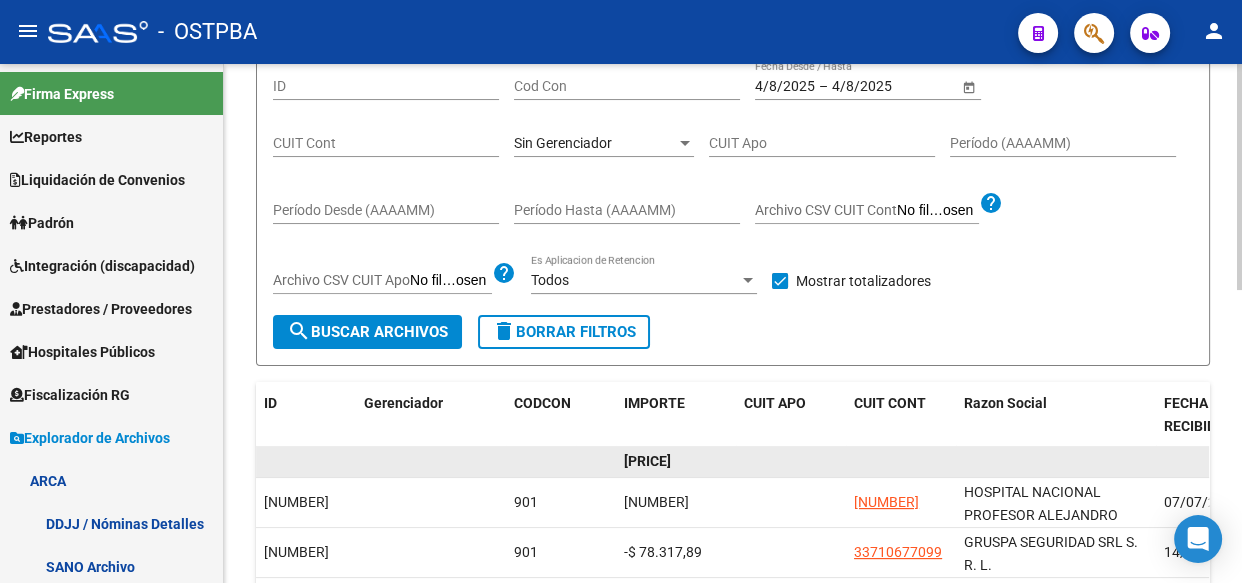 click on "[PRICE]" 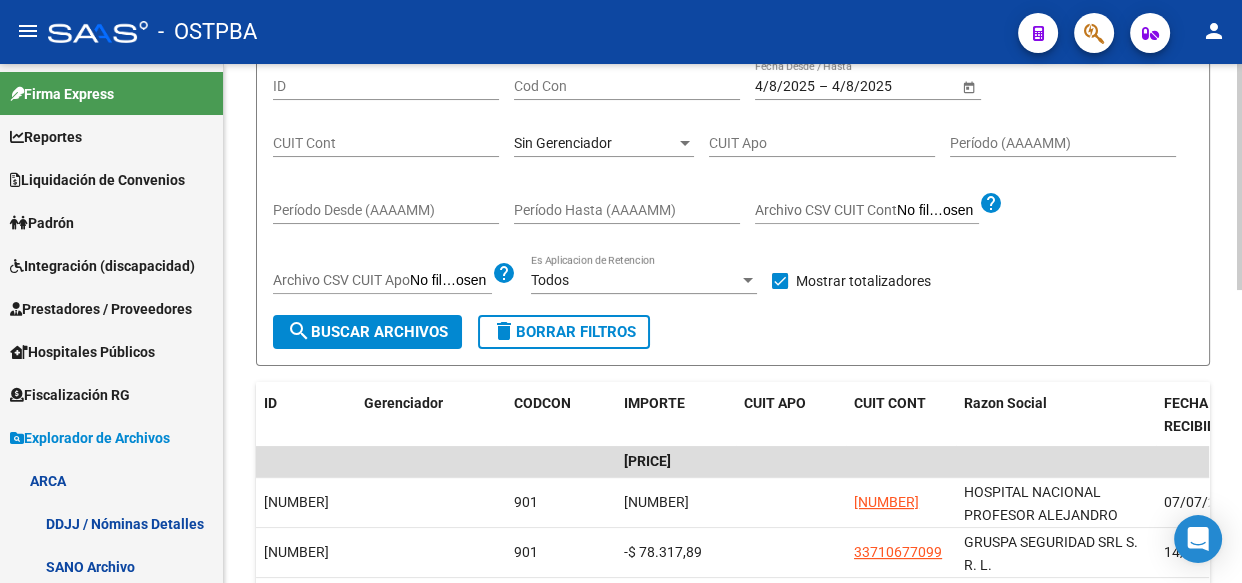 click on "Sin Gerenciador" at bounding box center [563, 143] 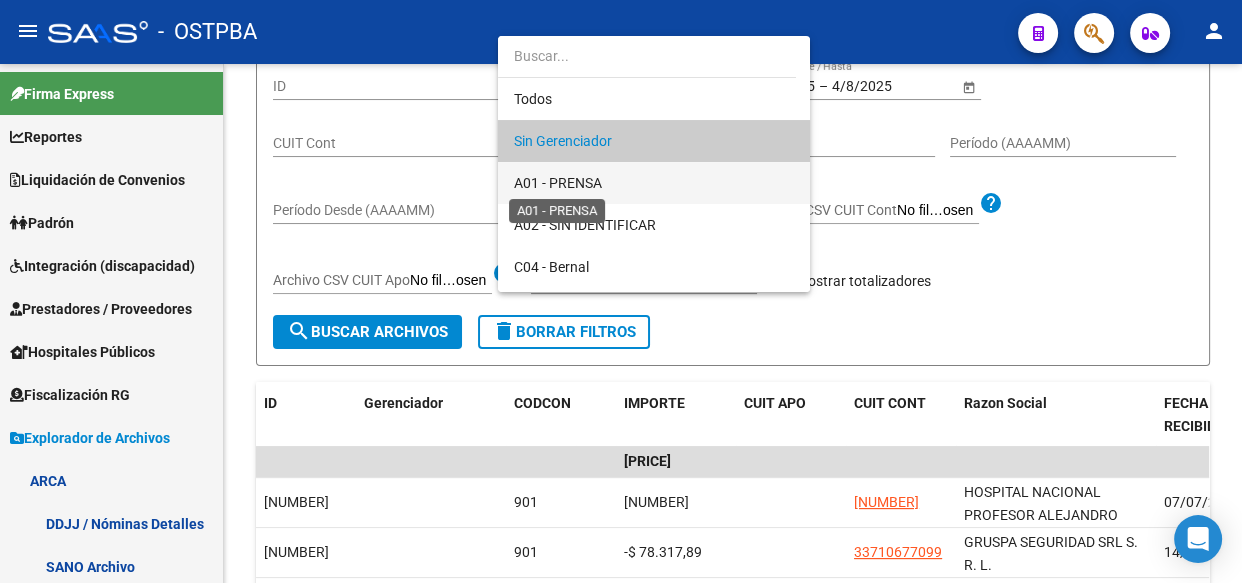 click on "A01 - PRENSA" at bounding box center [558, 183] 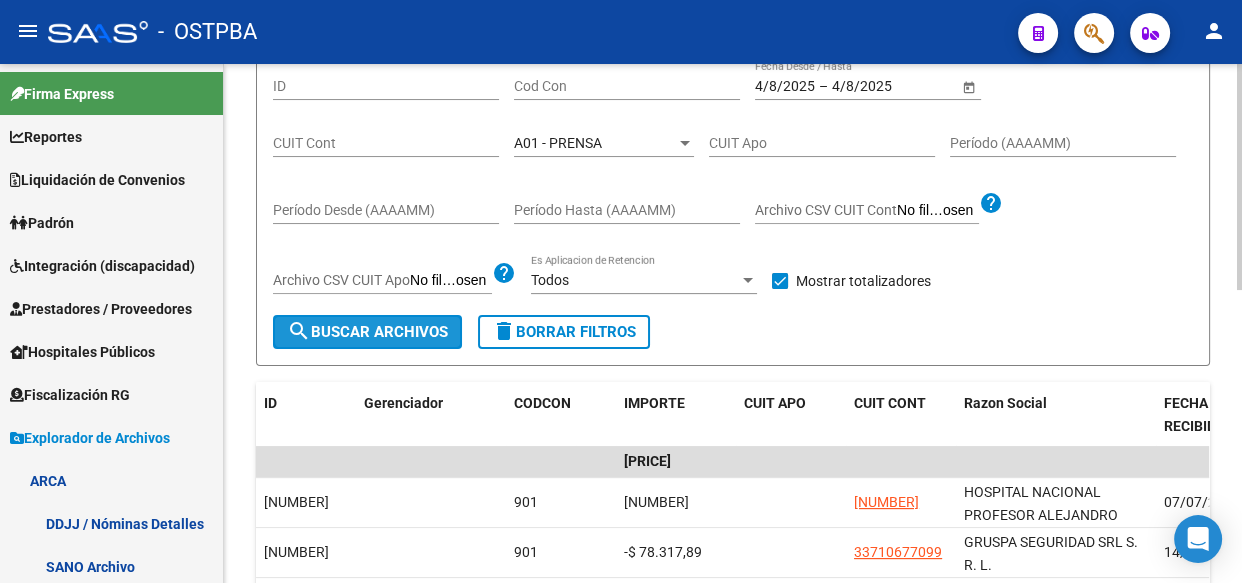 click on "search  Buscar Archivos" 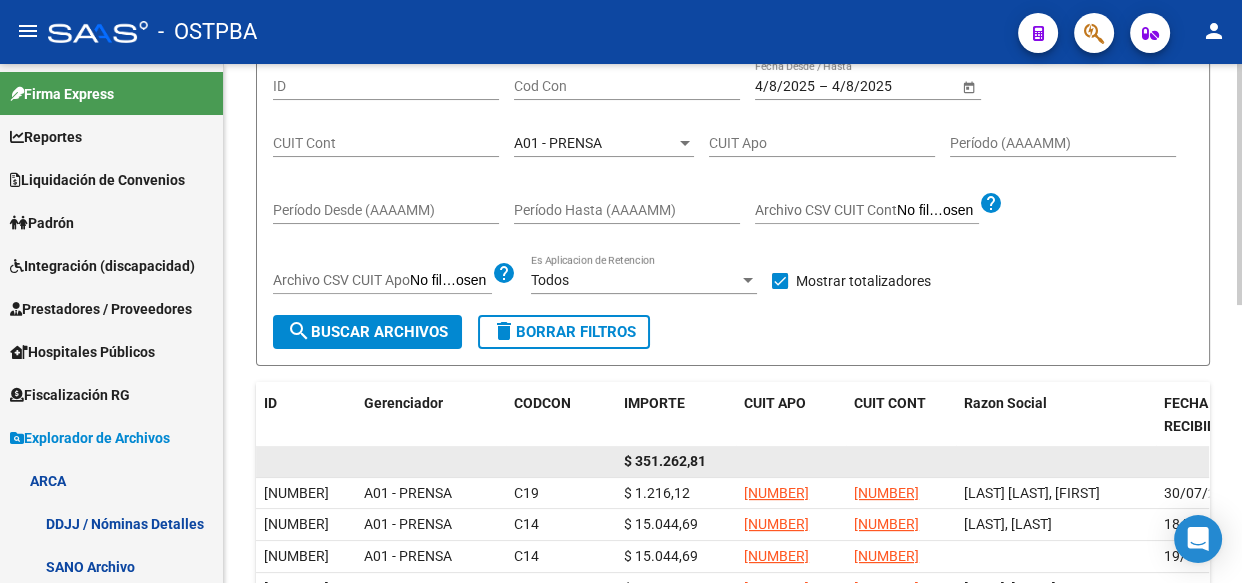 click on "$ 351.262,81" 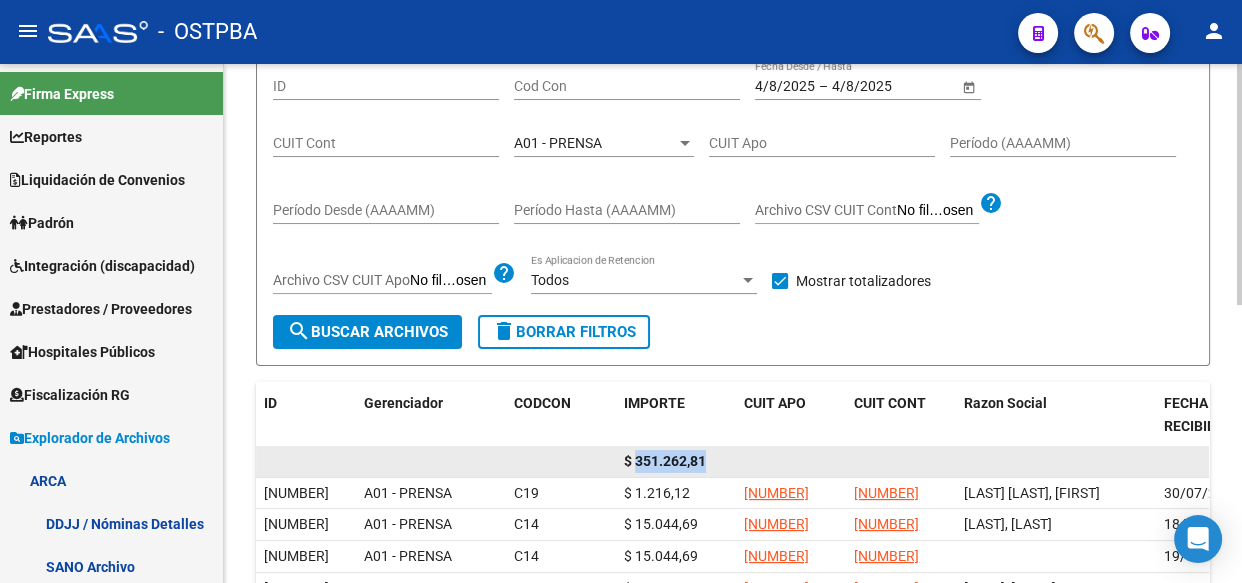 click on "$ 351.262,81" 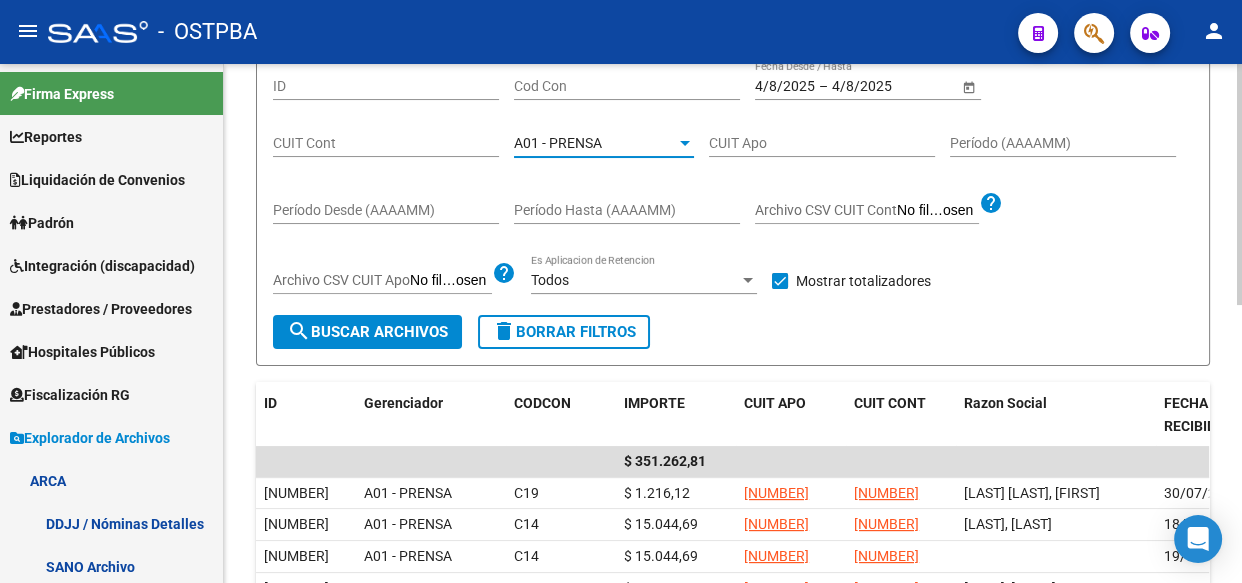 click on "A01 - PRENSA" at bounding box center (558, 143) 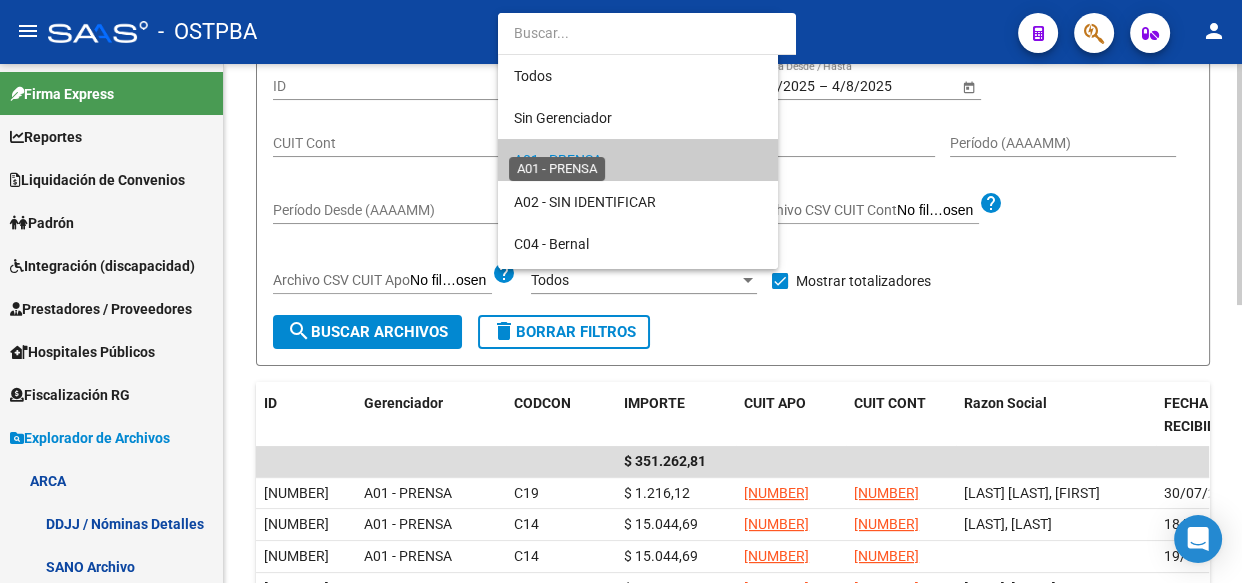 scroll, scrollTop: 19, scrollLeft: 0, axis: vertical 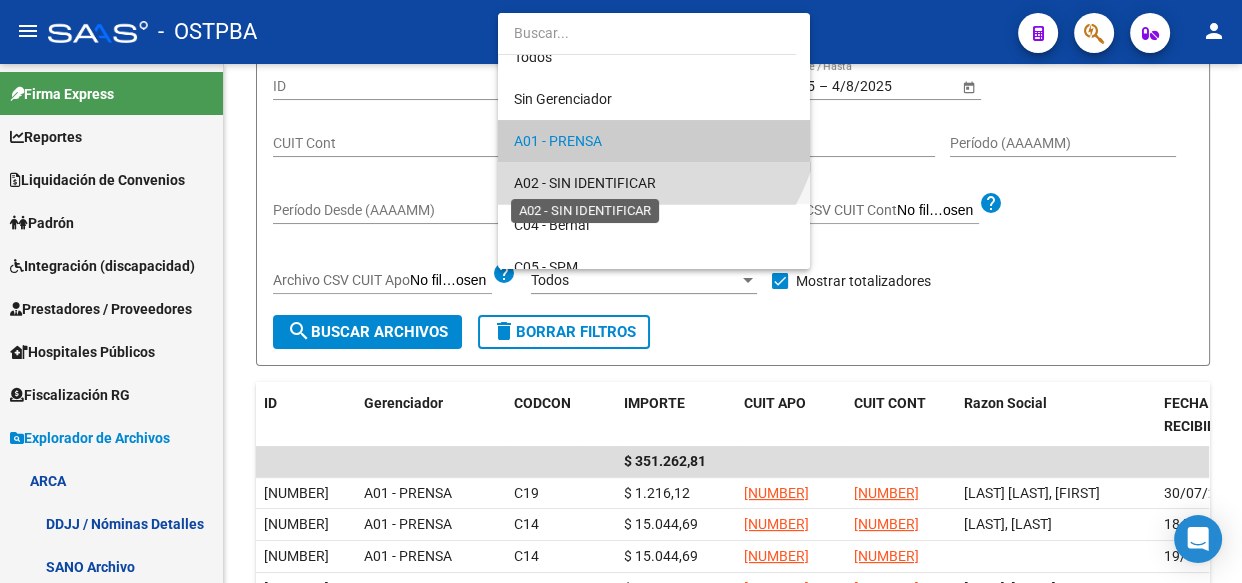 click on "A02 - SIN IDENTIFICAR" at bounding box center [585, 183] 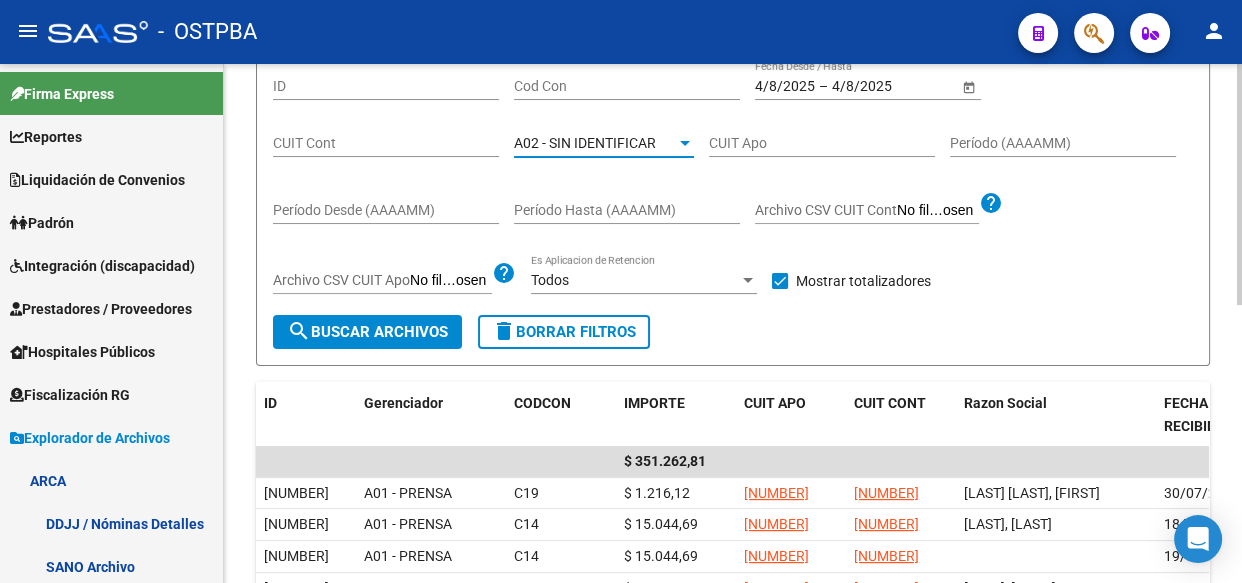click on "search  Buscar Archivos" 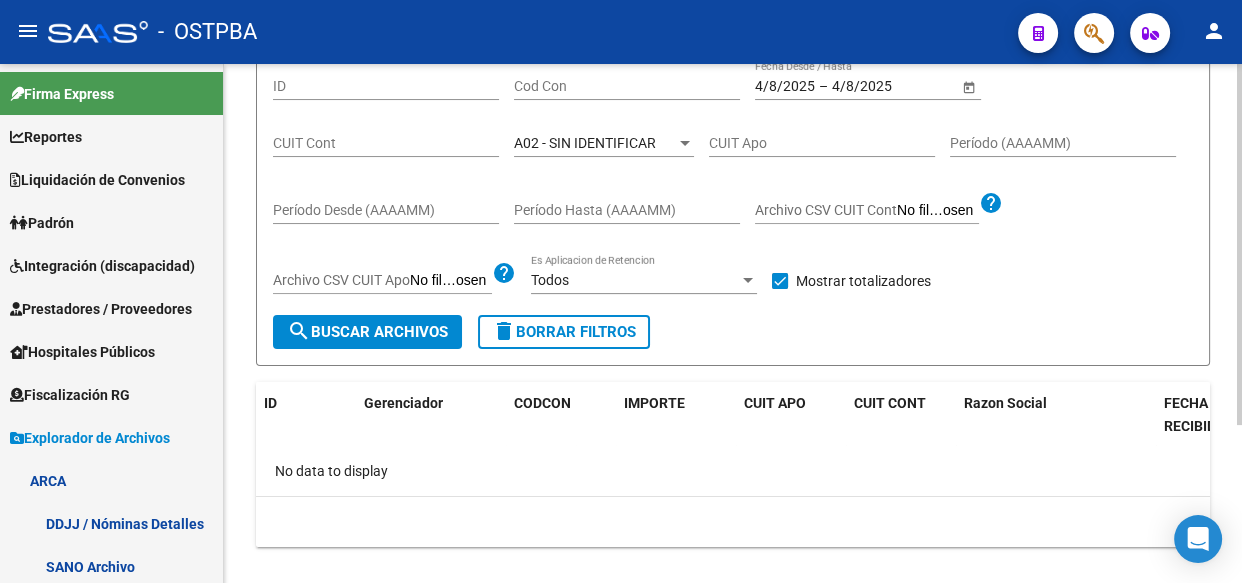 click on "A02 - SIN IDENTIFICAR" at bounding box center [585, 143] 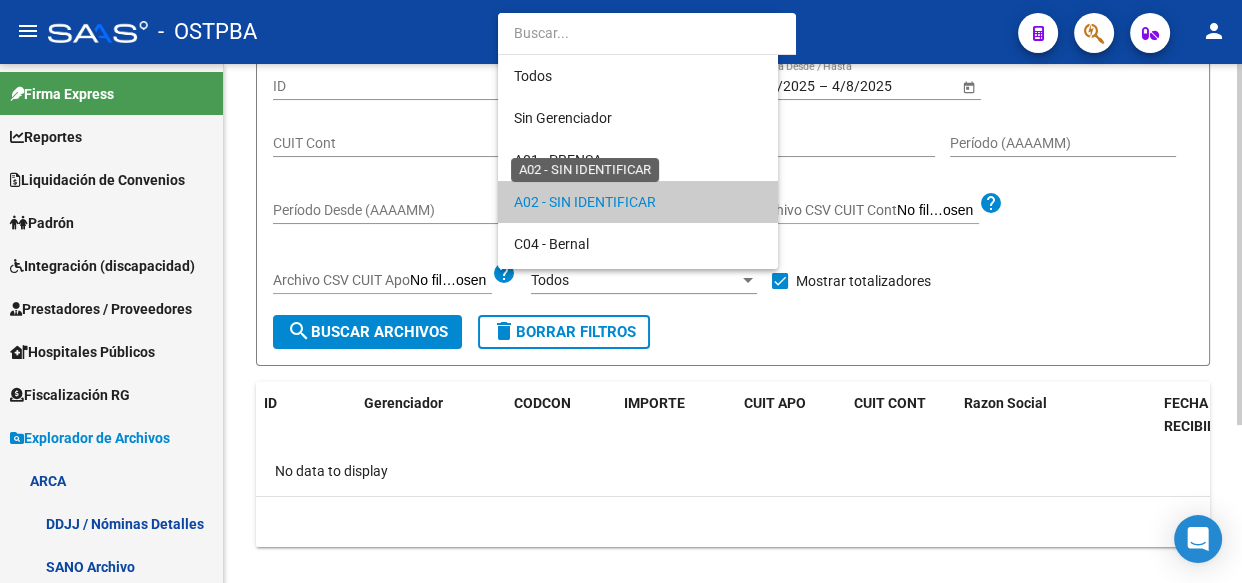 scroll, scrollTop: 60, scrollLeft: 0, axis: vertical 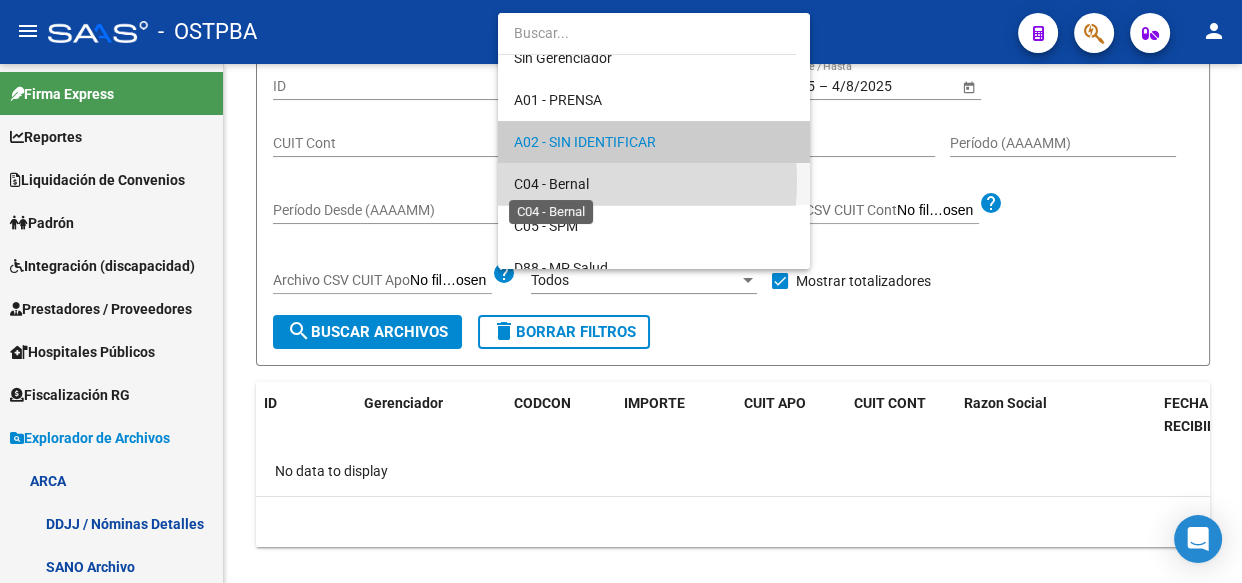 click on "C04 - Bernal" at bounding box center [551, 184] 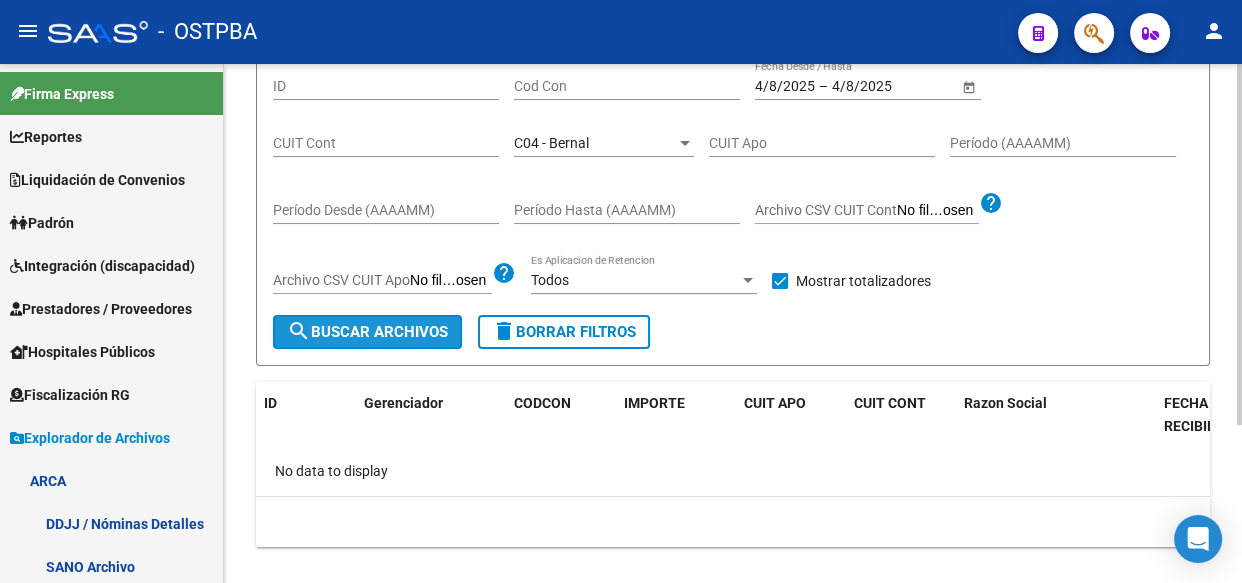 click on "search  Buscar Archivos" 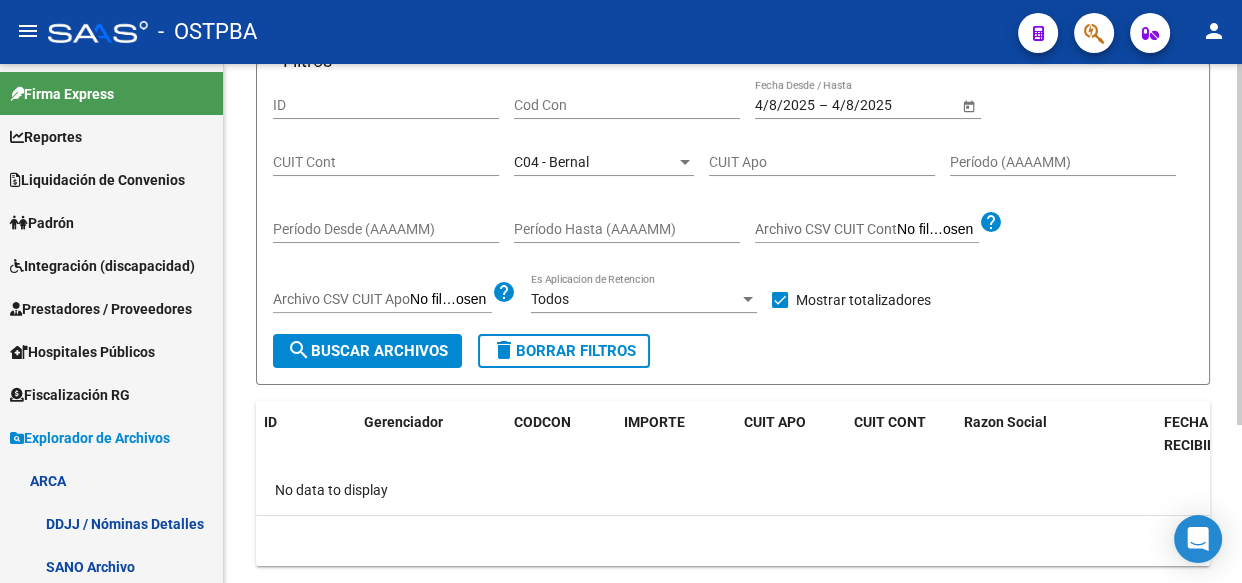 scroll, scrollTop: 200, scrollLeft: 0, axis: vertical 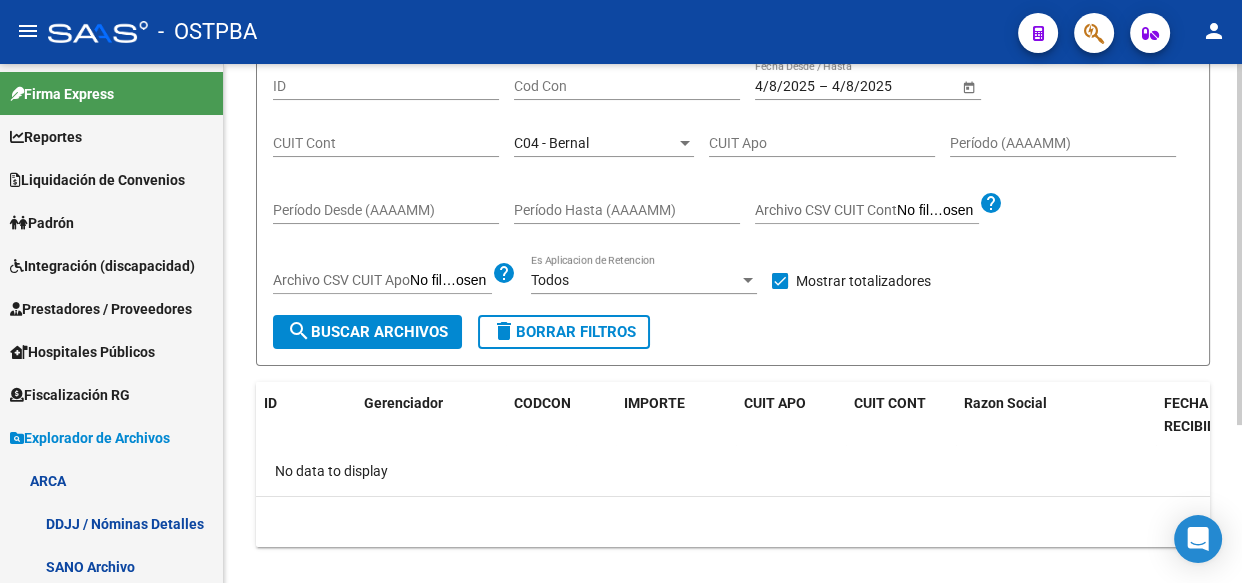 click on "C04 - Bernal Seleccionar Gerenciador" 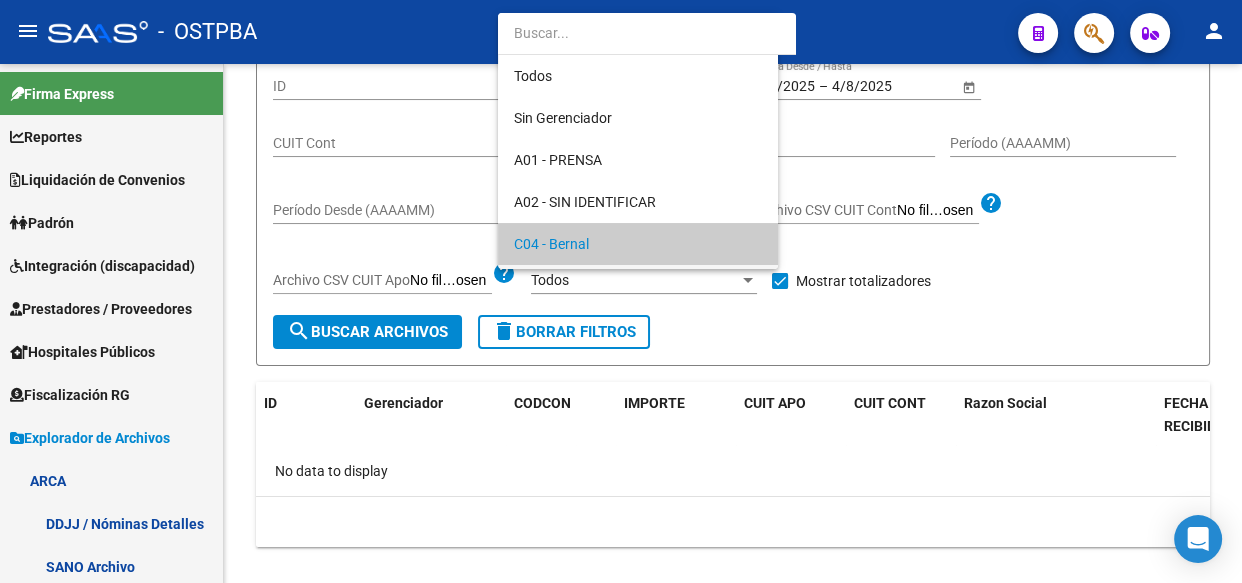 scroll, scrollTop: 102, scrollLeft: 0, axis: vertical 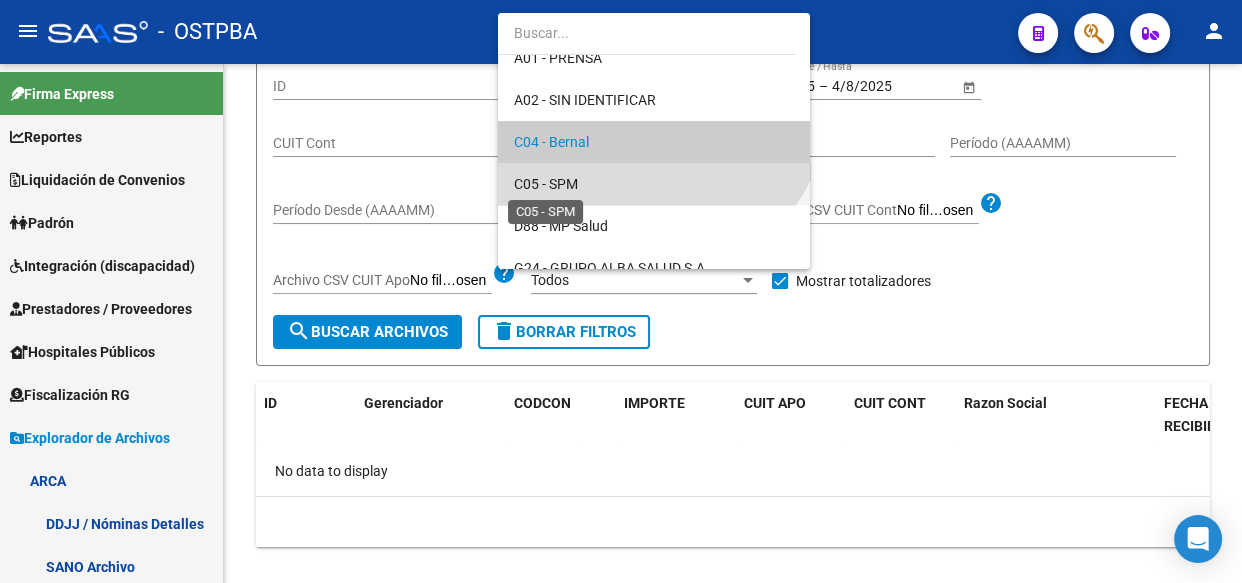 click on "C05 - SPM" at bounding box center (546, 184) 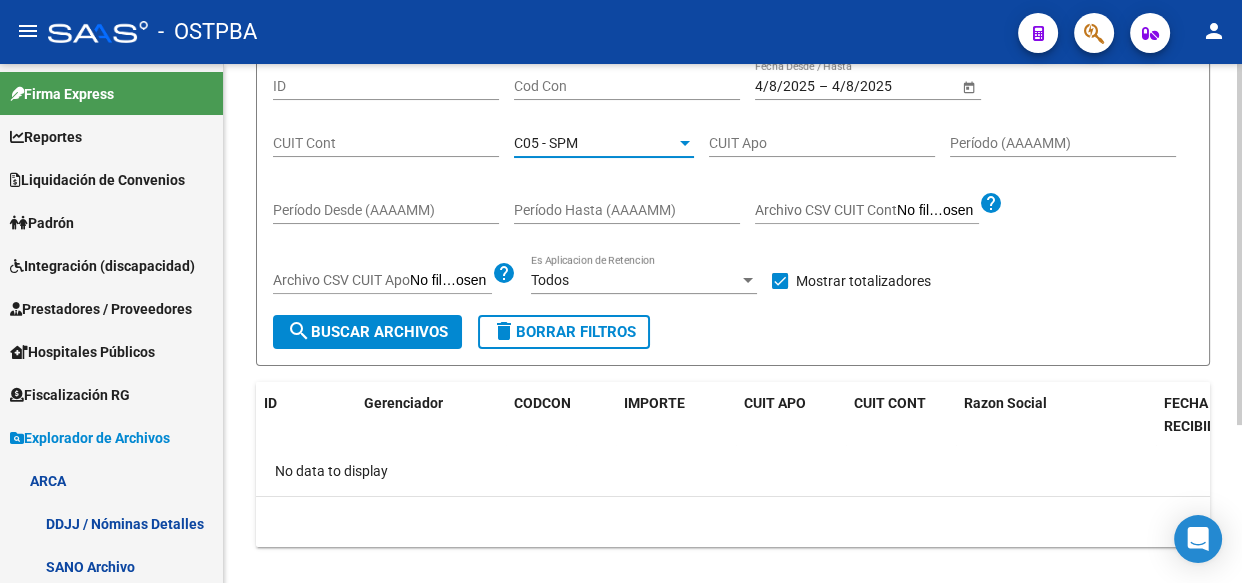 click on "search  Buscar Archivos" 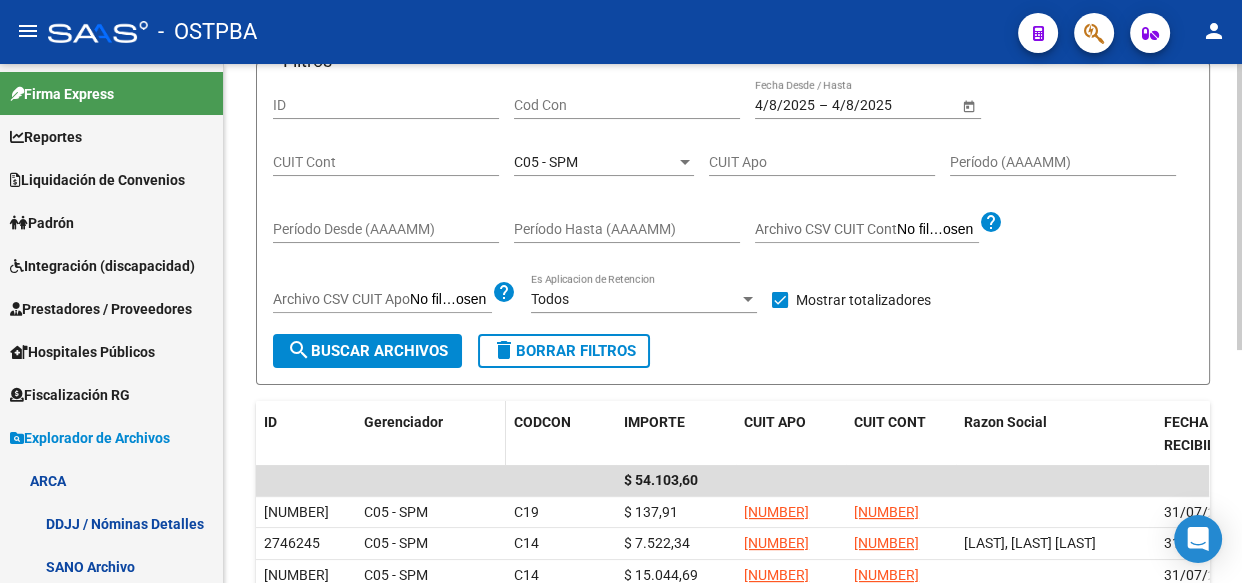 scroll, scrollTop: 200, scrollLeft: 0, axis: vertical 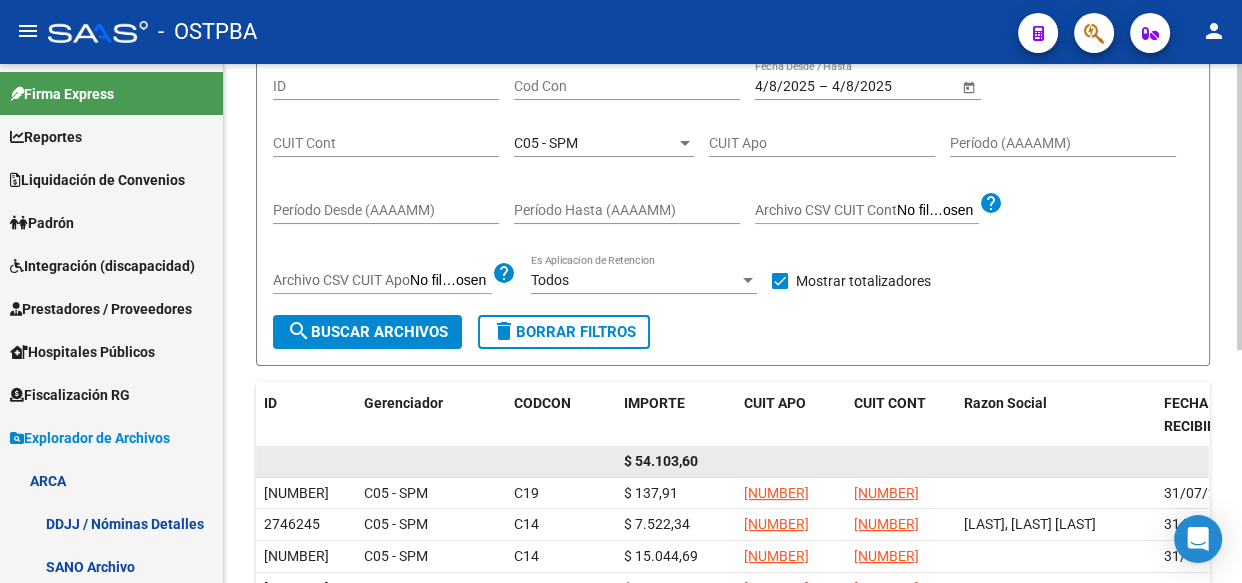 click on "$ 54.103,60" 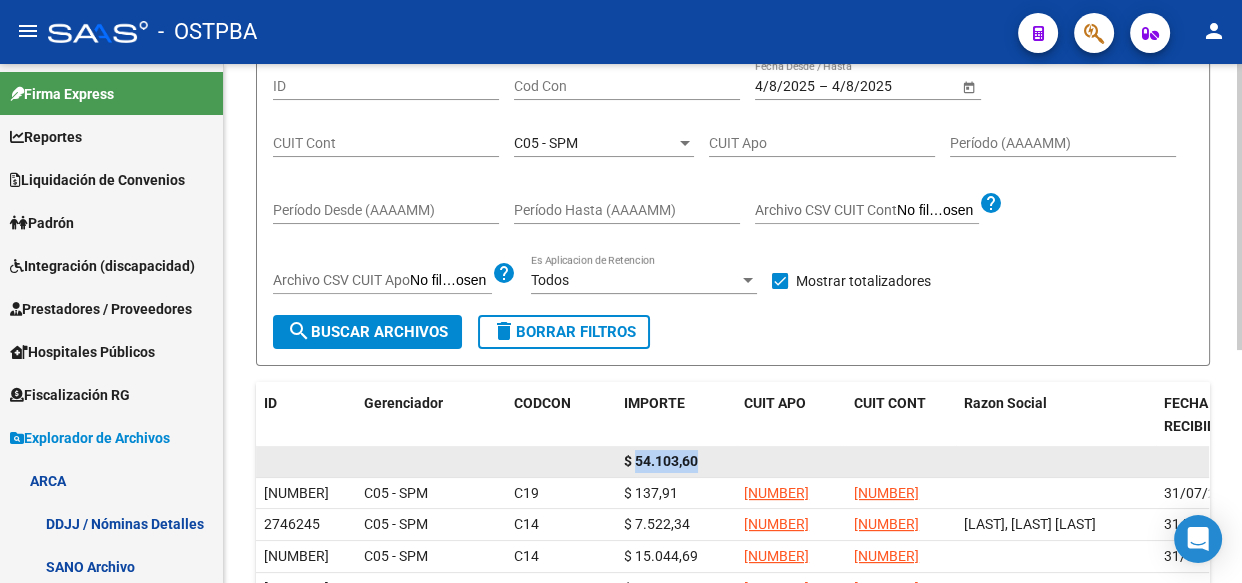 click on "$ 54.103,60" 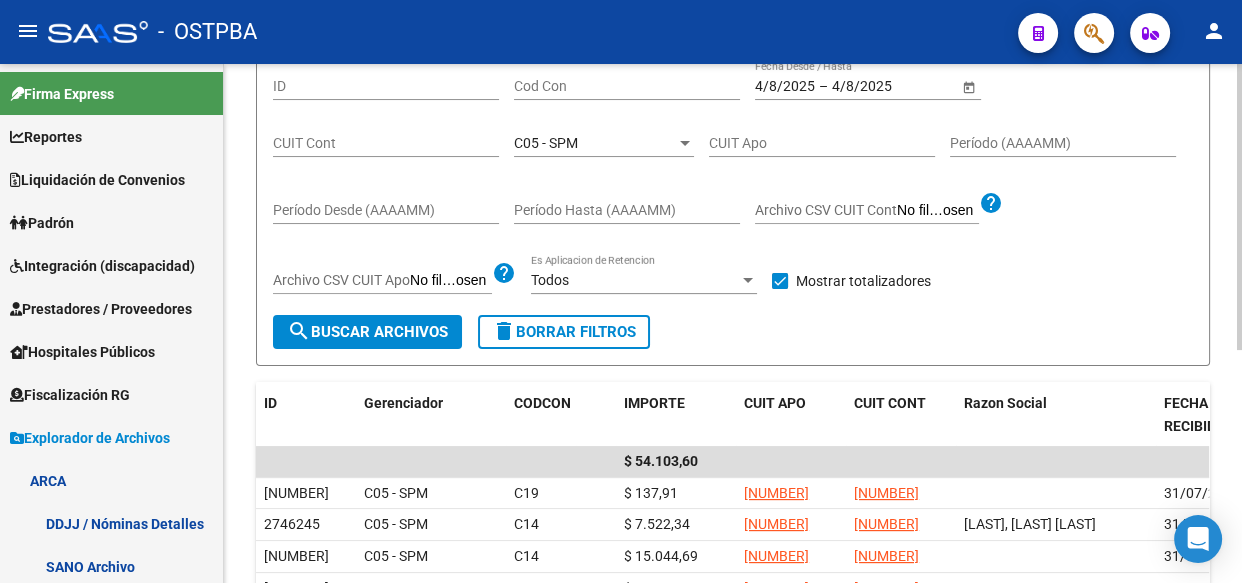 click on "C05 - SPM" at bounding box center (546, 143) 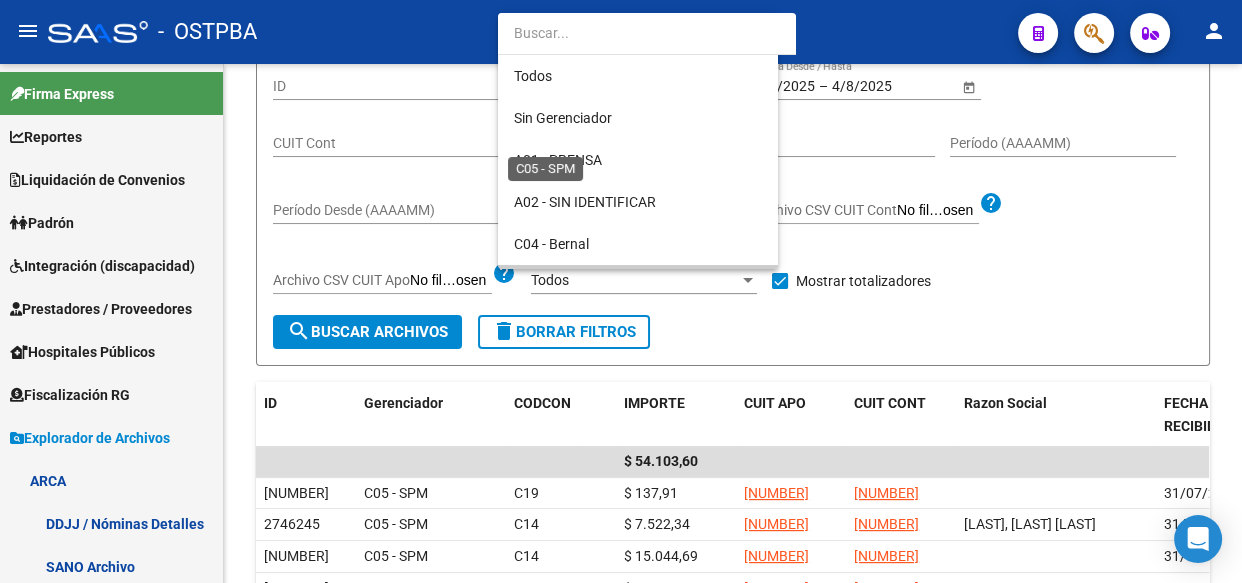 scroll, scrollTop: 145, scrollLeft: 0, axis: vertical 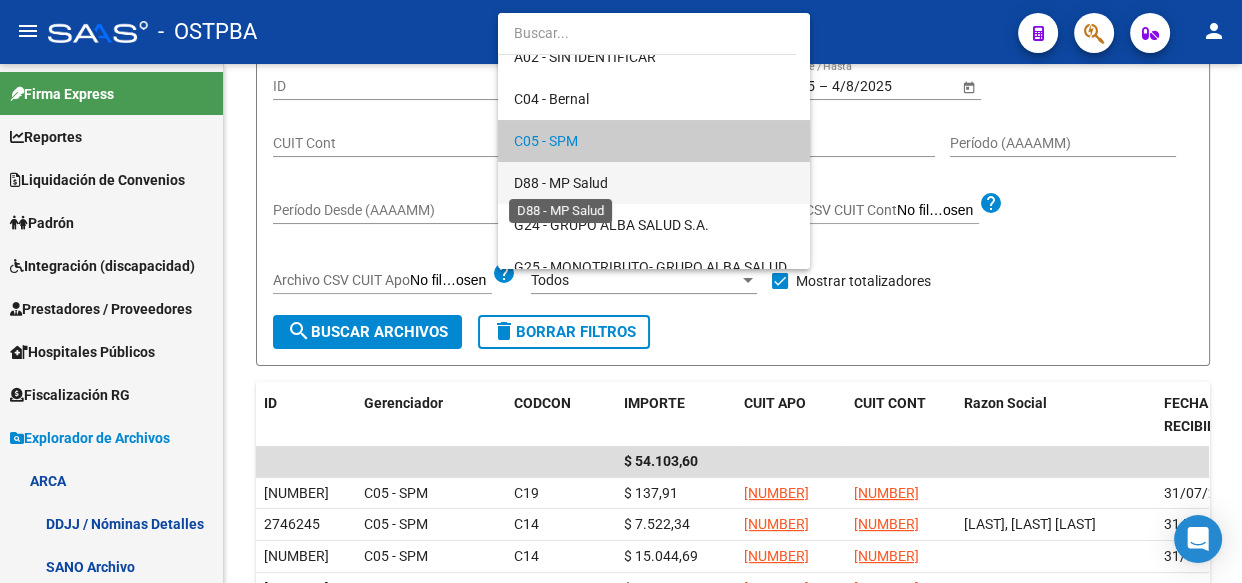 click on "D88 - MP Salud" at bounding box center (561, 183) 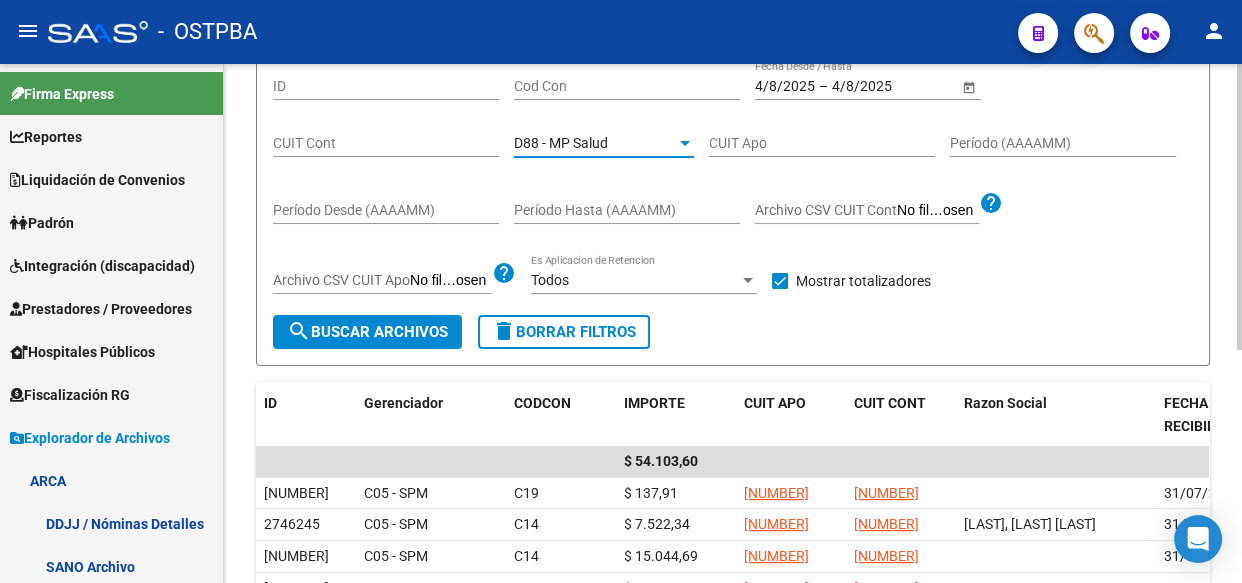 click on "search  Buscar Archivos" 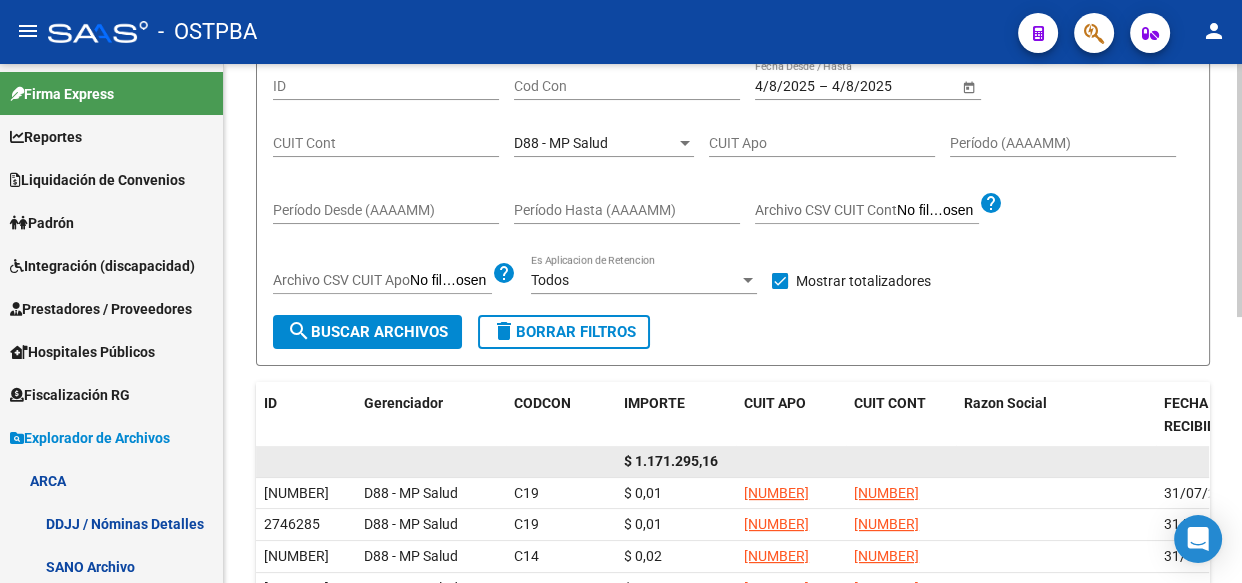 click on "$ 1.171.295,16" 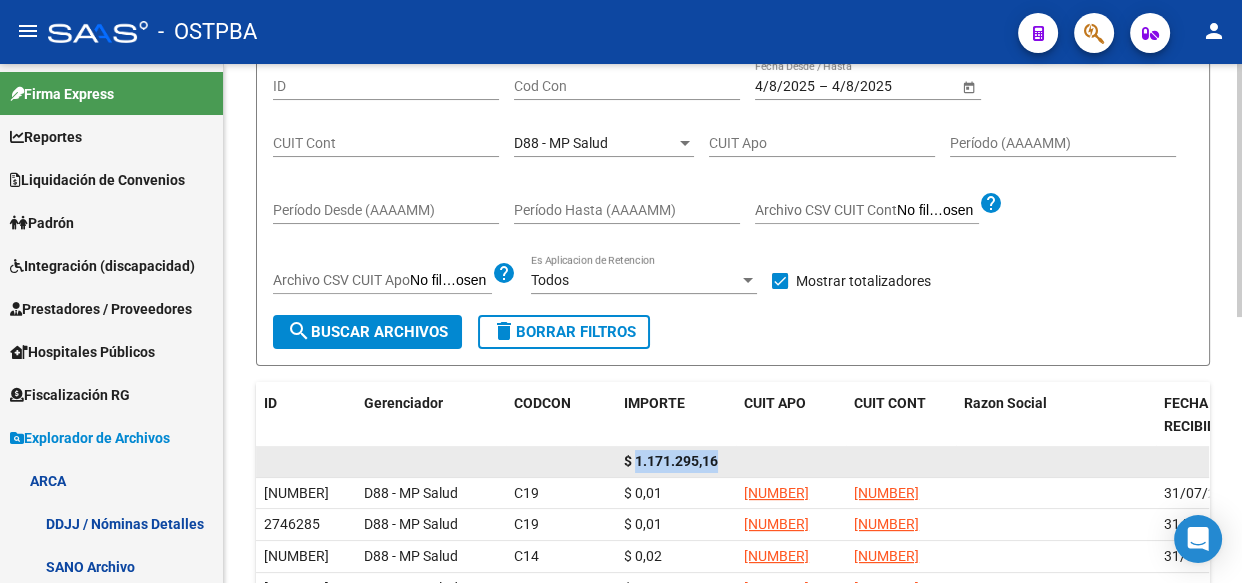 click on "$ 1.171.295,16" 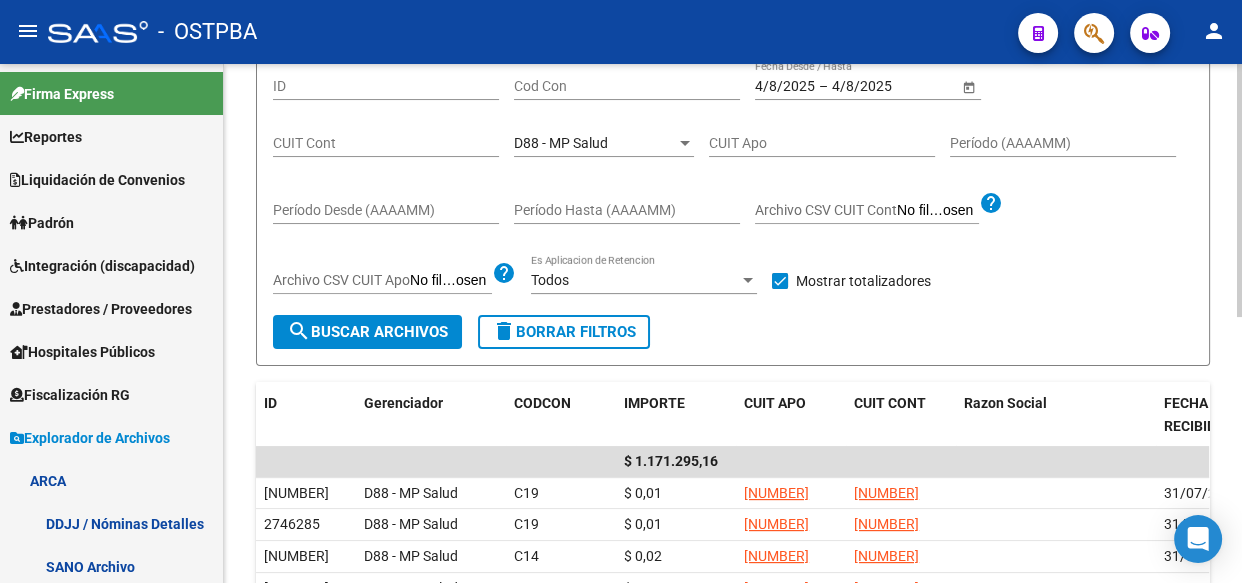 click on "D88 - MP Salud" at bounding box center (561, 143) 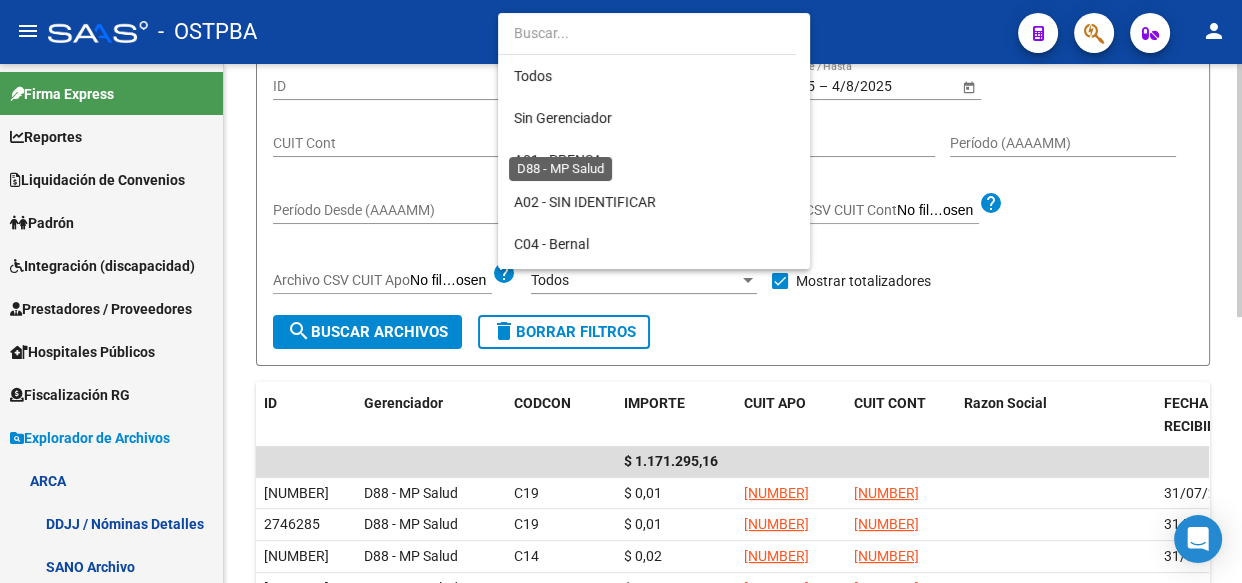 scroll, scrollTop: 187, scrollLeft: 0, axis: vertical 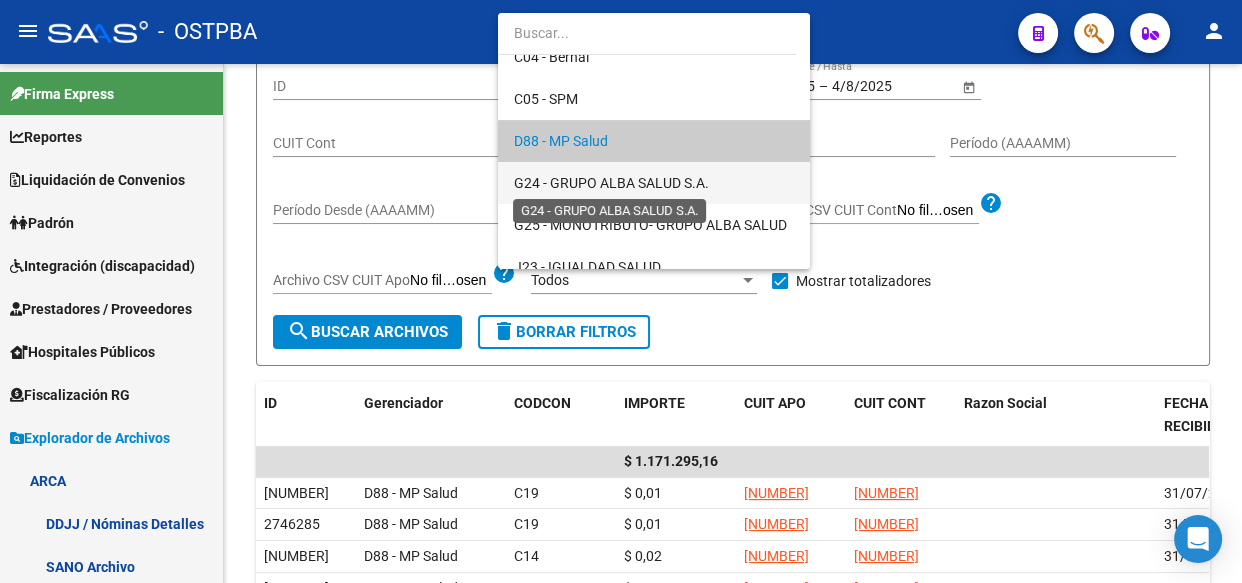 click on "G24 - GRUPO ALBA SALUD S.A." at bounding box center (611, 183) 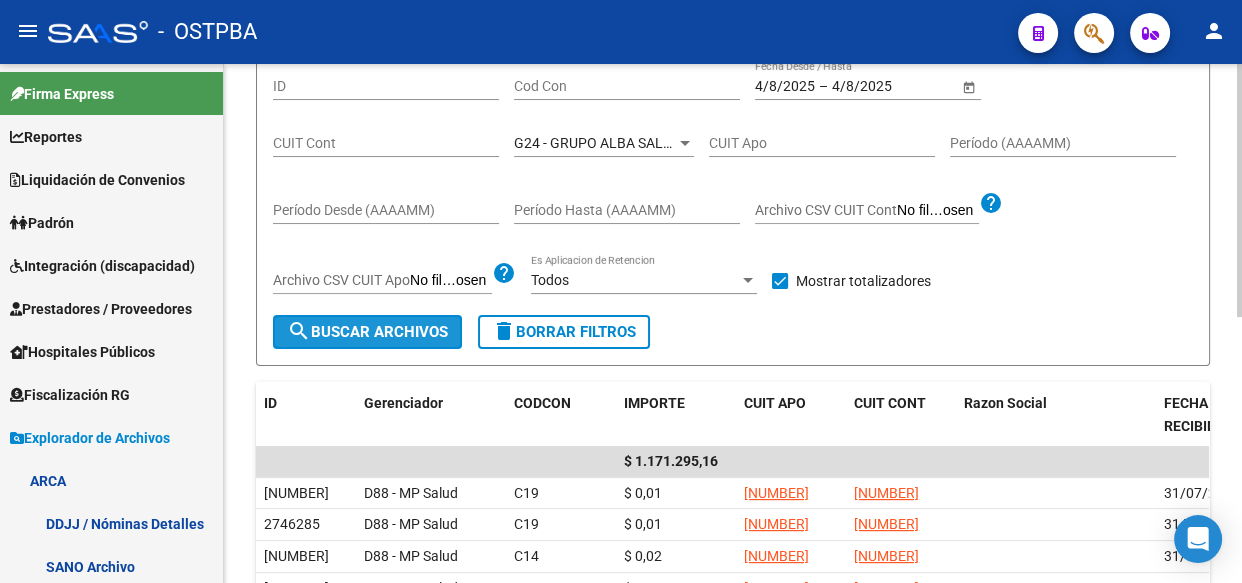 click on "search  Buscar Archivos" 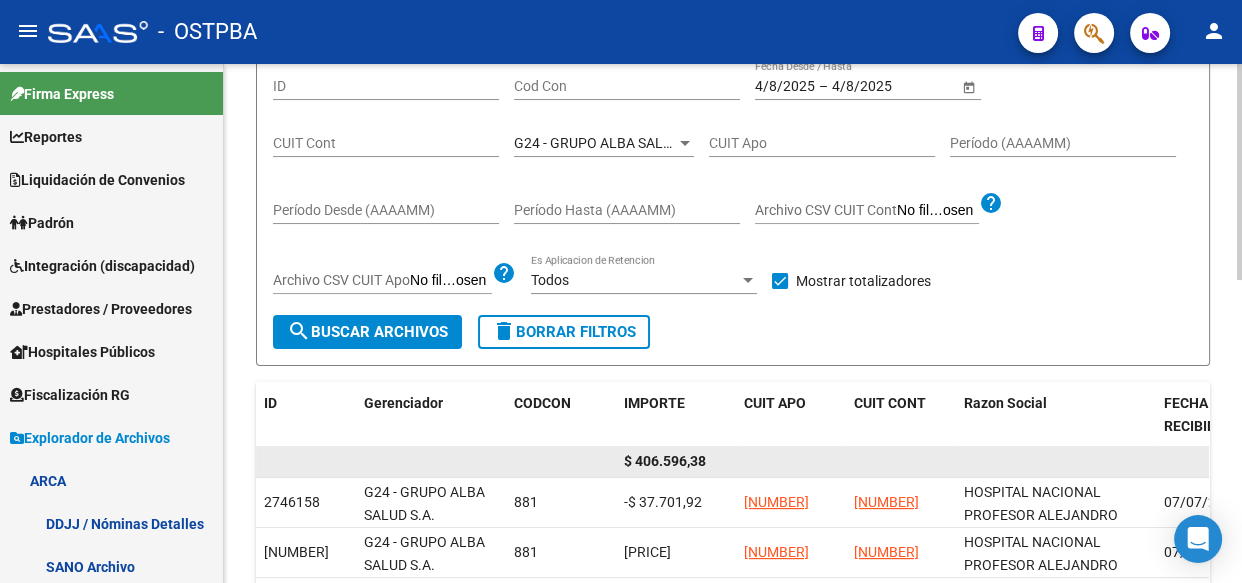 click on "$ 406.596,38" 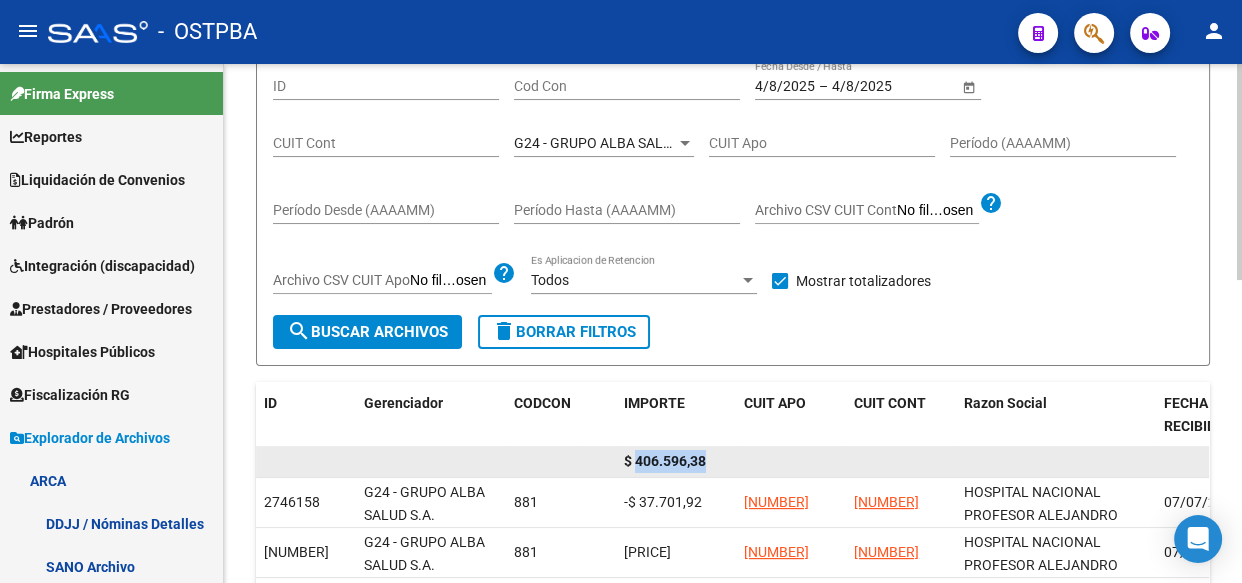 click on "$ 406.596,38" 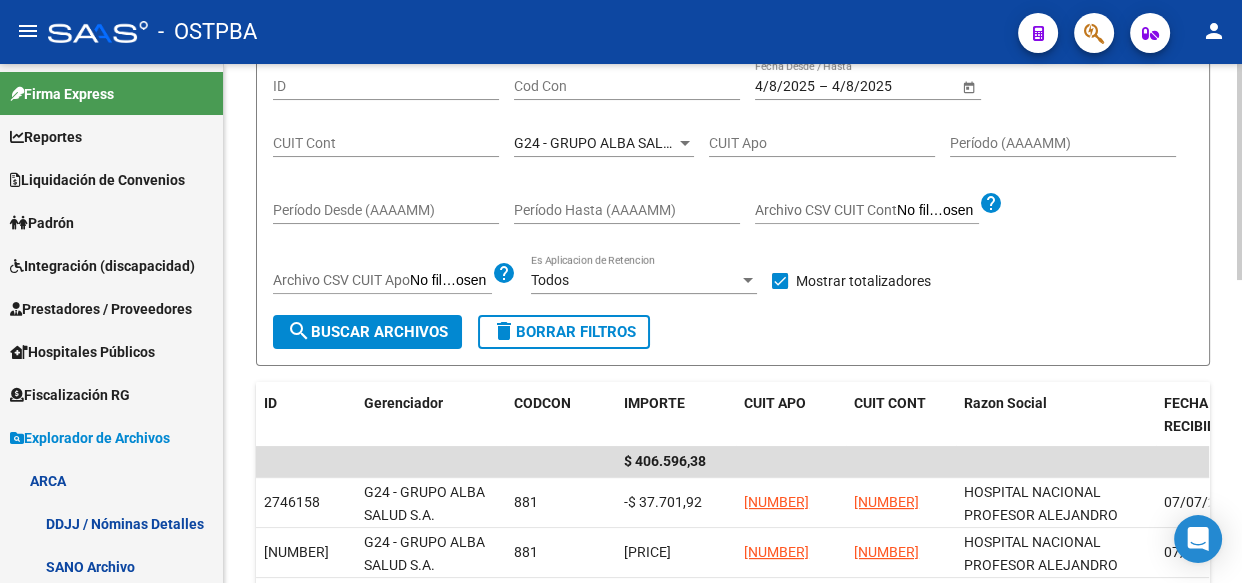 click on "G24 - GRUPO ALBA SALUD S.A." at bounding box center (611, 143) 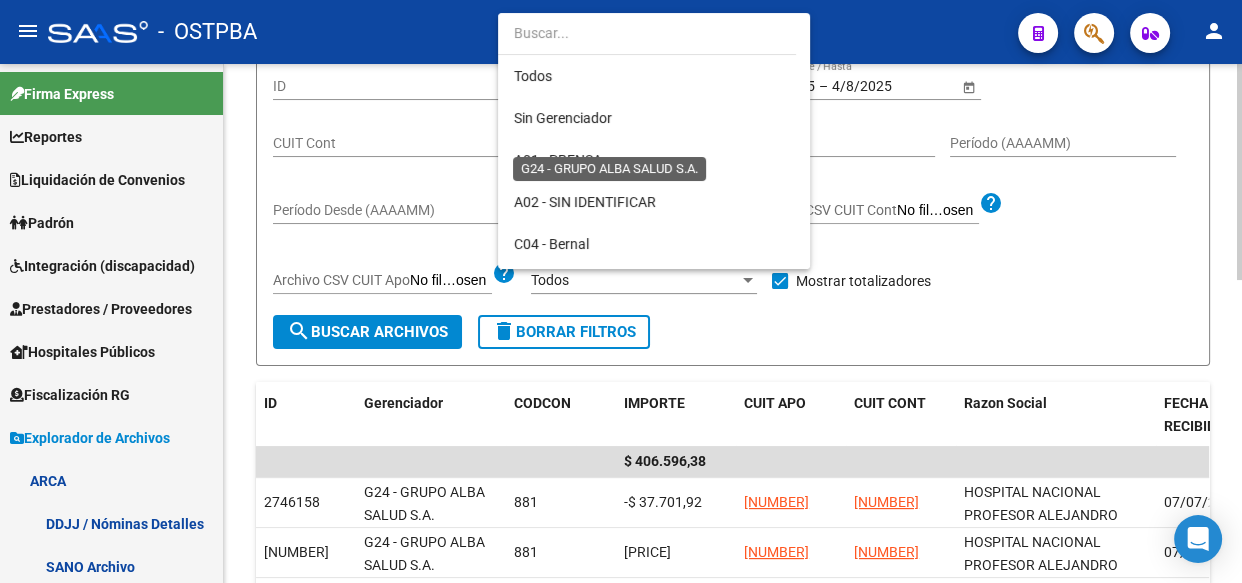 scroll, scrollTop: 229, scrollLeft: 0, axis: vertical 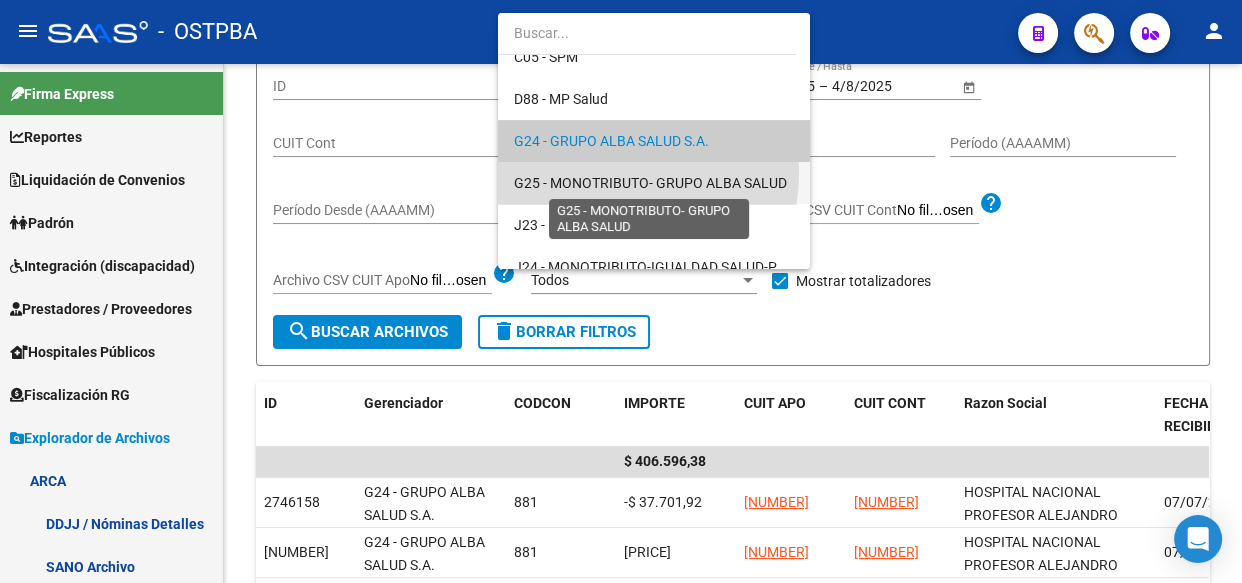 click on "G25 - MONOTRIBUTO- GRUPO ALBA SALUD" at bounding box center [650, 183] 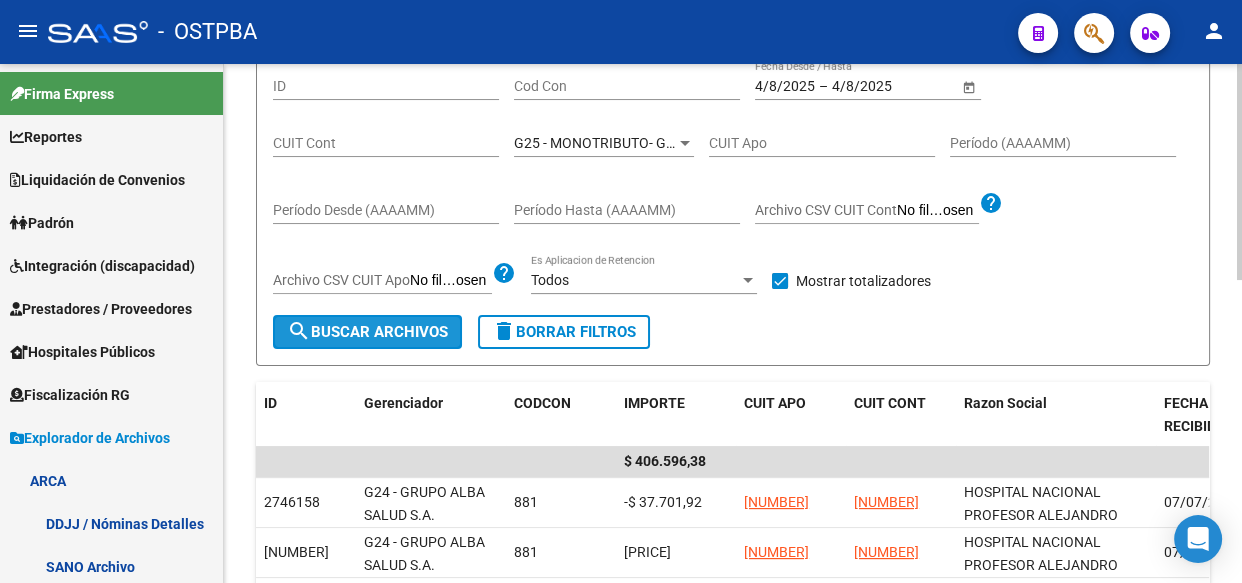 click on "search  Buscar Archivos" 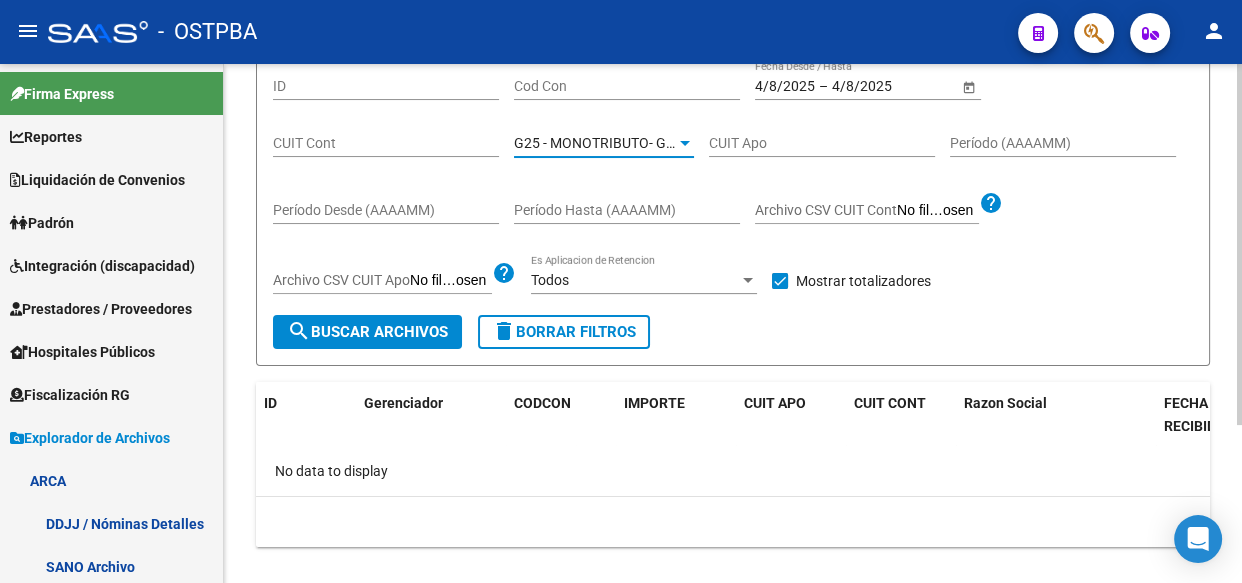 click on "G25 - MONOTRIBUTO- GRUPO ALBA SALUD" at bounding box center [650, 143] 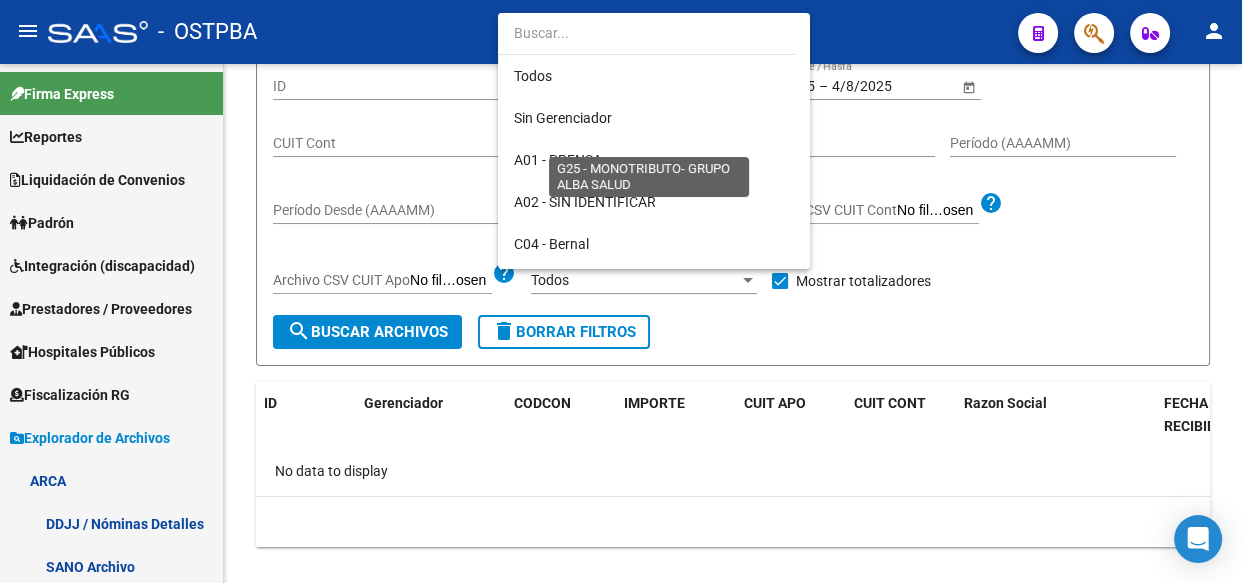 scroll, scrollTop: 270, scrollLeft: 0, axis: vertical 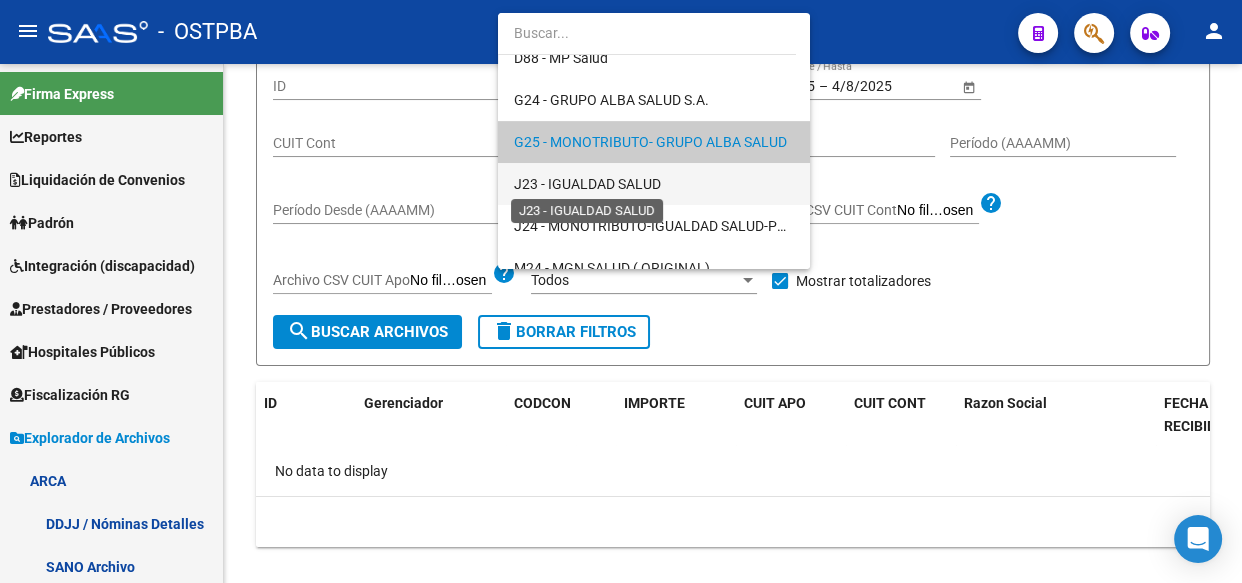click on "J23 - IGUALDAD SALUD" at bounding box center [587, 184] 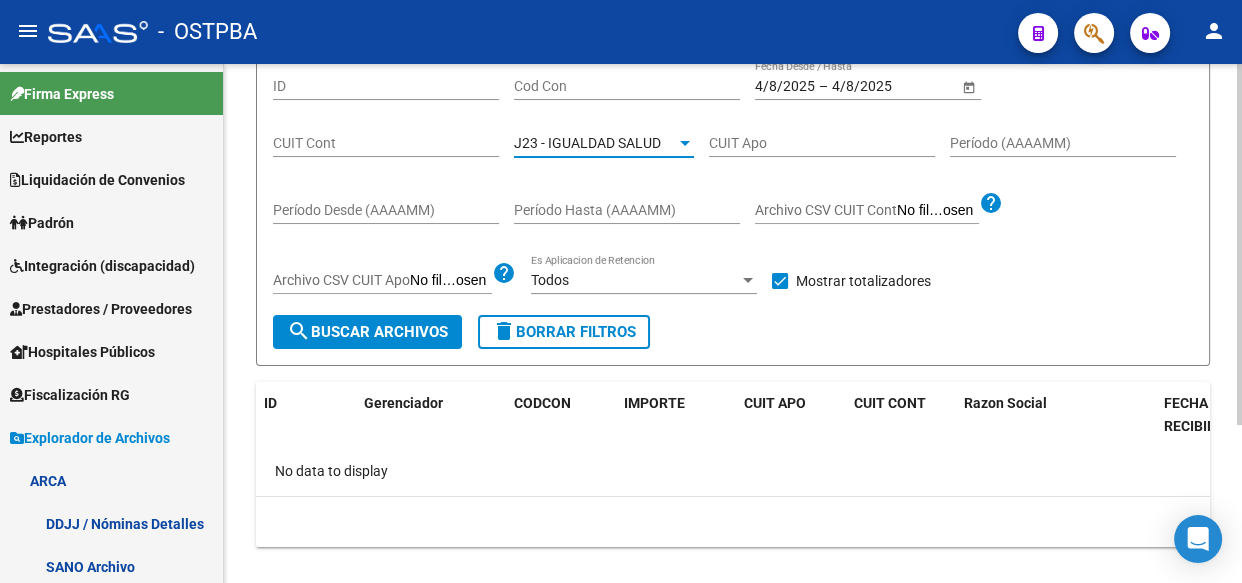 click on "search  Buscar Archivos" 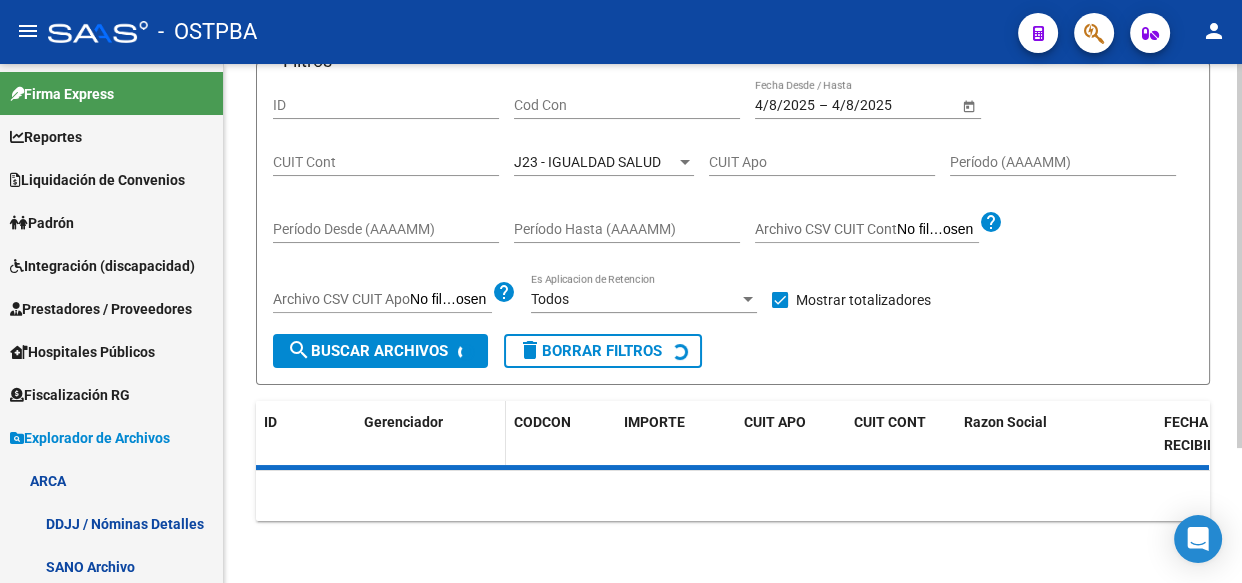 scroll, scrollTop: 200, scrollLeft: 0, axis: vertical 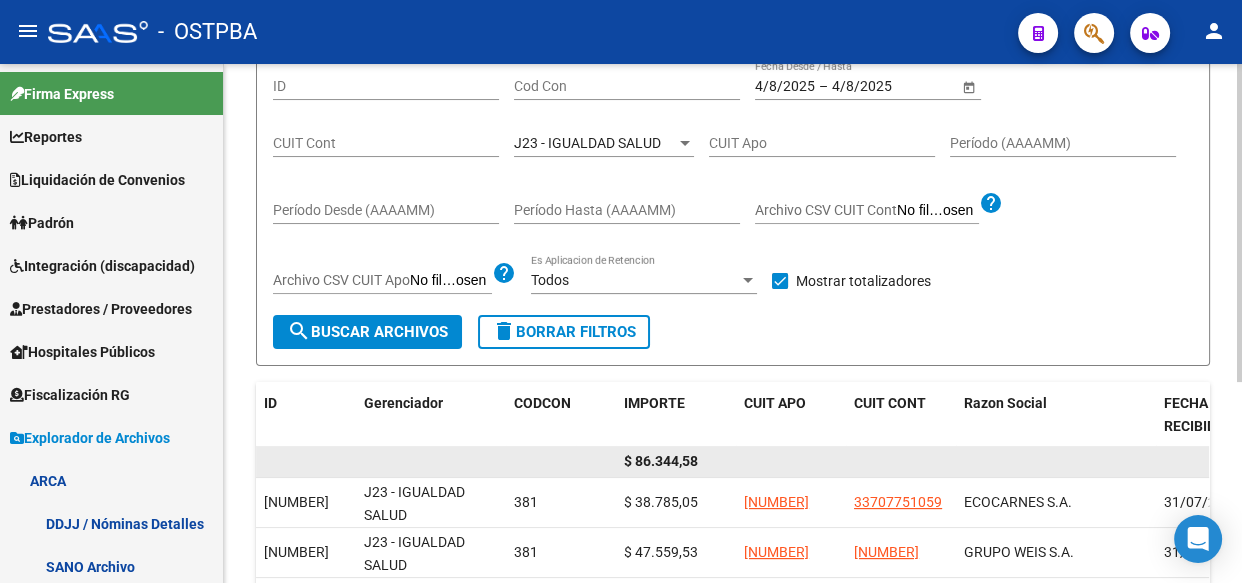 click on "$ 86.344,58" 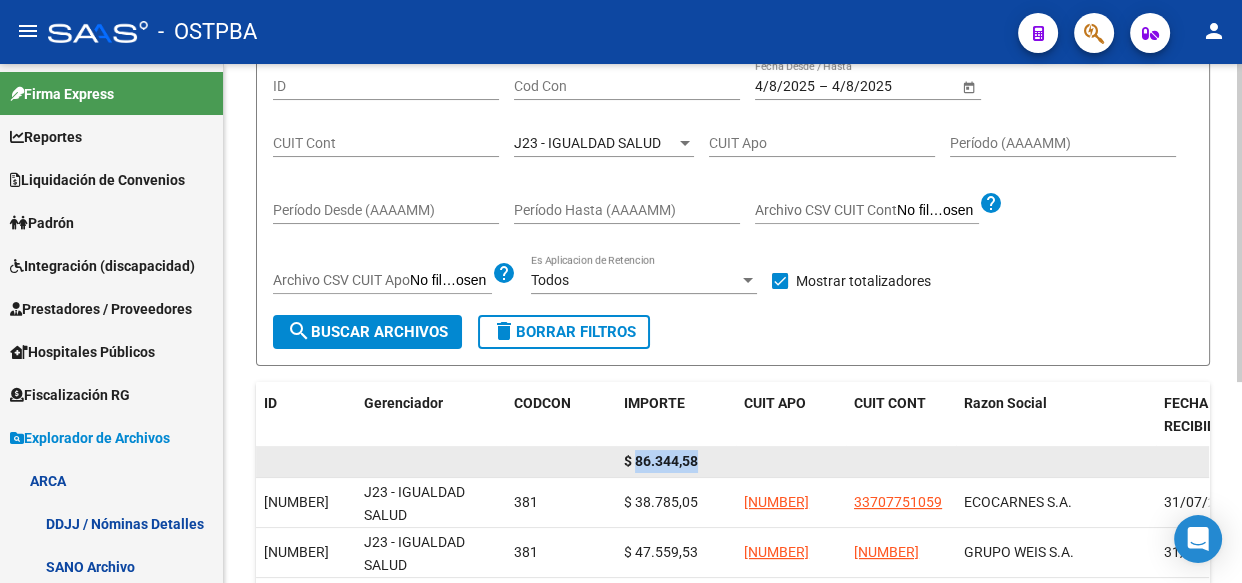 click on "$ 86.344,58" 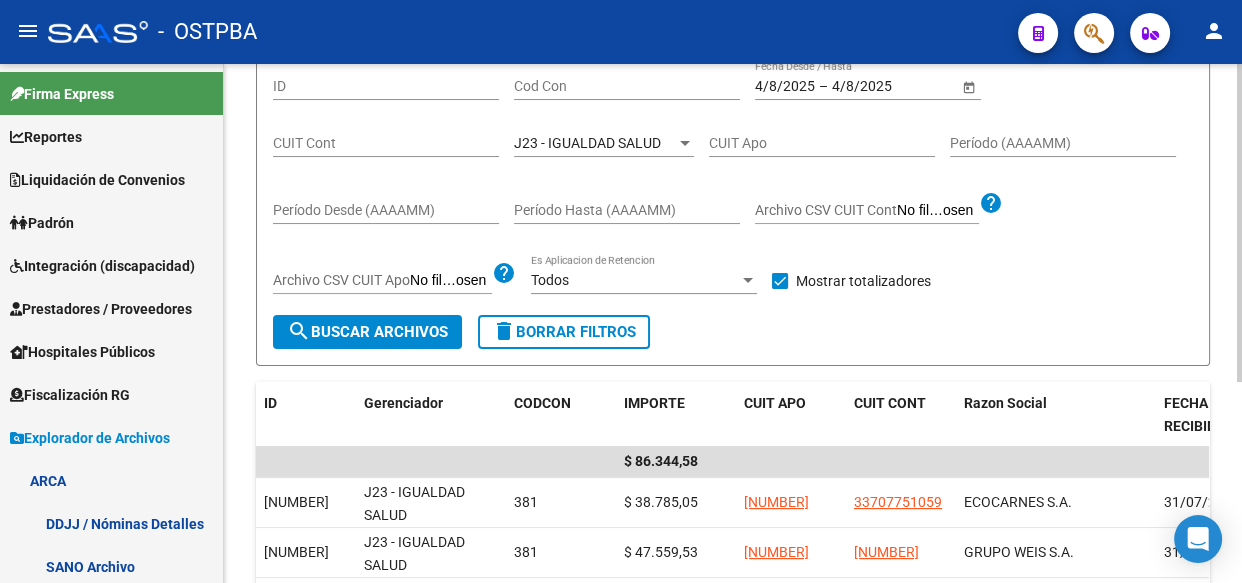 click on "J23 - IGUALDAD SALUD Seleccionar Gerenciador" 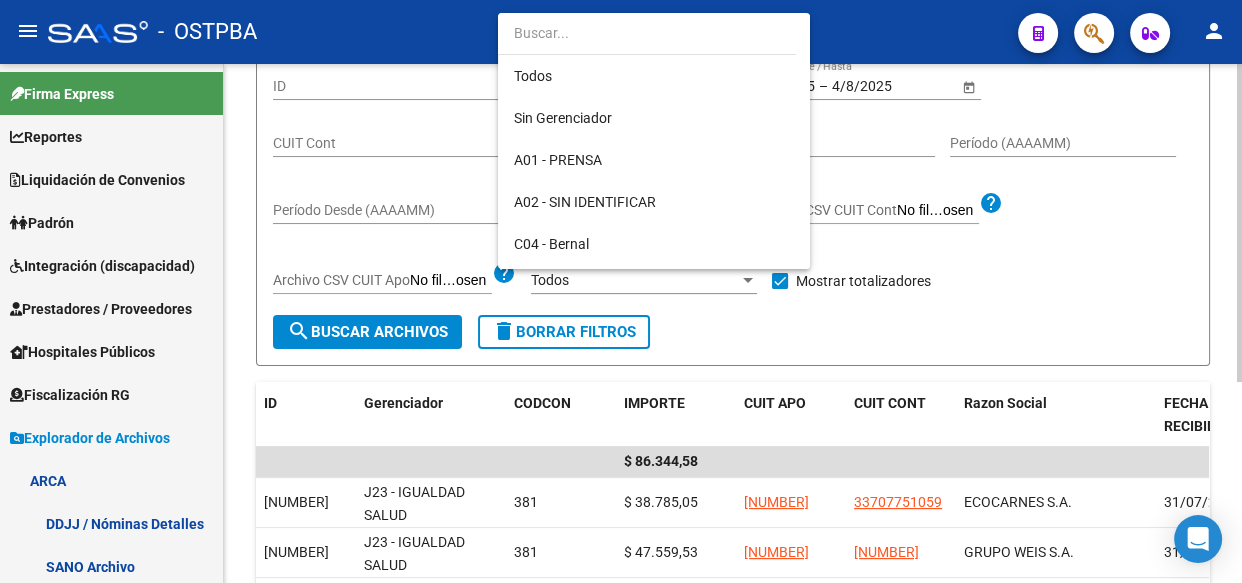 scroll, scrollTop: 312, scrollLeft: 0, axis: vertical 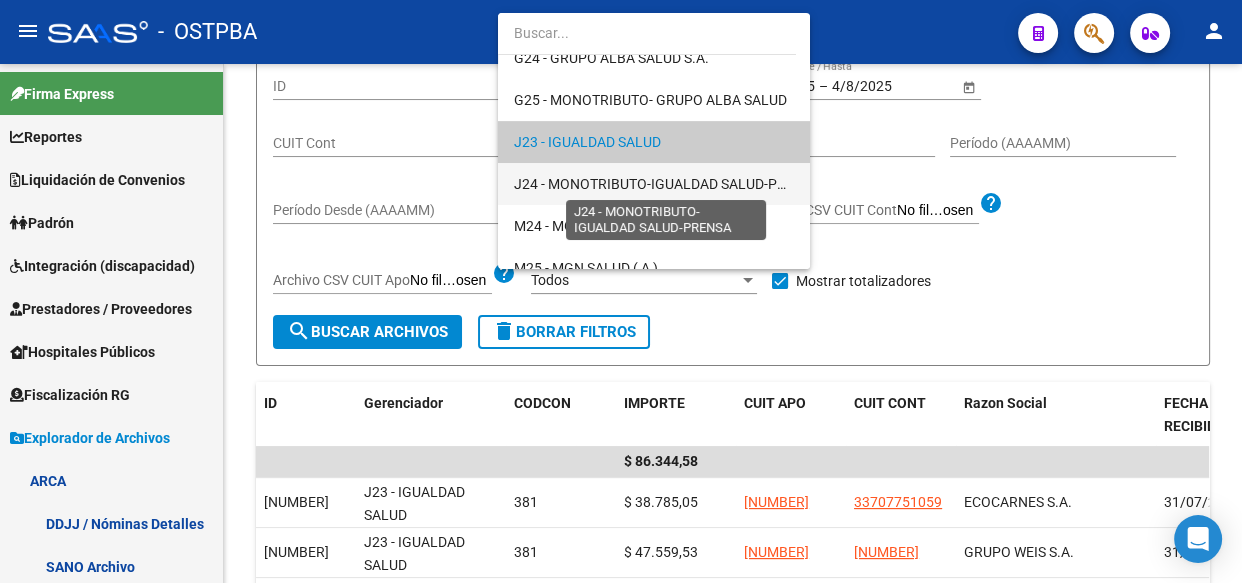click on "J24 - MONOTRIBUTO-IGUALDAD SALUD-PRENSA" at bounding box center [667, 184] 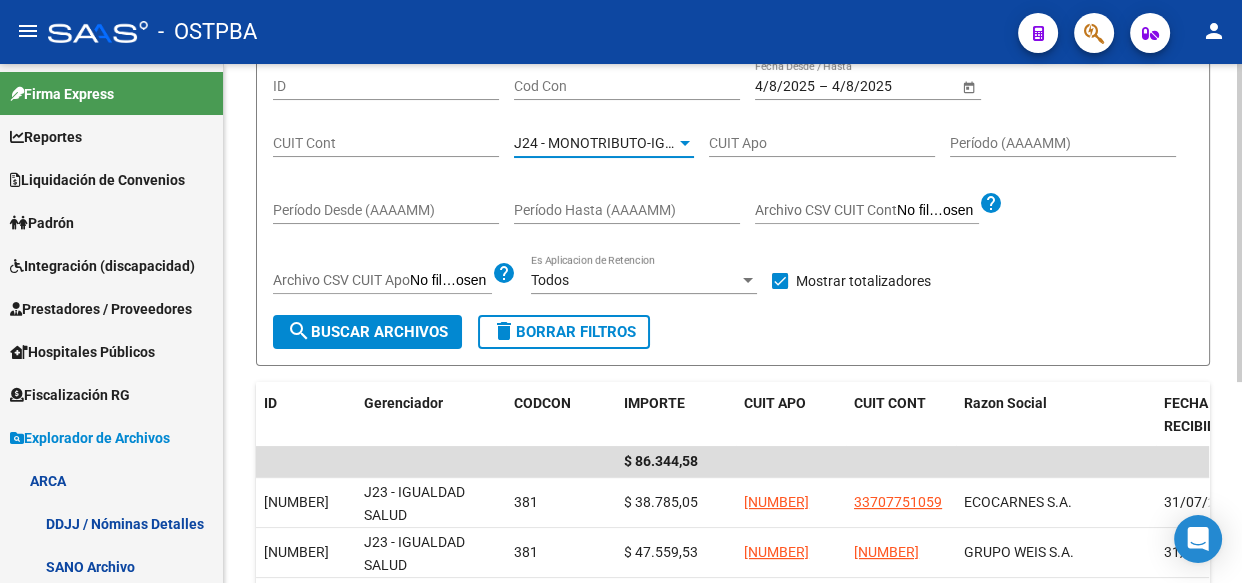 click on "search  Buscar Archivos" 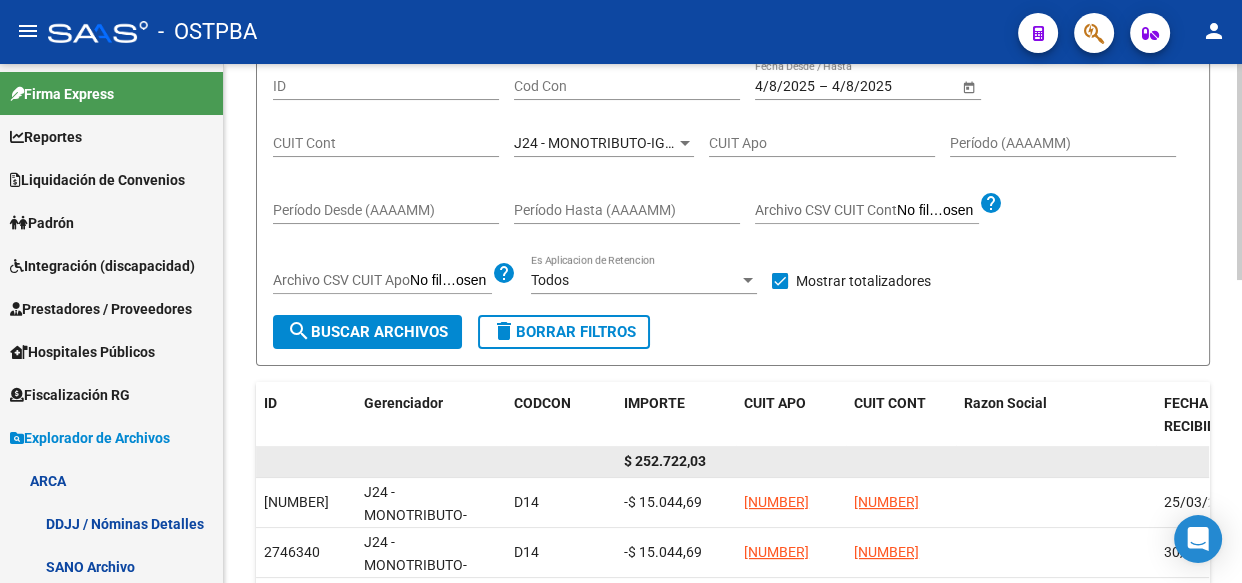 click on "$ 252.722,03" 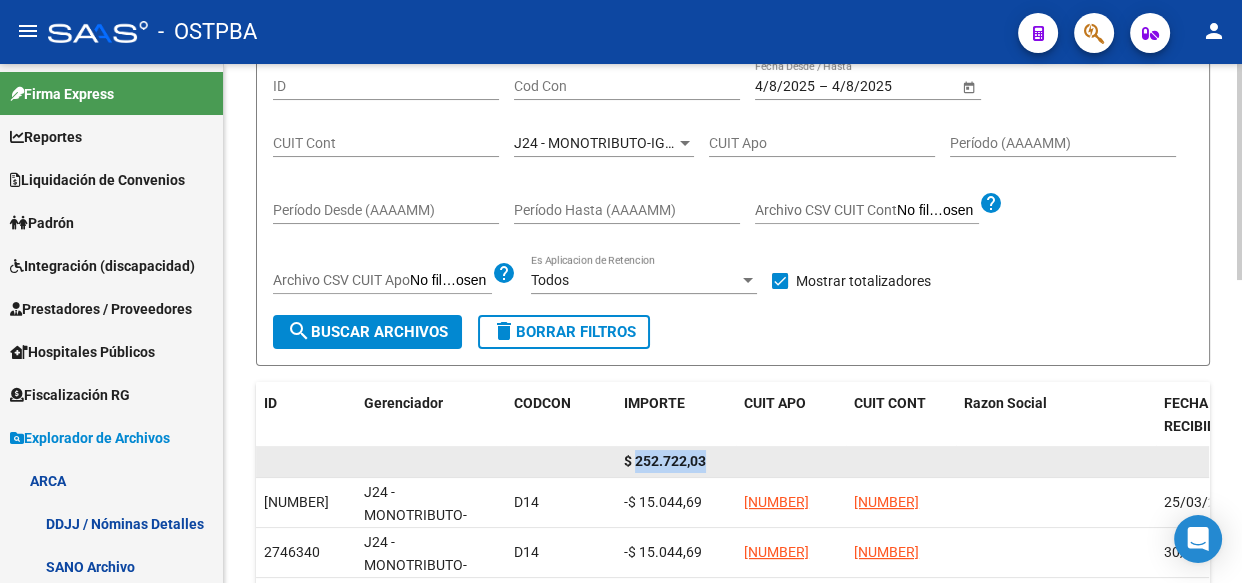 click on "$ 252.722,03" 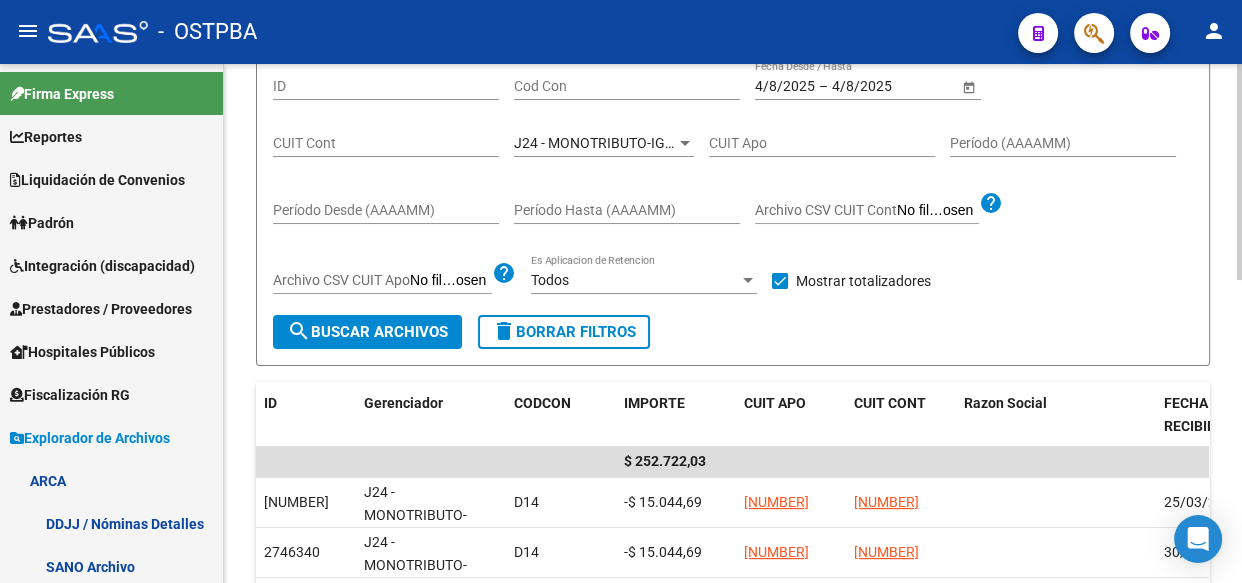 click on "J24 - MONOTRIBUTO-IGUALDAD SALUD-PRENSA Seleccionar Gerenciador" 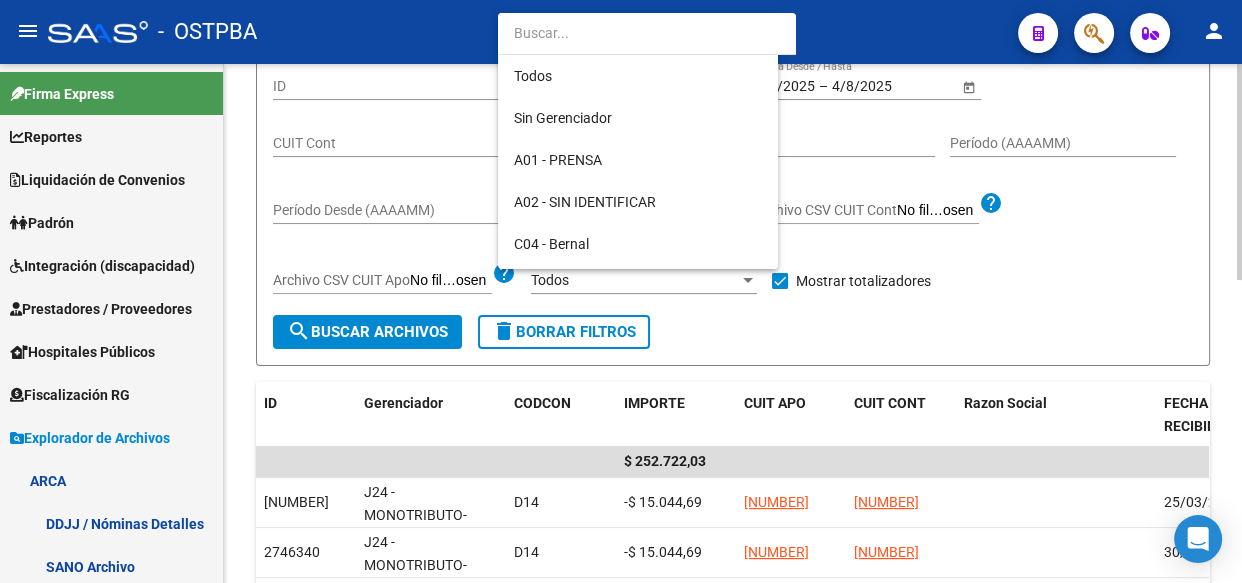 scroll, scrollTop: 355, scrollLeft: 0, axis: vertical 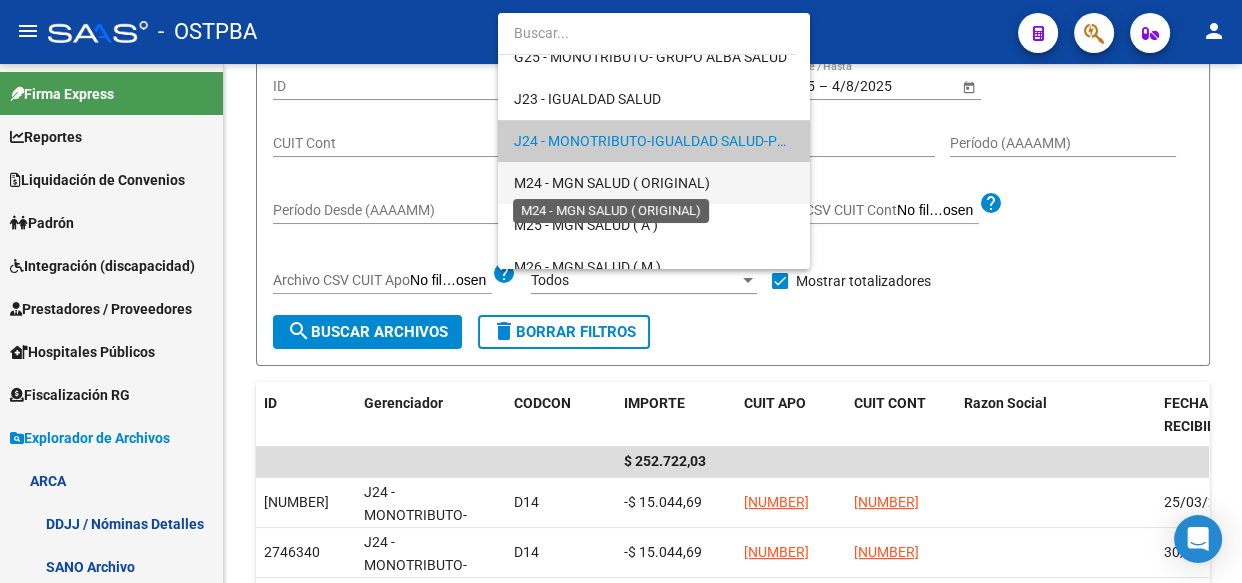 click on "M24 - MGN SALUD ( ORIGINAL)" at bounding box center (612, 183) 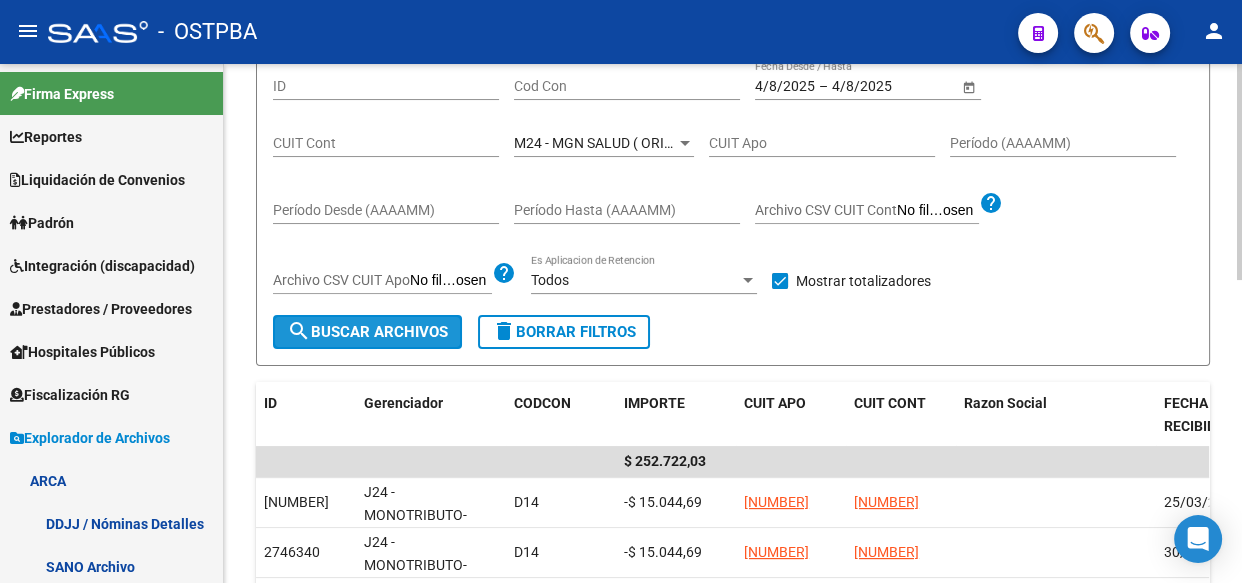 click on "search  Buscar Archivos" 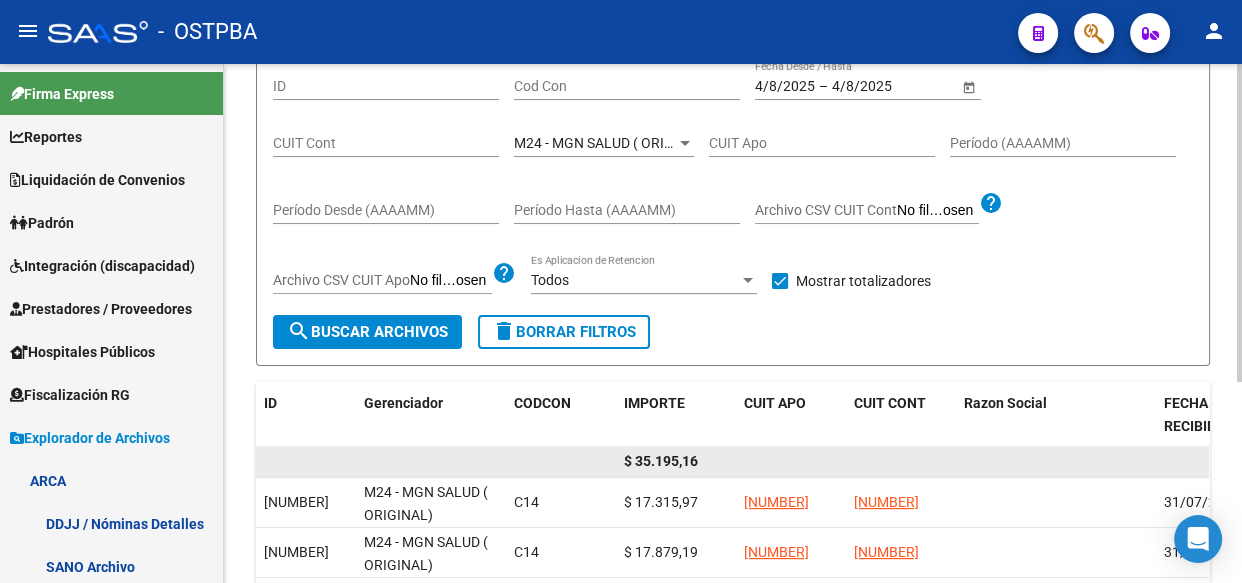 click on "$ 35.195,16" 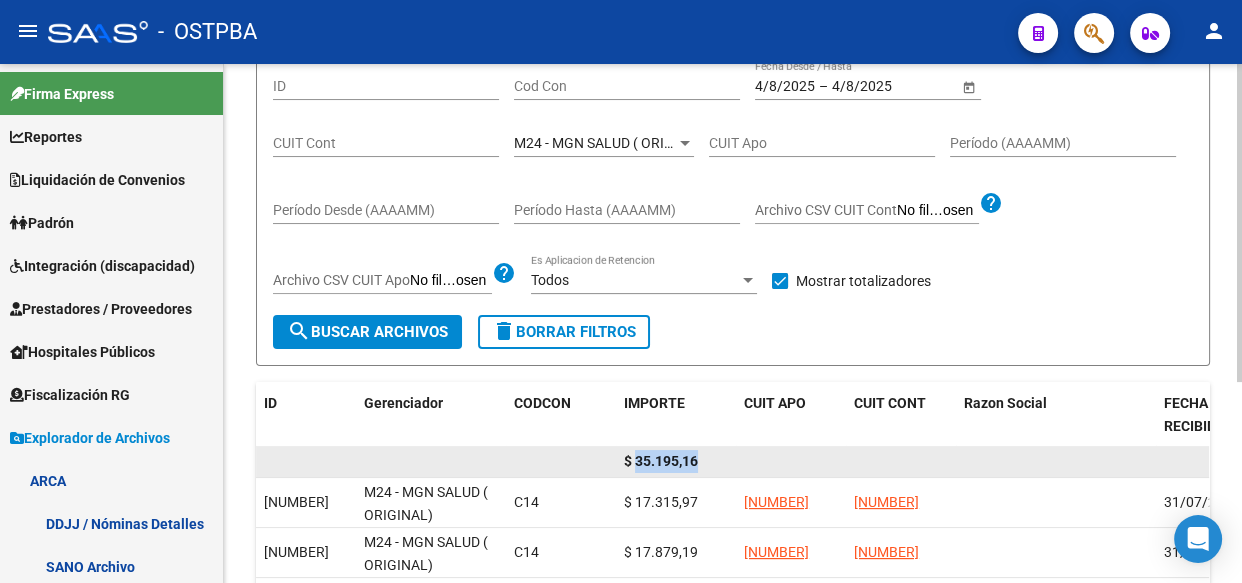 click on "$ 35.195,16" 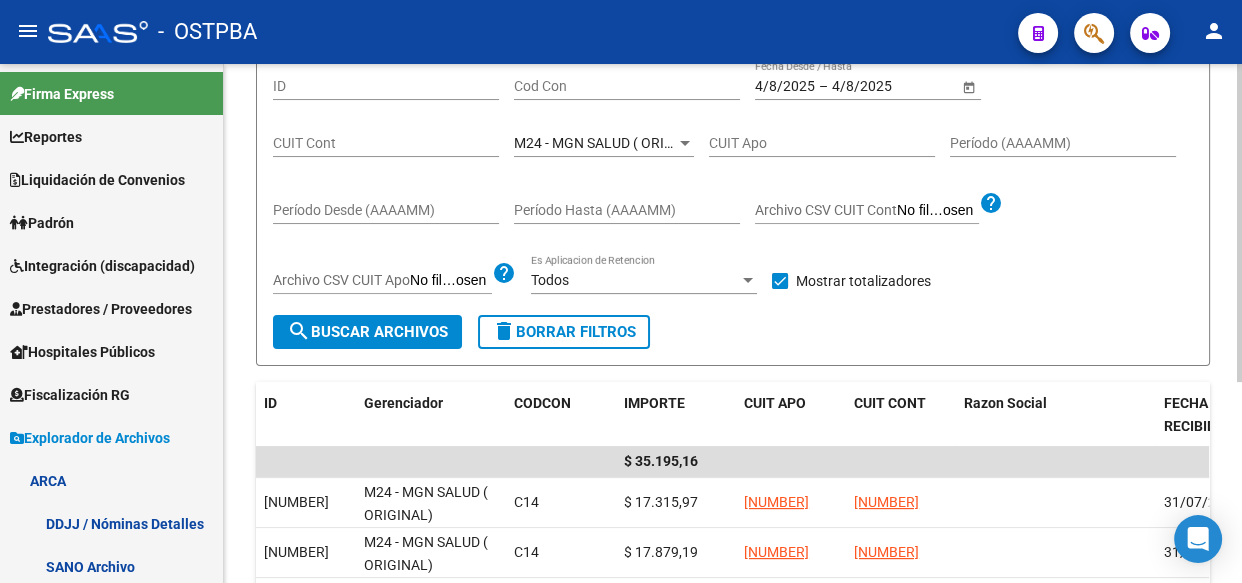 click on "M24 - MGN SALUD ( ORIGINAL)" at bounding box center [612, 143] 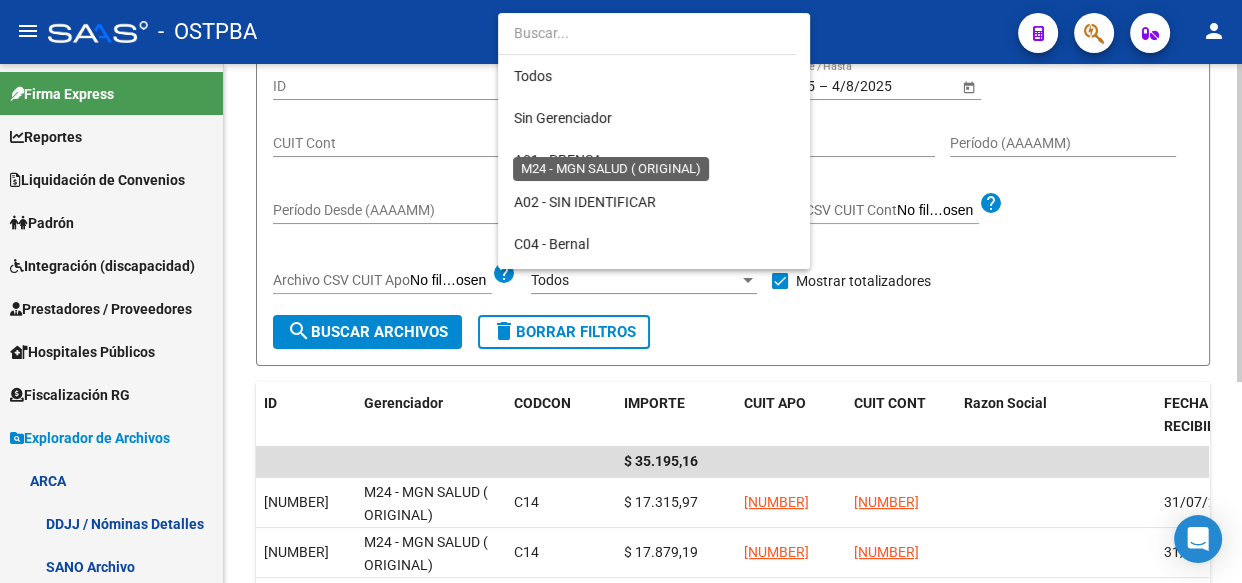 scroll, scrollTop: 397, scrollLeft: 0, axis: vertical 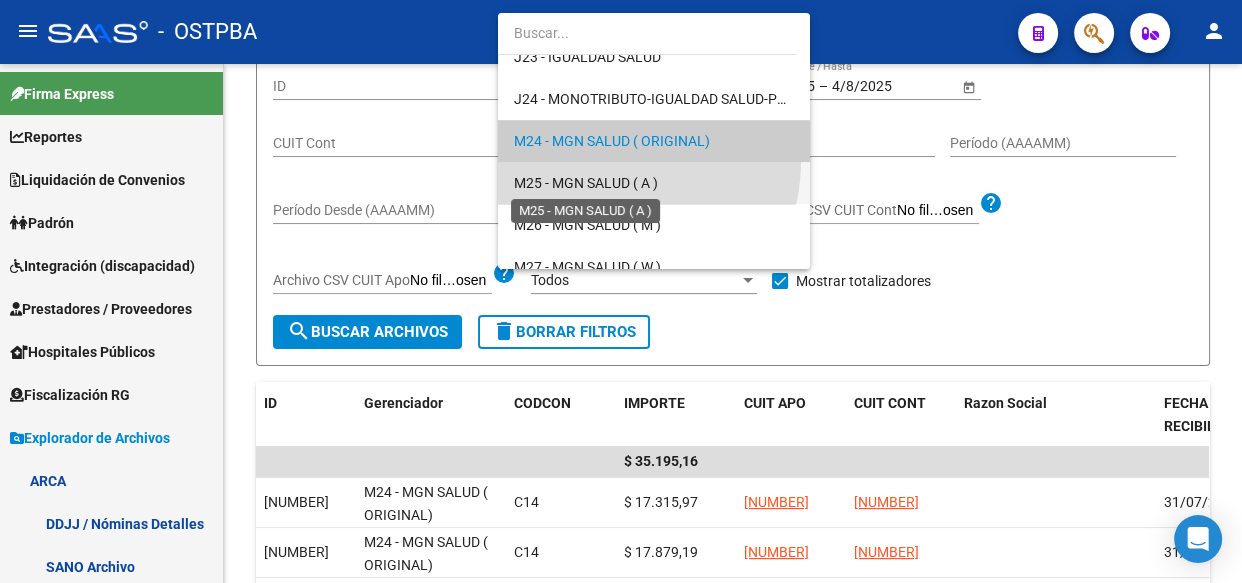 click on "M25 - MGN SALUD ( A )" at bounding box center [586, 183] 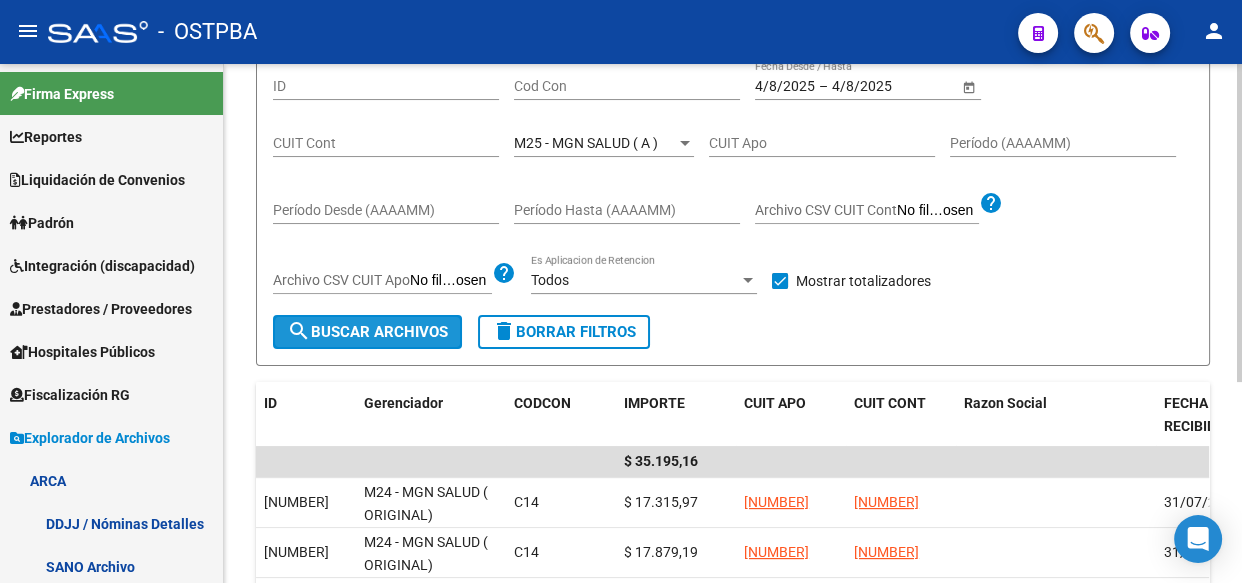 click on "search  Buscar Archivos" 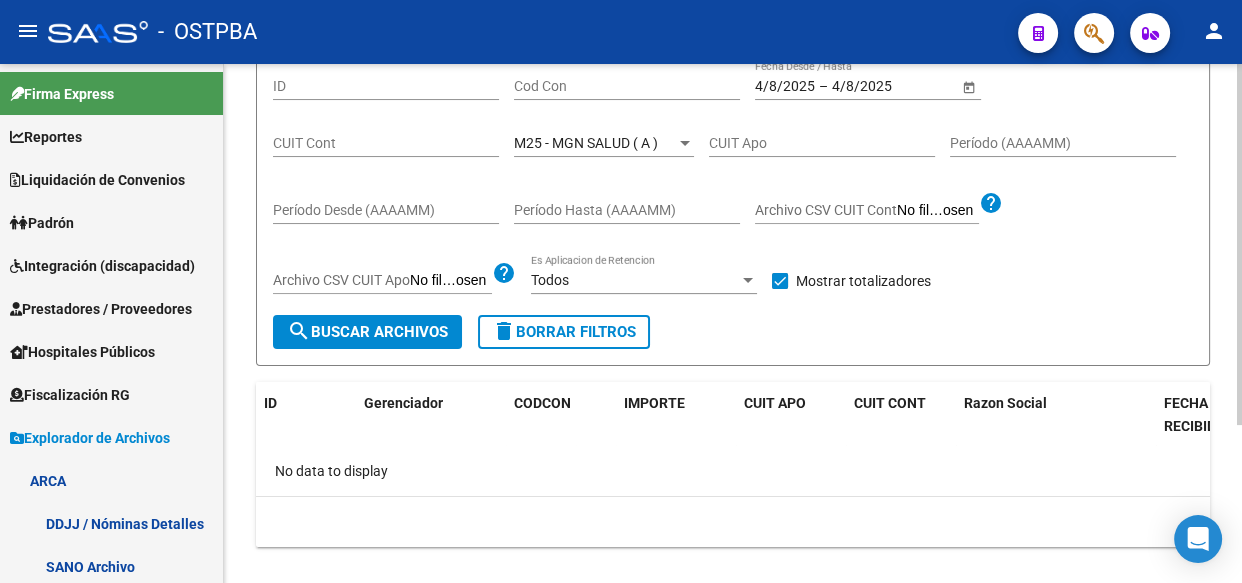 click on "M25 - MGN SALUD ( A )" at bounding box center (586, 143) 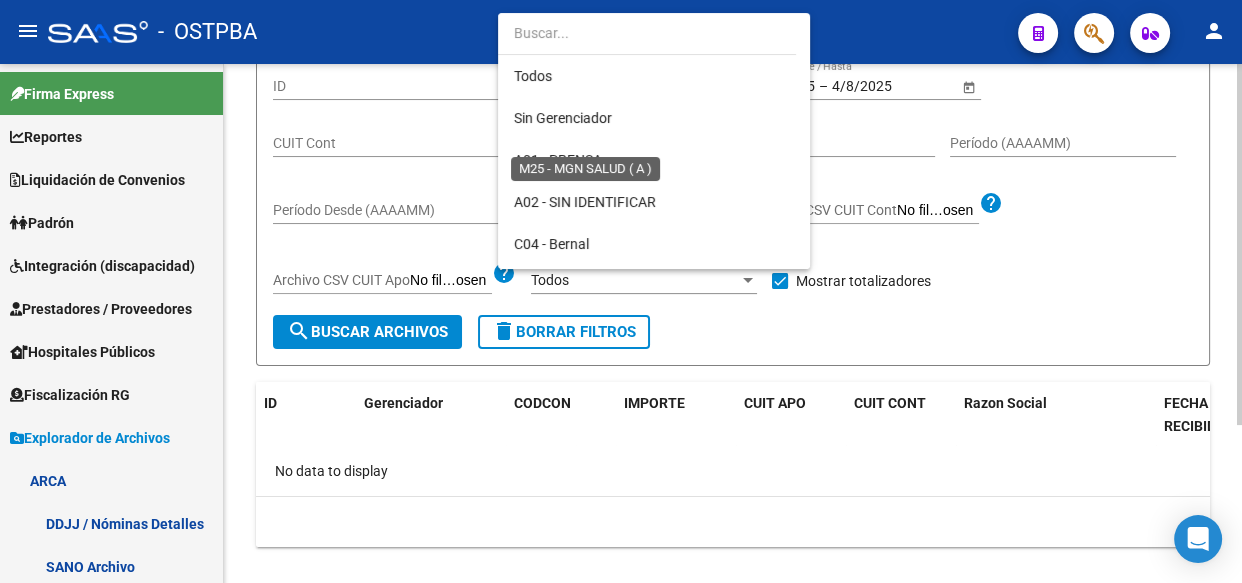 scroll, scrollTop: 439, scrollLeft: 0, axis: vertical 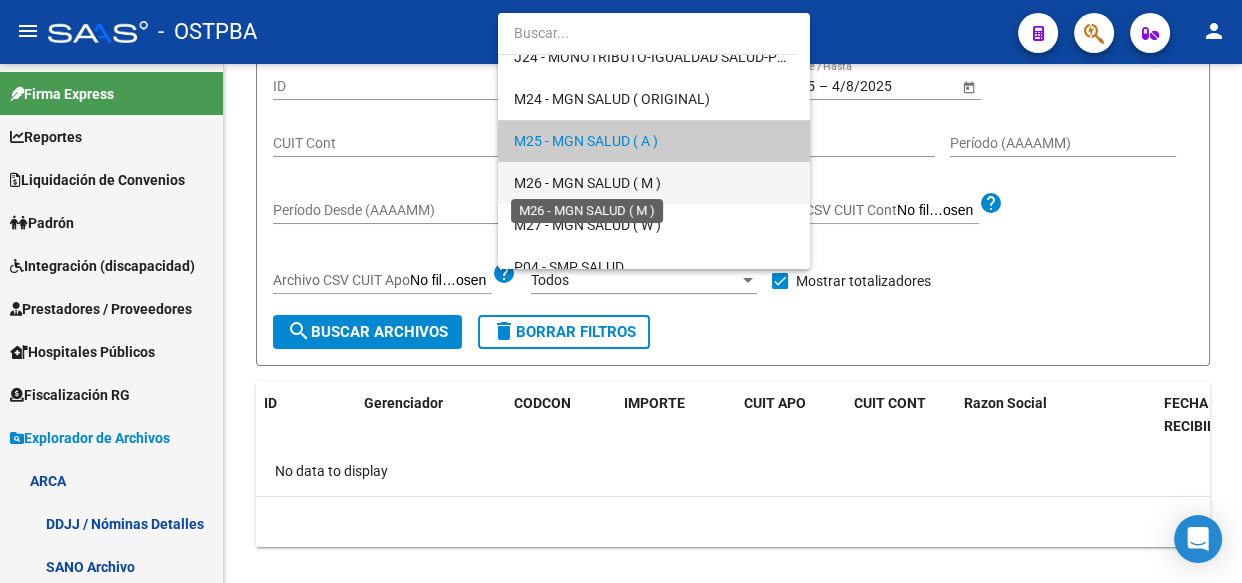 click on "M26 - MGN SALUD ( M )" at bounding box center (587, 183) 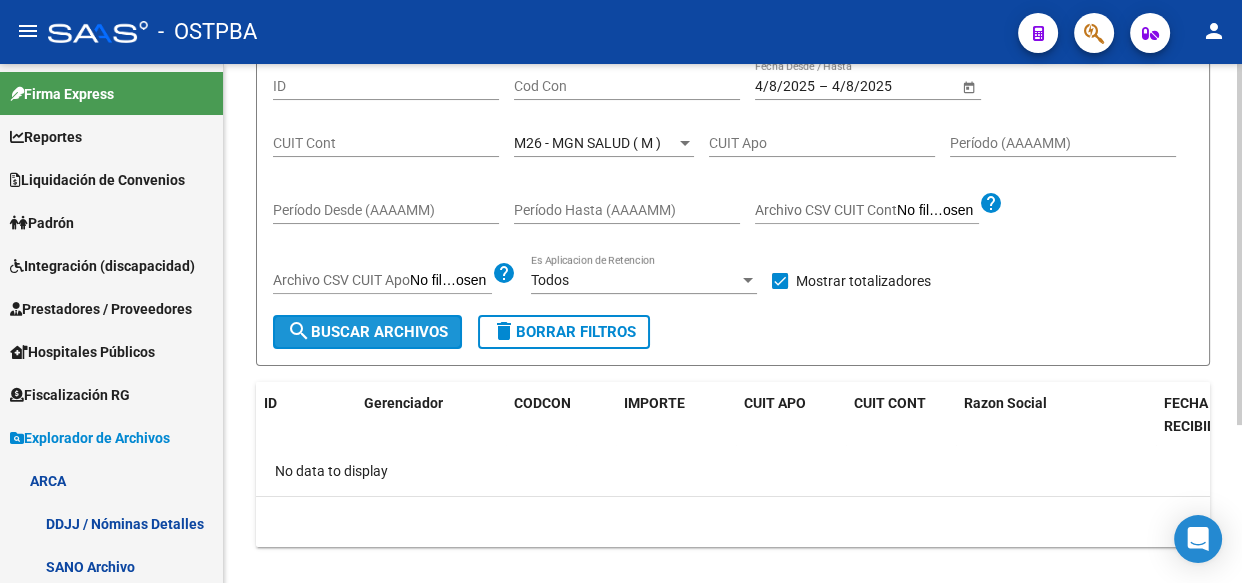 click on "search  Buscar Archivos" 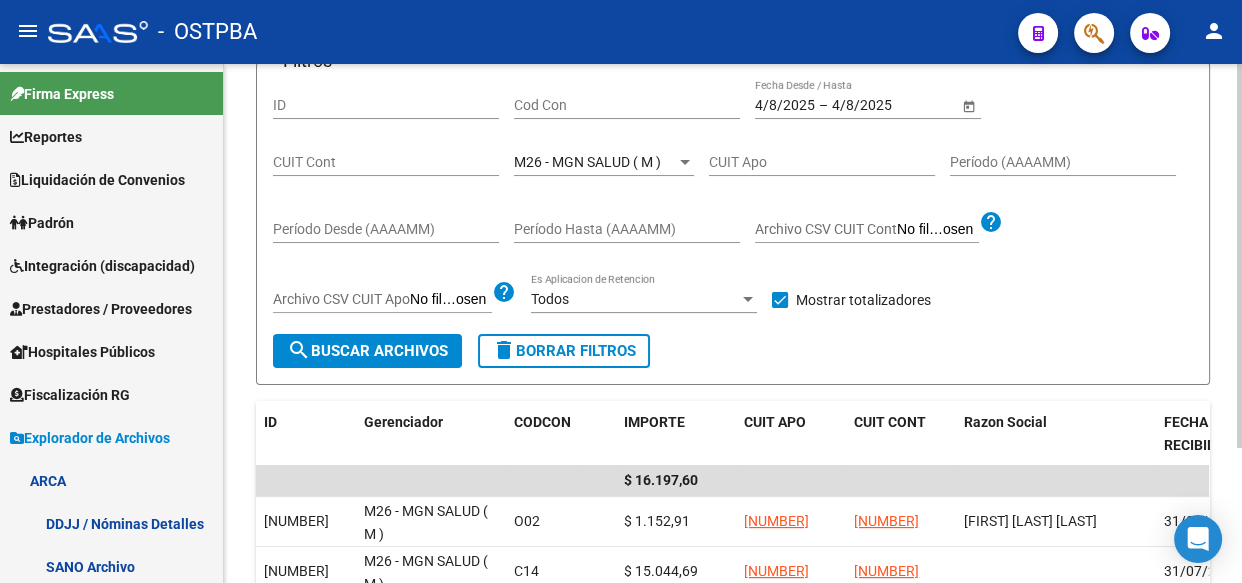 scroll, scrollTop: 200, scrollLeft: 0, axis: vertical 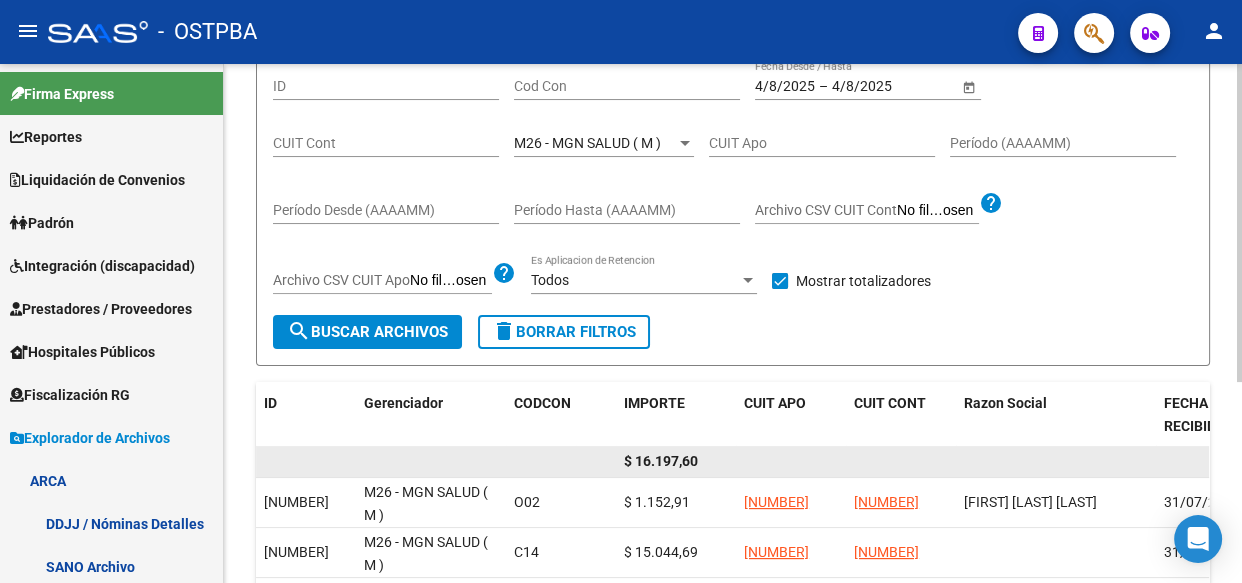 click on "$ 16.197,60" 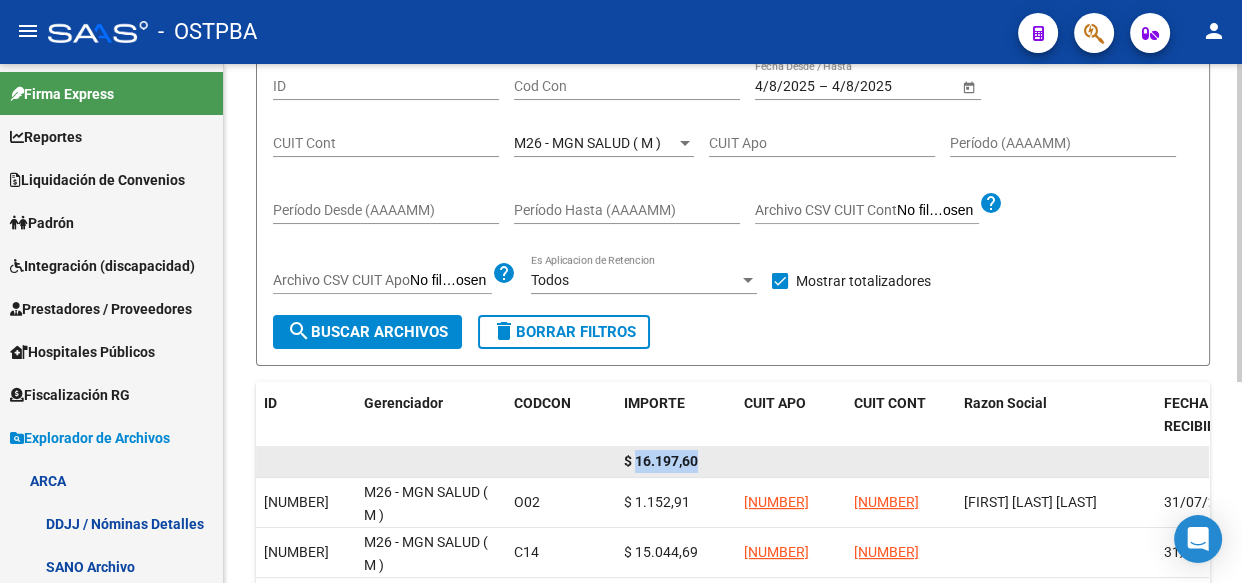 click on "$ 16.197,60" 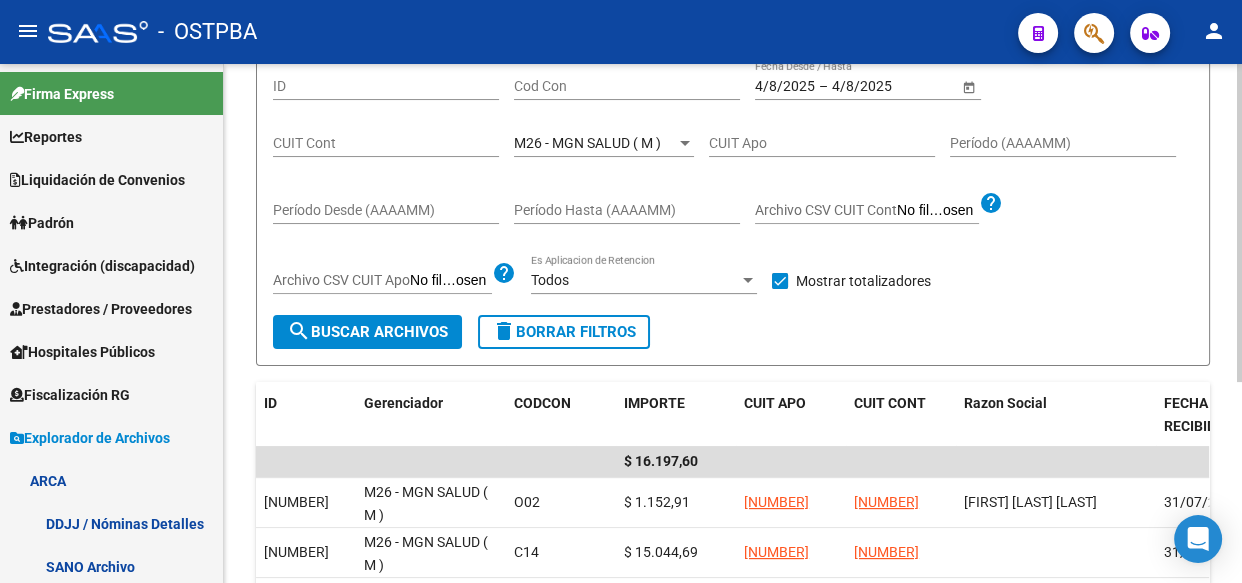 click on "M26 - MGN SALUD ( M )" at bounding box center [587, 143] 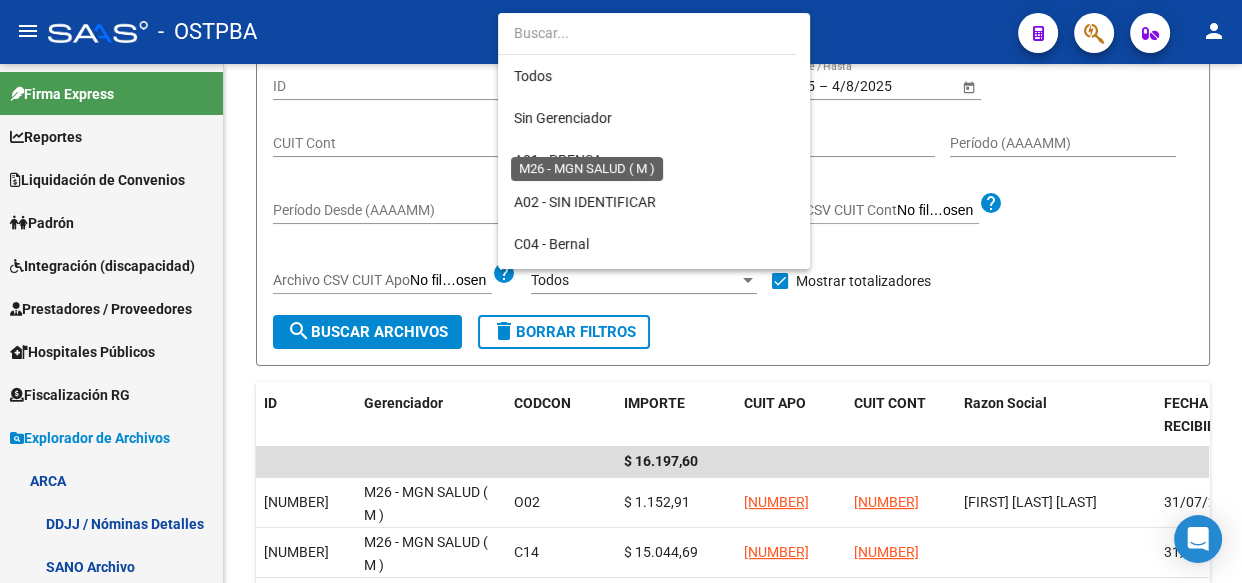 scroll, scrollTop: 480, scrollLeft: 0, axis: vertical 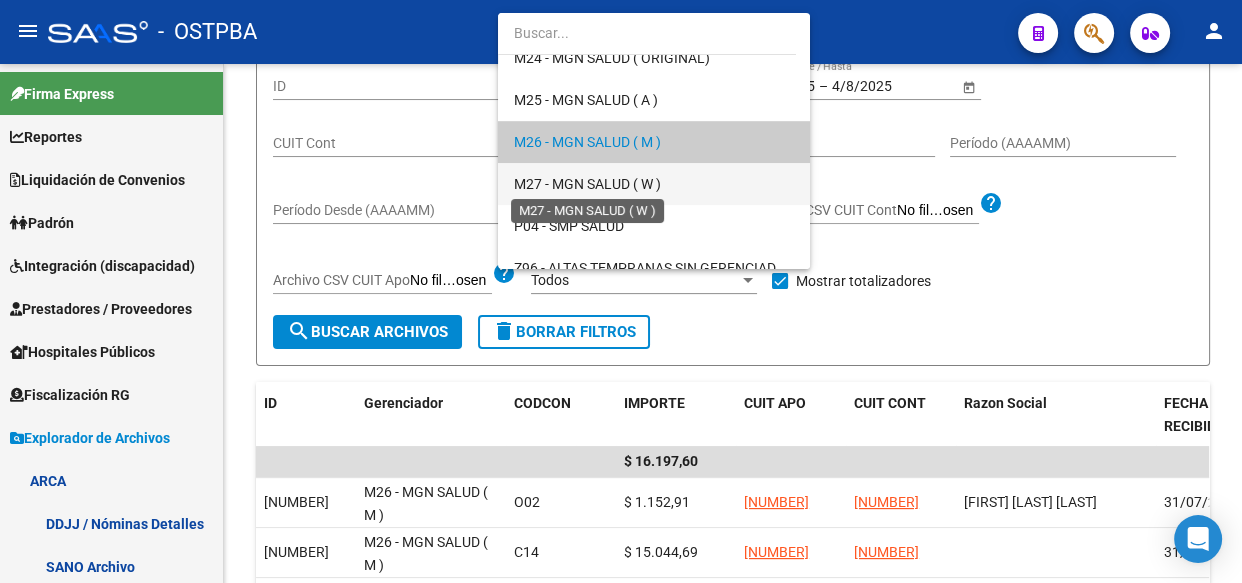 click on "M27 - MGN SALUD ( W )" at bounding box center (587, 184) 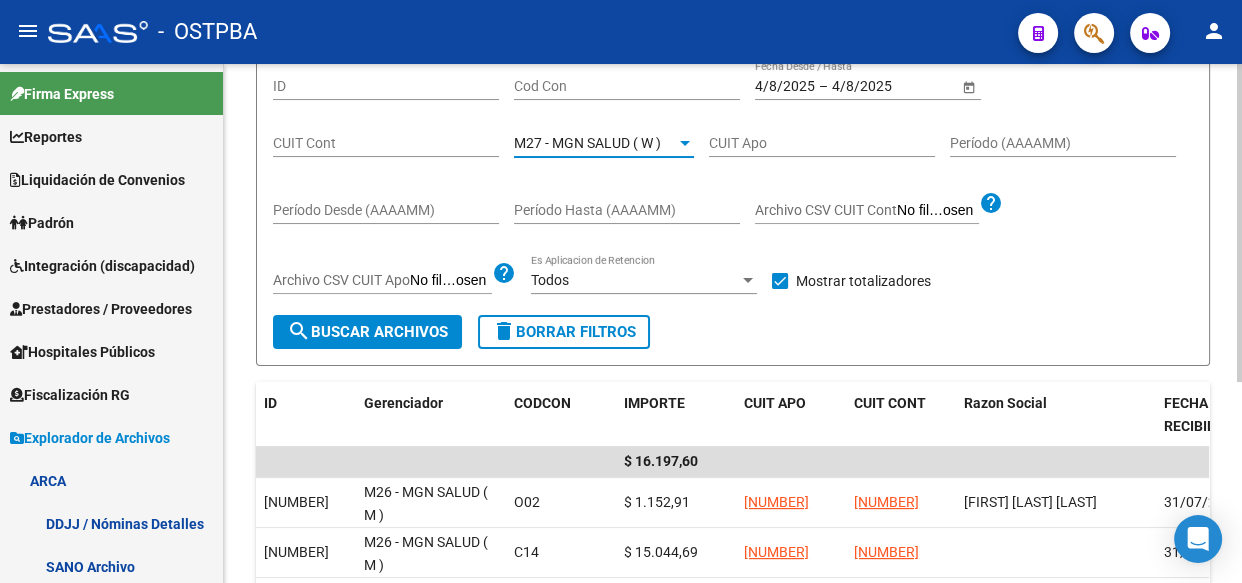 click on "search  Buscar Archivos" 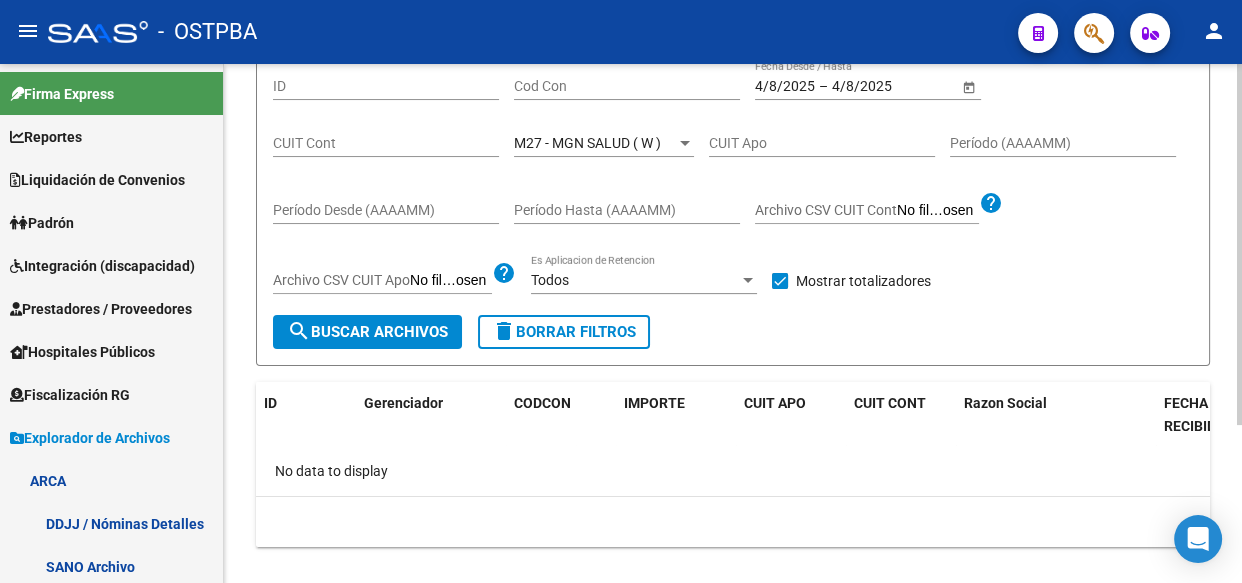 click on "M27 - MGN SALUD ( W )" at bounding box center (587, 143) 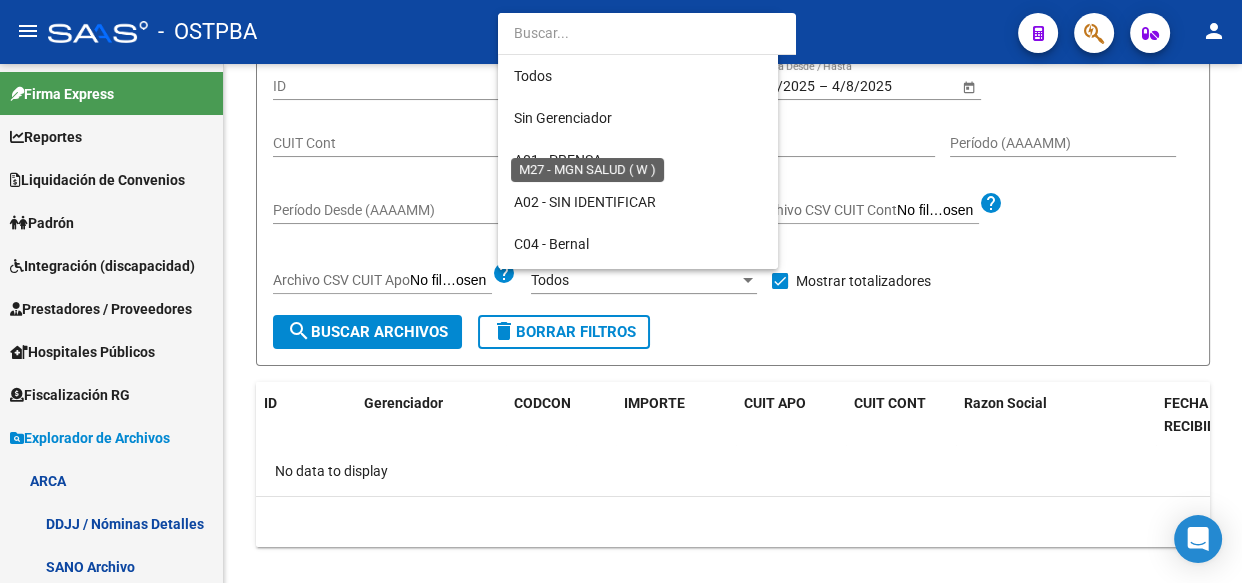scroll, scrollTop: 522, scrollLeft: 0, axis: vertical 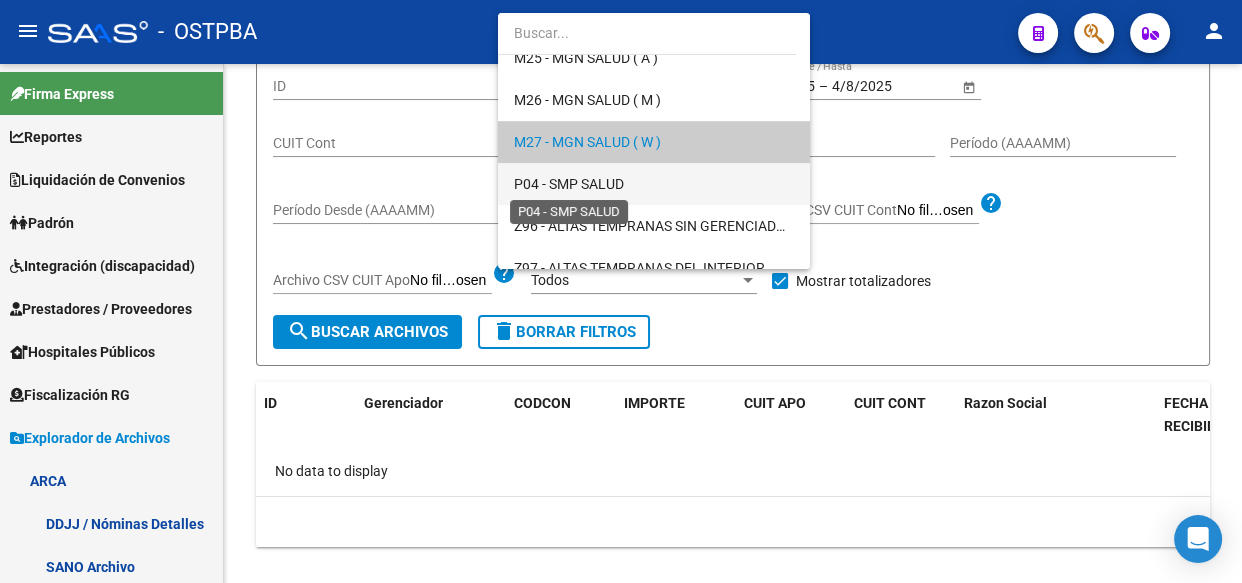 click on "P04 - SMP SALUD" at bounding box center (569, 184) 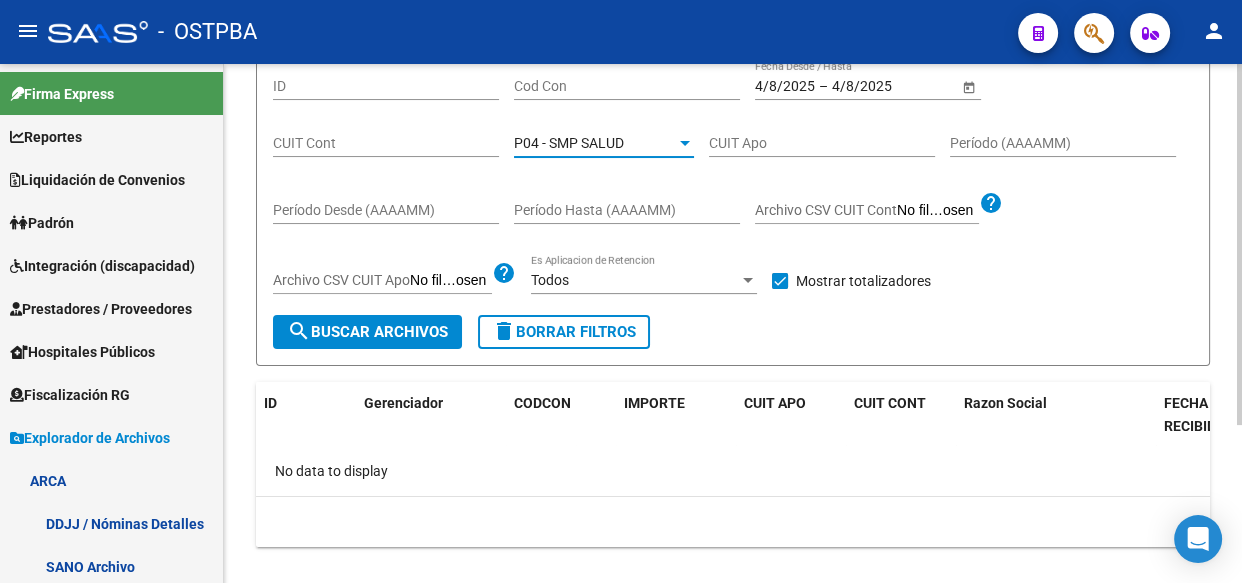 click on "search  Buscar Archivos" 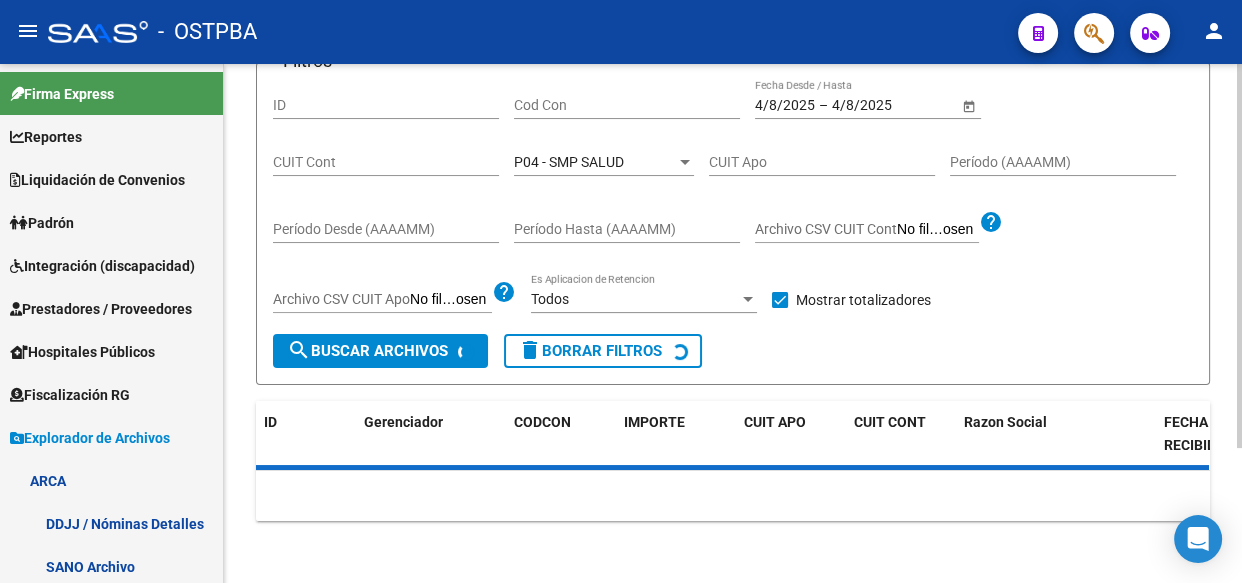 scroll, scrollTop: 200, scrollLeft: 0, axis: vertical 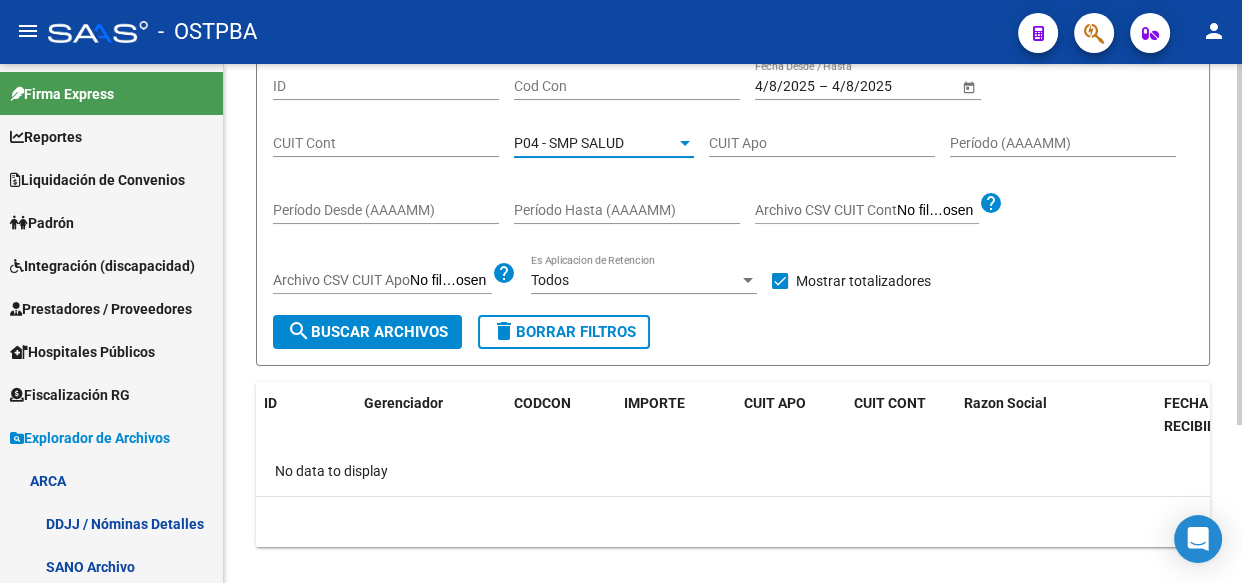 click on "P04 - SMP SALUD" at bounding box center [569, 143] 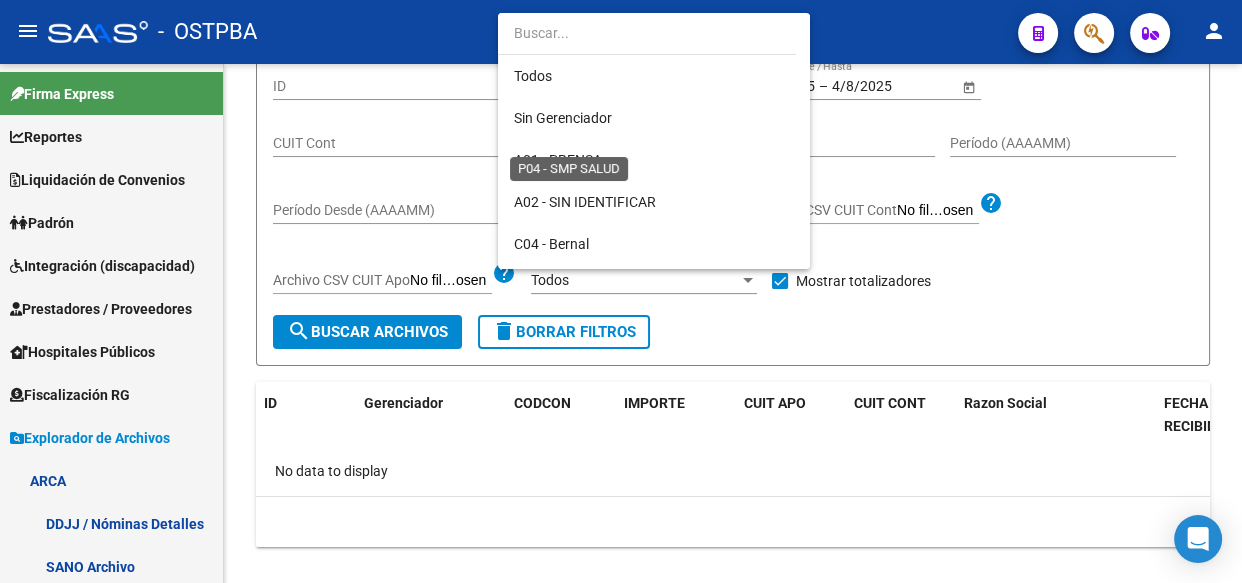 scroll, scrollTop: 565, scrollLeft: 0, axis: vertical 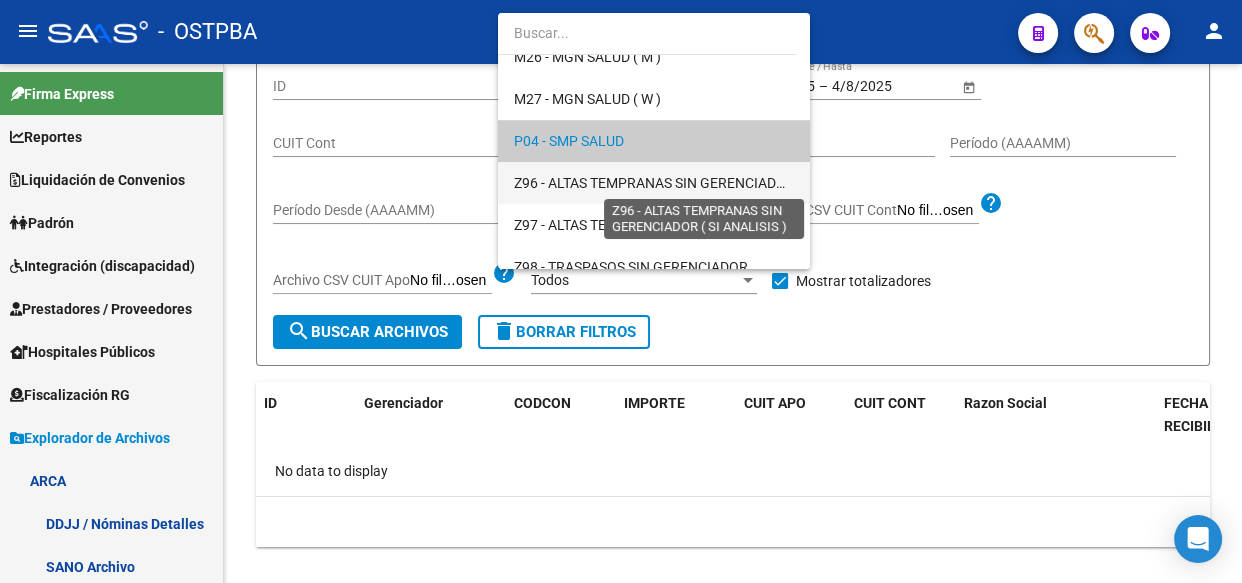 click on "Z96 - ALTAS TEMPRANAS SIN GERENCIADOR ( SI ANALISIS )" at bounding box center (701, 183) 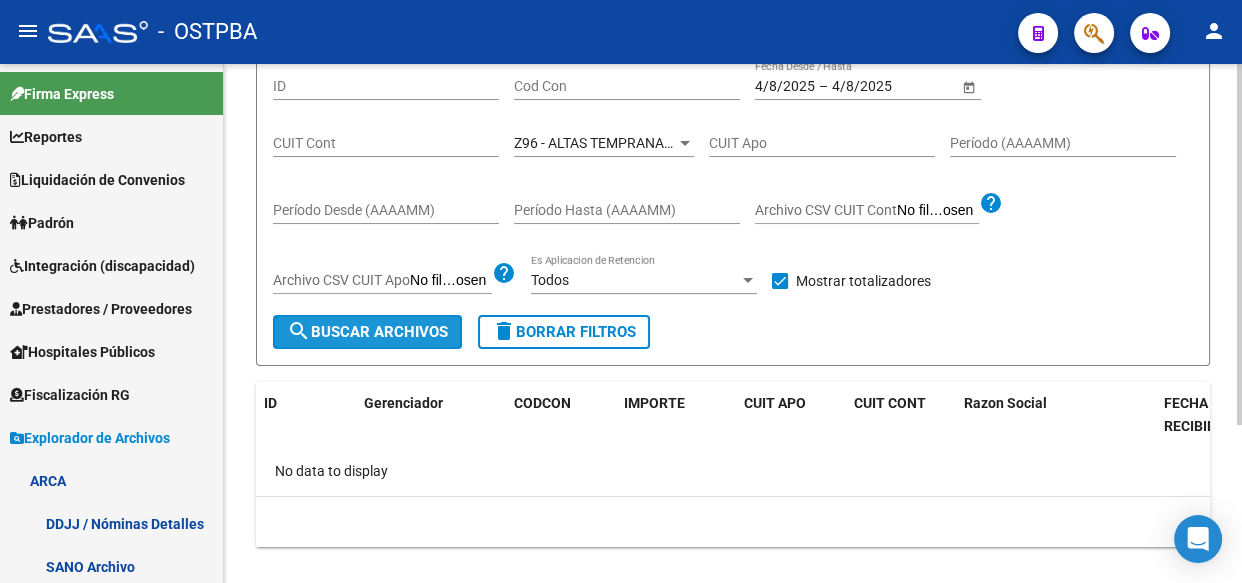 click on "search  Buscar Archivos" 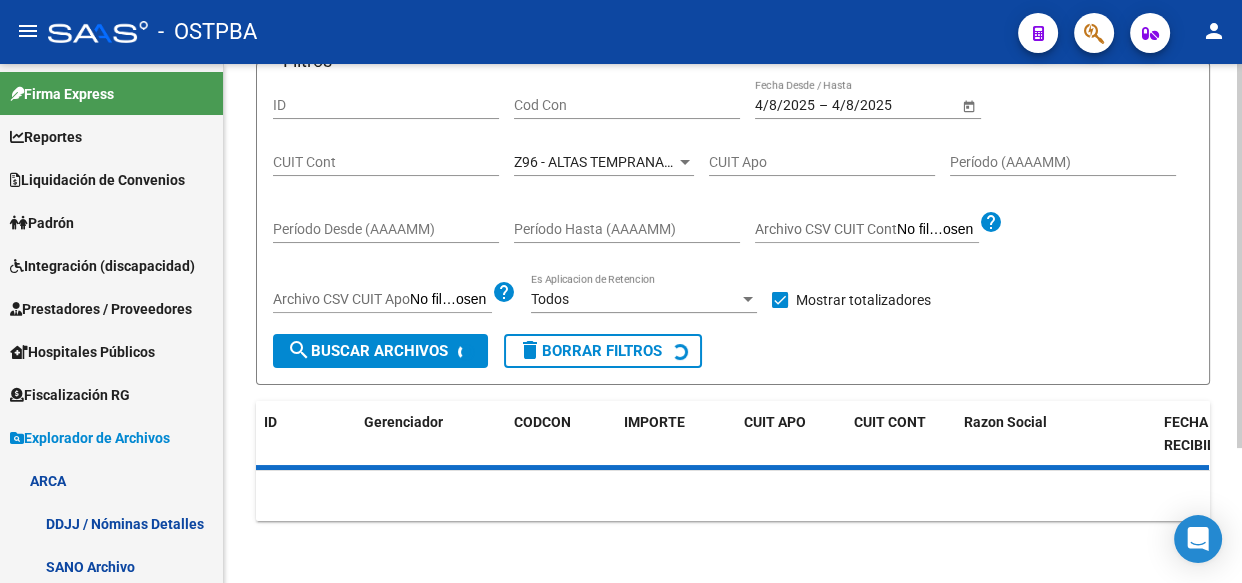 scroll, scrollTop: 200, scrollLeft: 0, axis: vertical 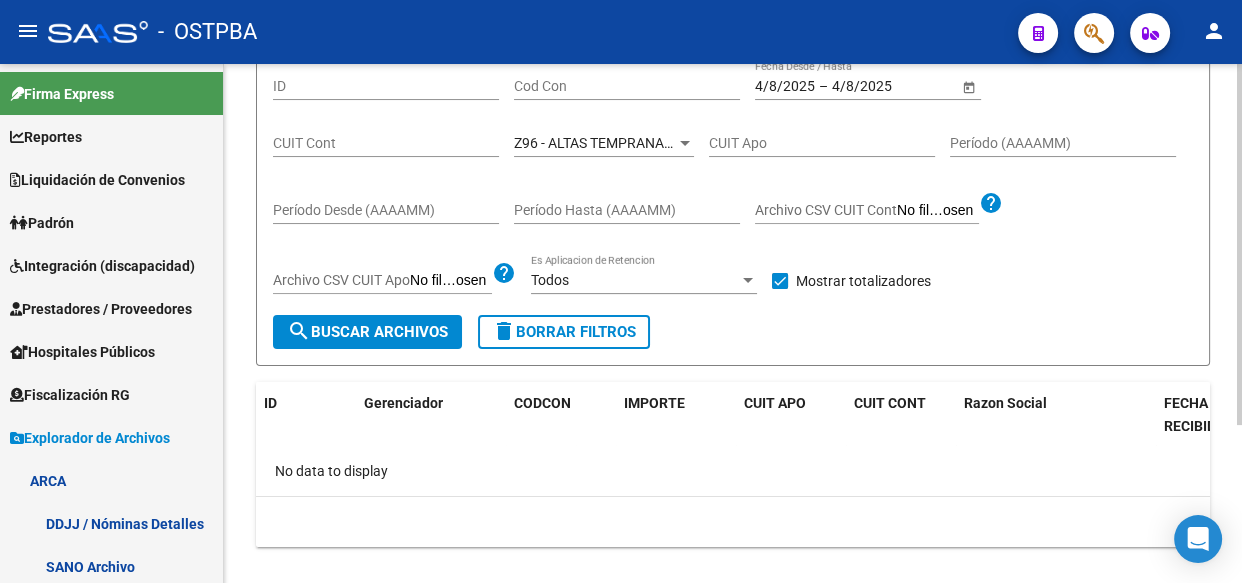 click on "Z96 - ALTAS TEMPRANAS SIN GERENCIADOR ( SI ANALISIS )" at bounding box center (701, 143) 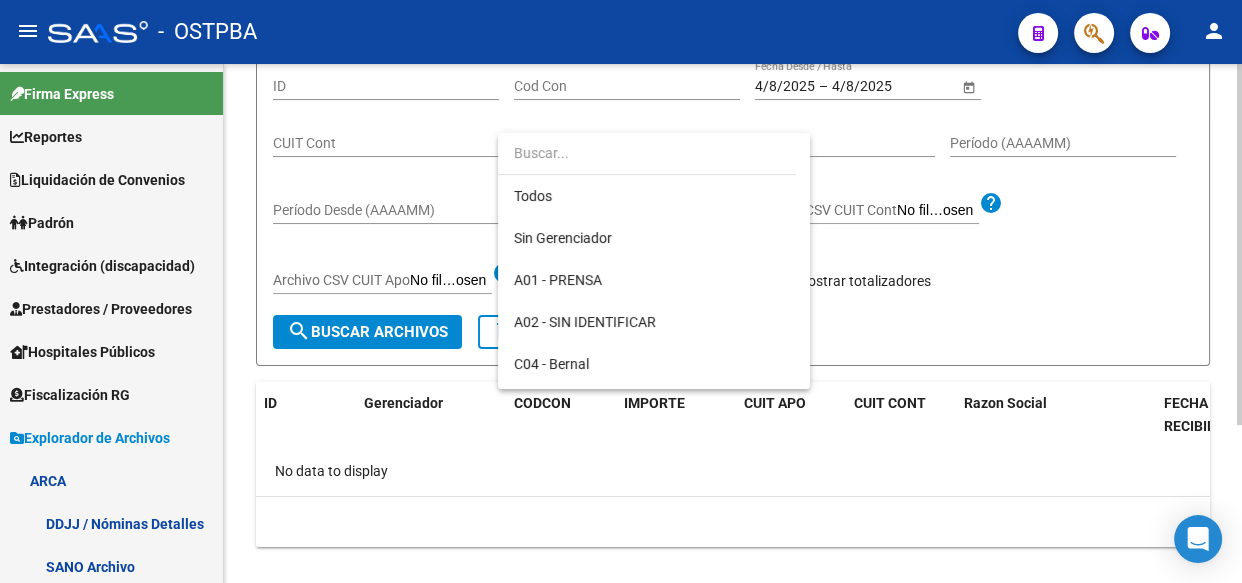 scroll, scrollTop: 583, scrollLeft: 0, axis: vertical 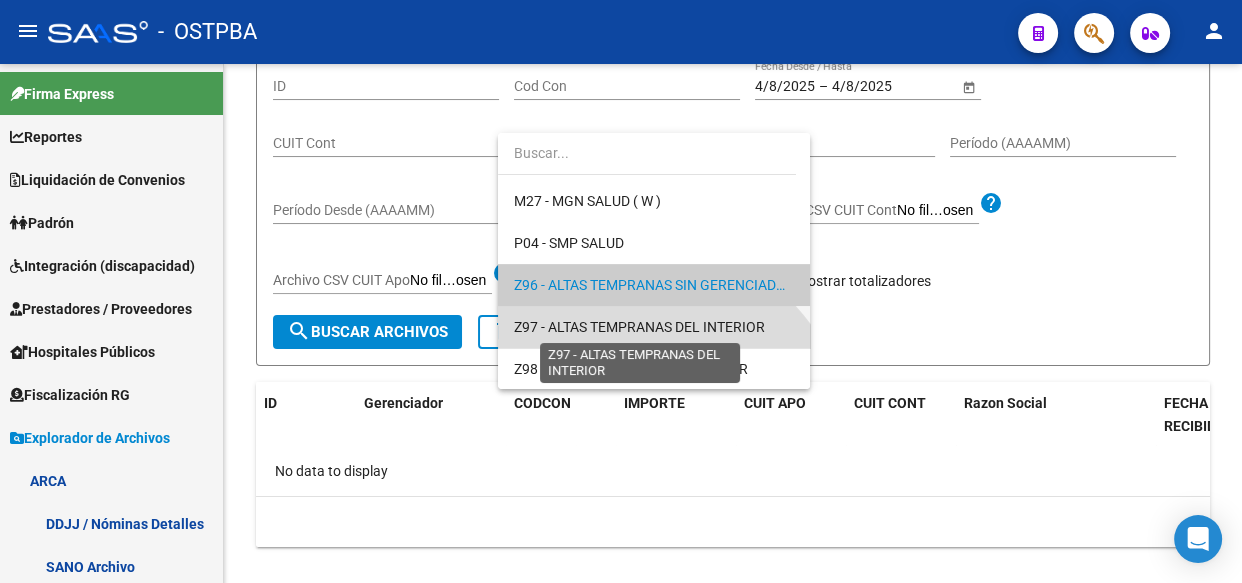 click on "Z97 - ALTAS TEMPRANAS DEL INTERIOR" at bounding box center (639, 327) 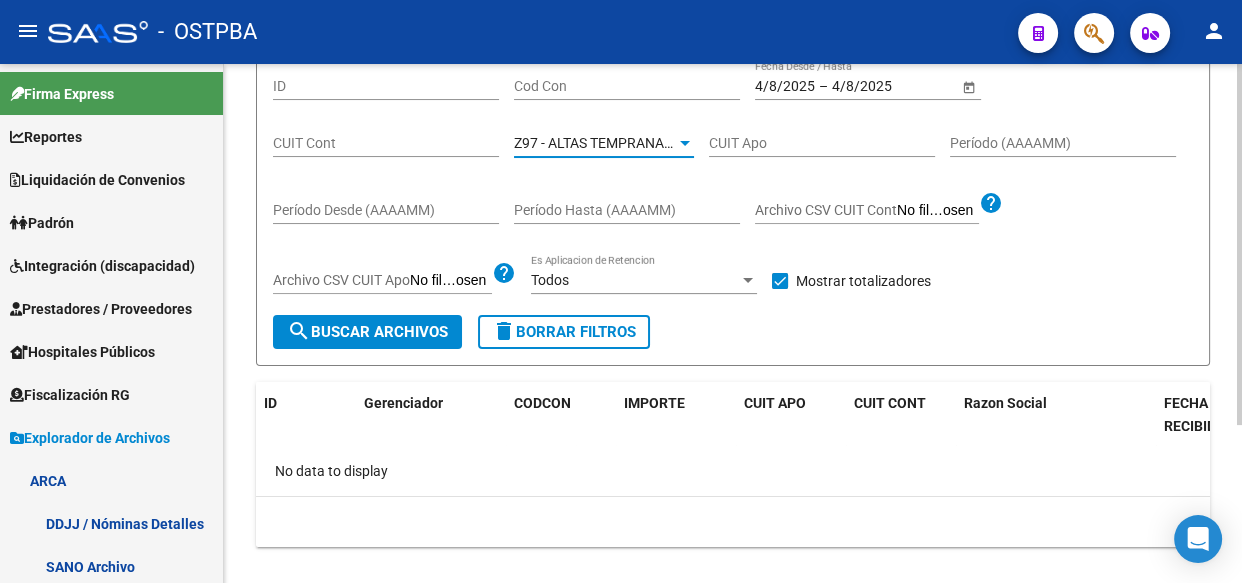 click on "search  Buscar Archivos" 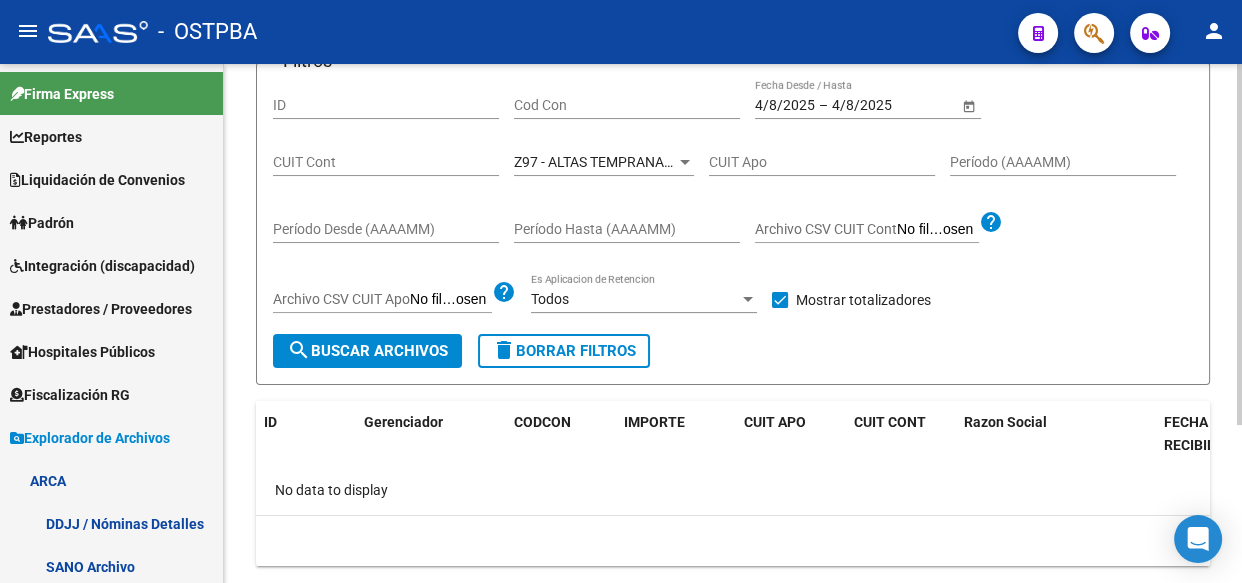 scroll, scrollTop: 200, scrollLeft: 0, axis: vertical 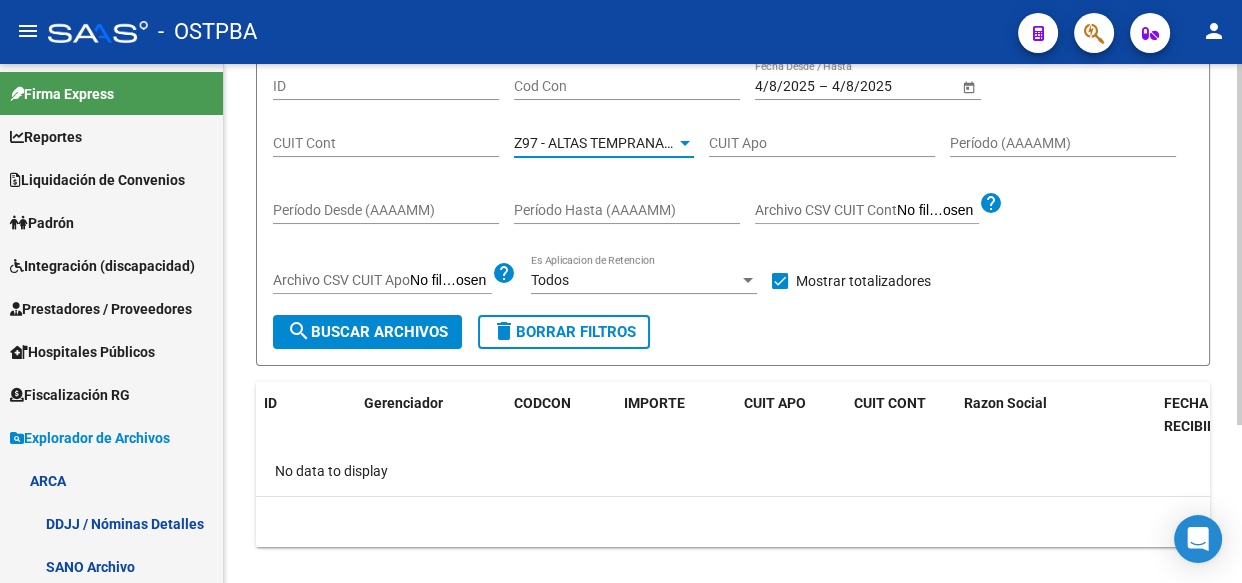 click on "Z97 - ALTAS TEMPRANAS DEL INTERIOR" at bounding box center [639, 143] 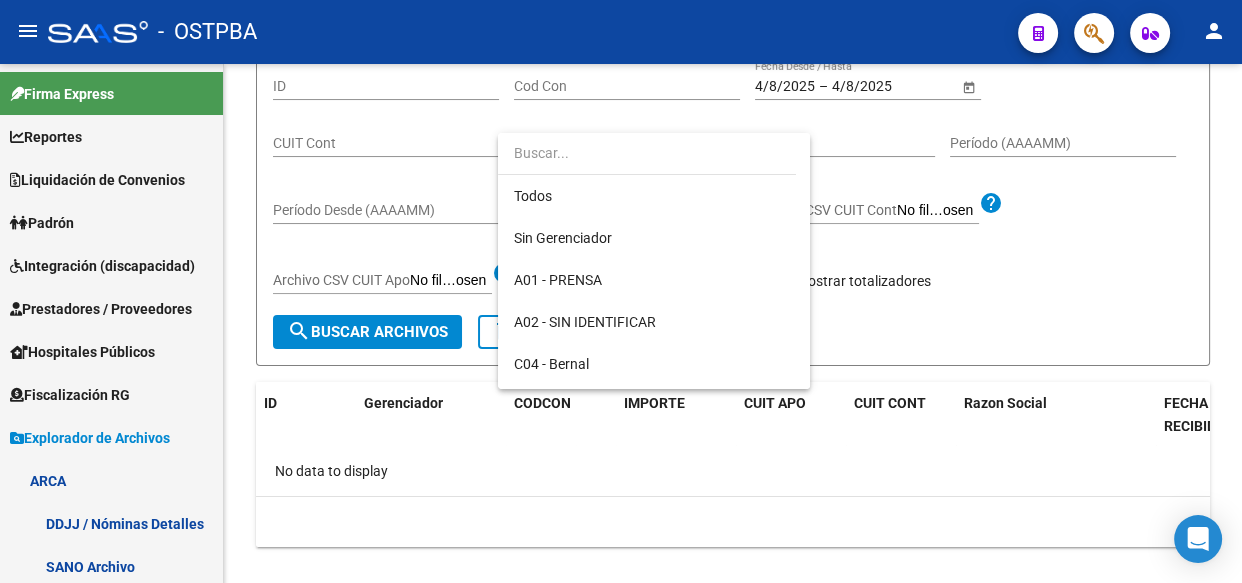 scroll, scrollTop: 583, scrollLeft: 0, axis: vertical 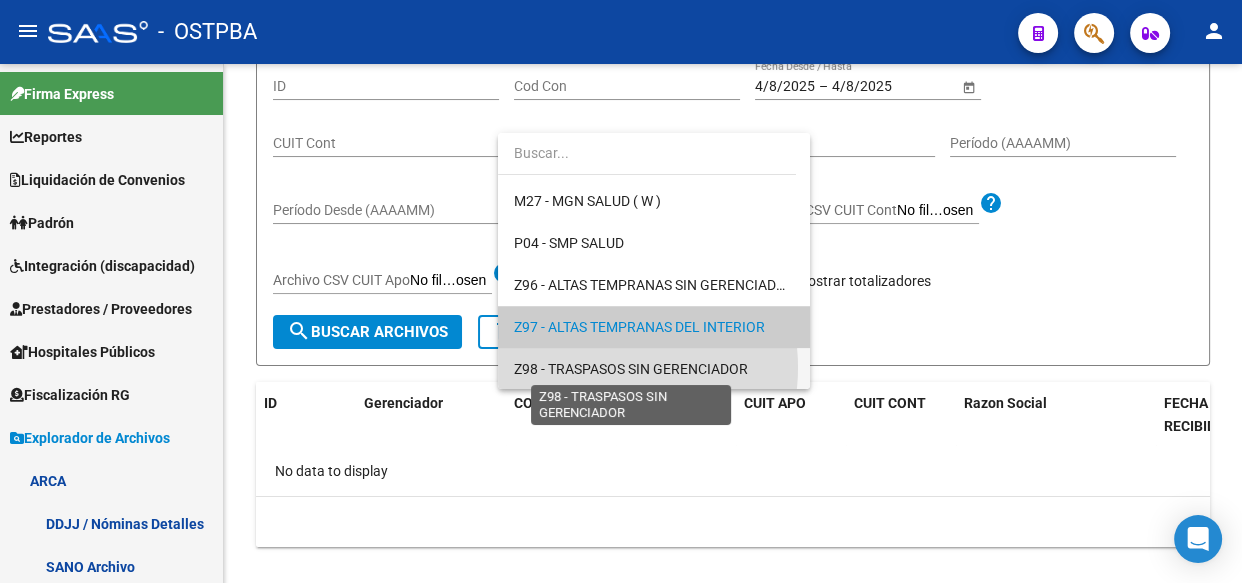 click on "Z98 - TRASPASOS SIN GERENCIADOR" at bounding box center [631, 369] 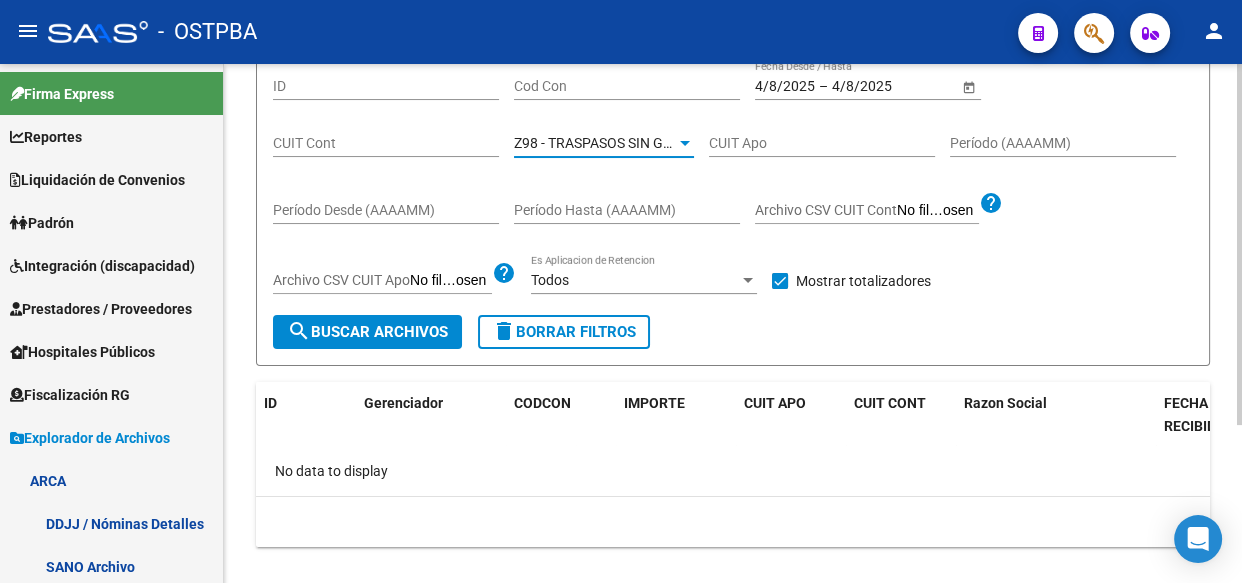 click on "search  Buscar Archivos" 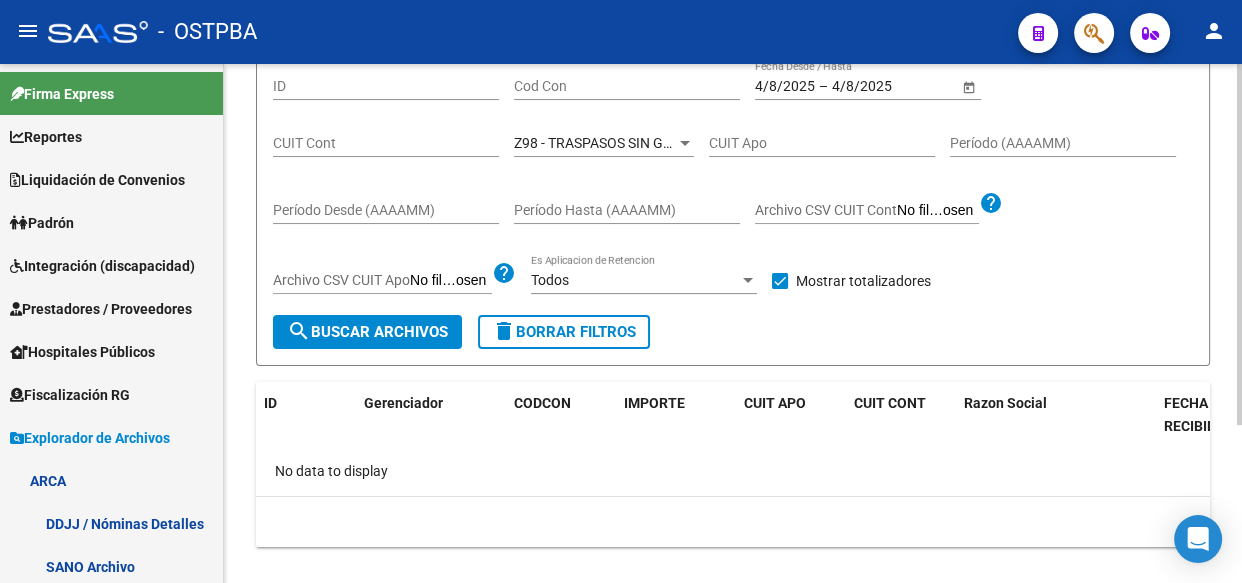 scroll, scrollTop: 109, scrollLeft: 0, axis: vertical 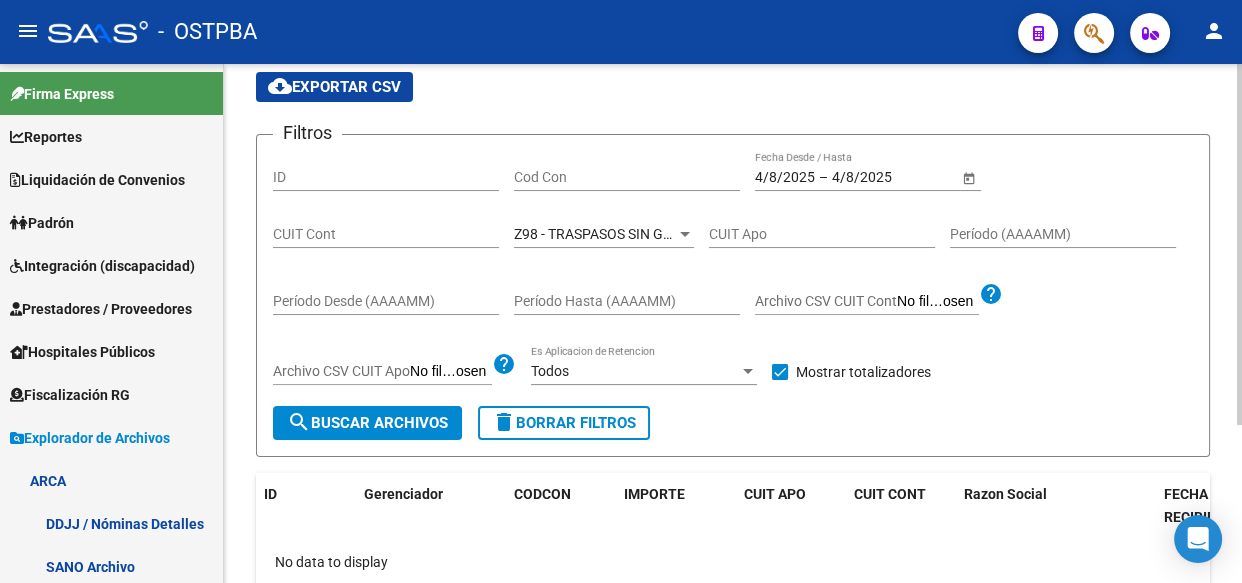 click on "Cod Con" at bounding box center [627, 177] 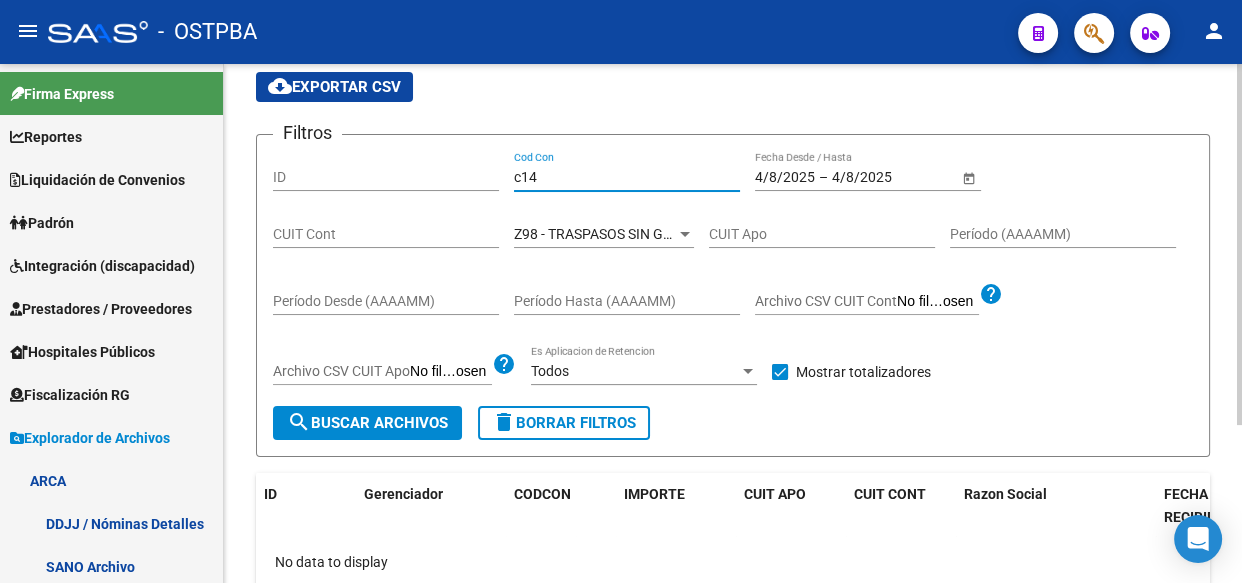 type on "c14" 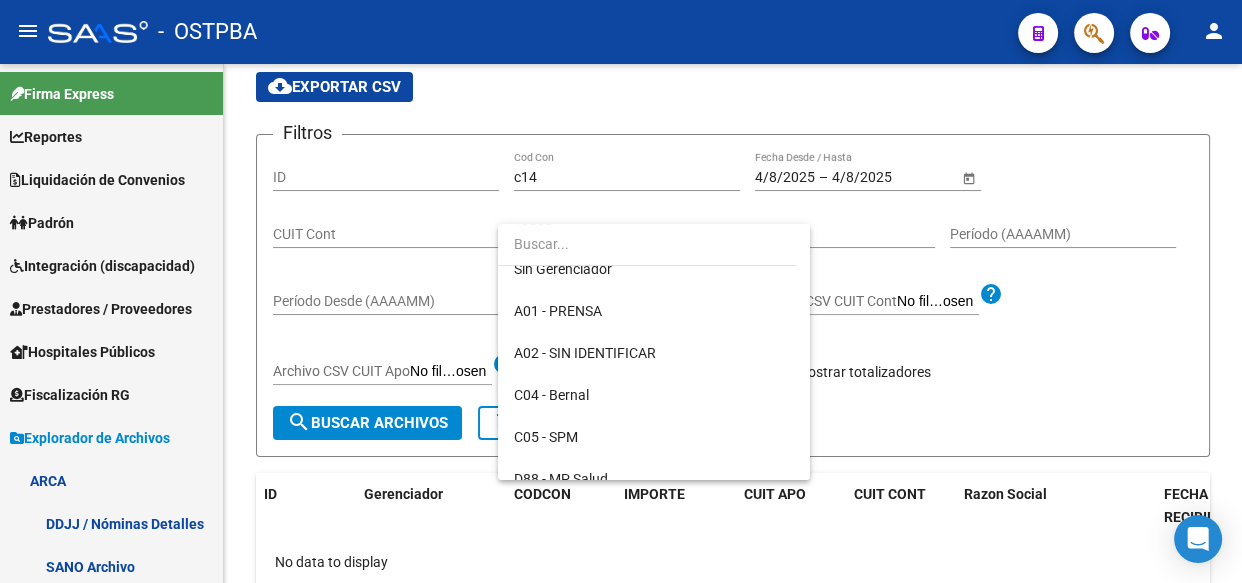 scroll, scrollTop: 0, scrollLeft: 0, axis: both 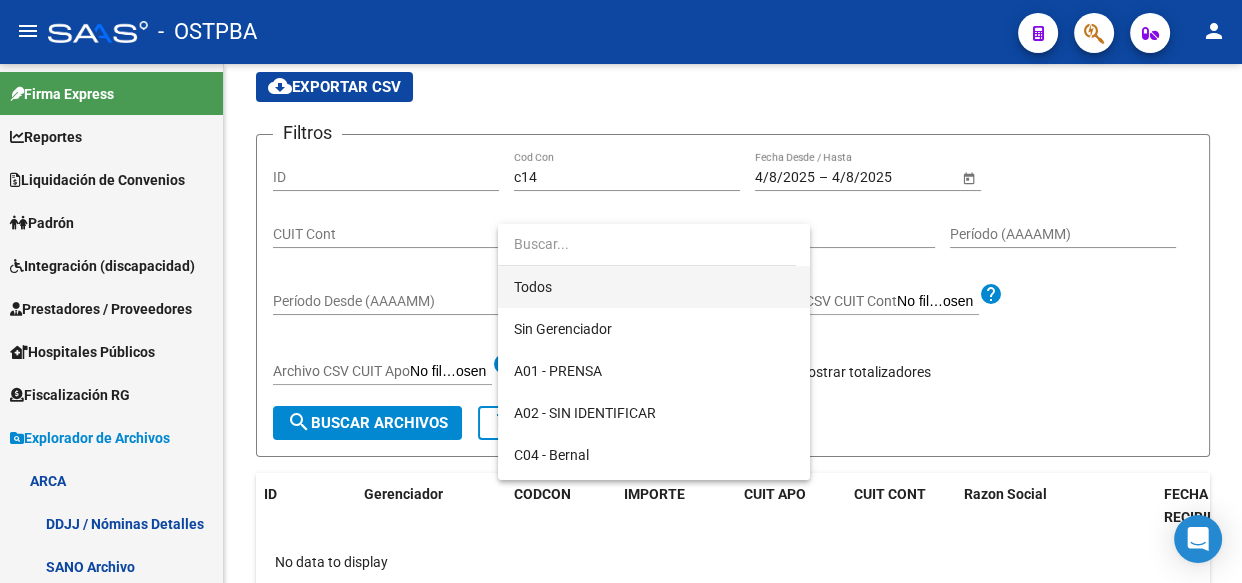 click on "Todos" at bounding box center [654, 287] 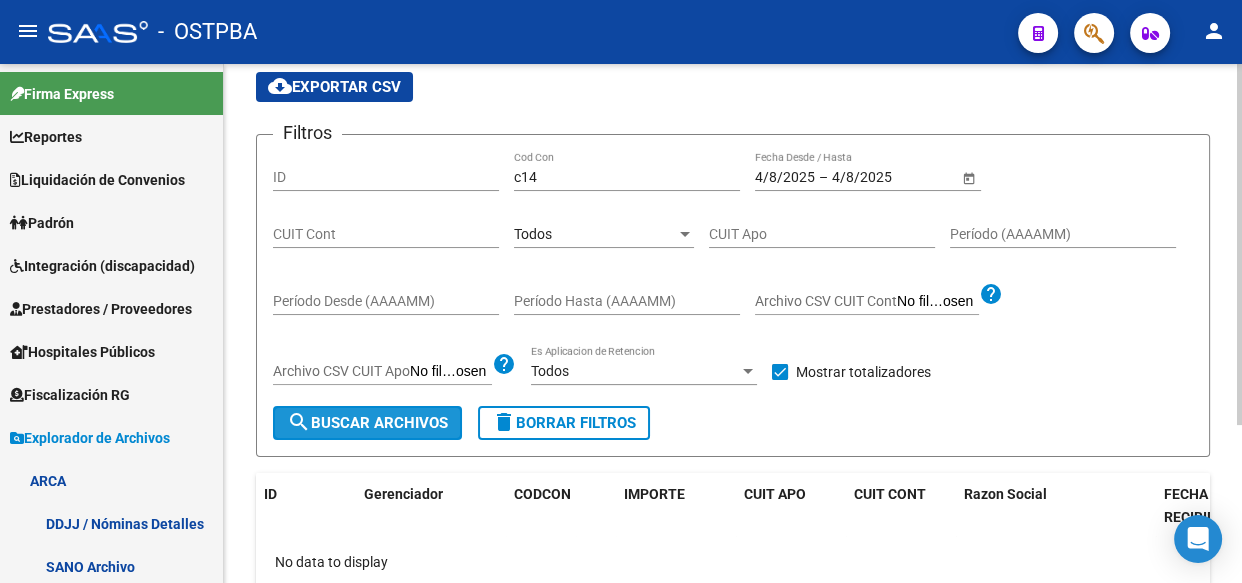 click on "search  Buscar Archivos" 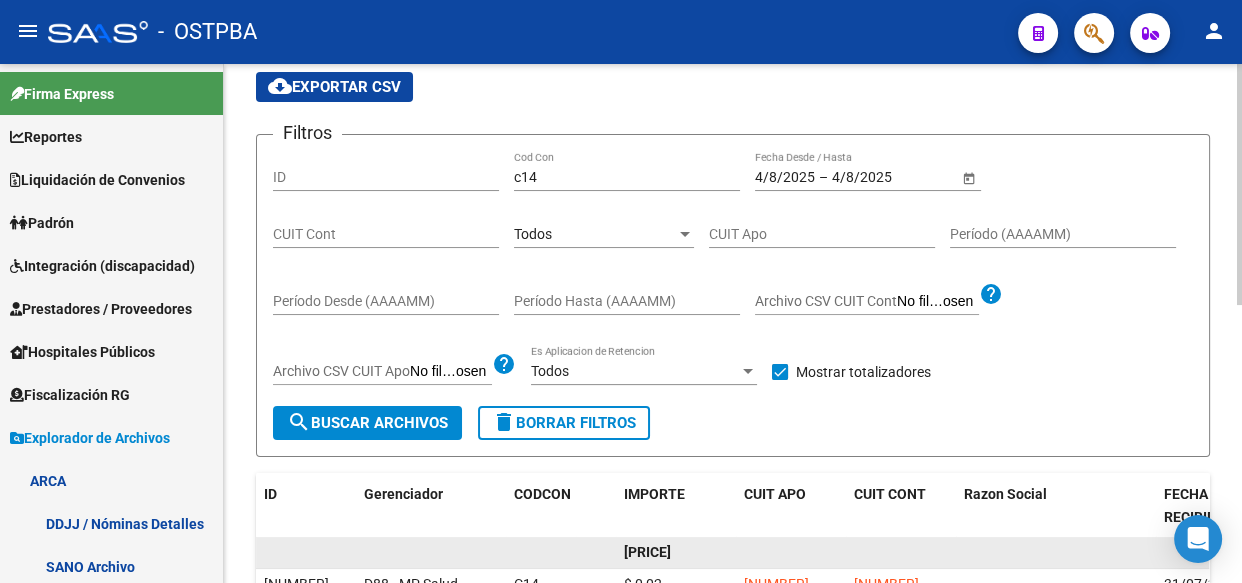 click on "[PRICE]" 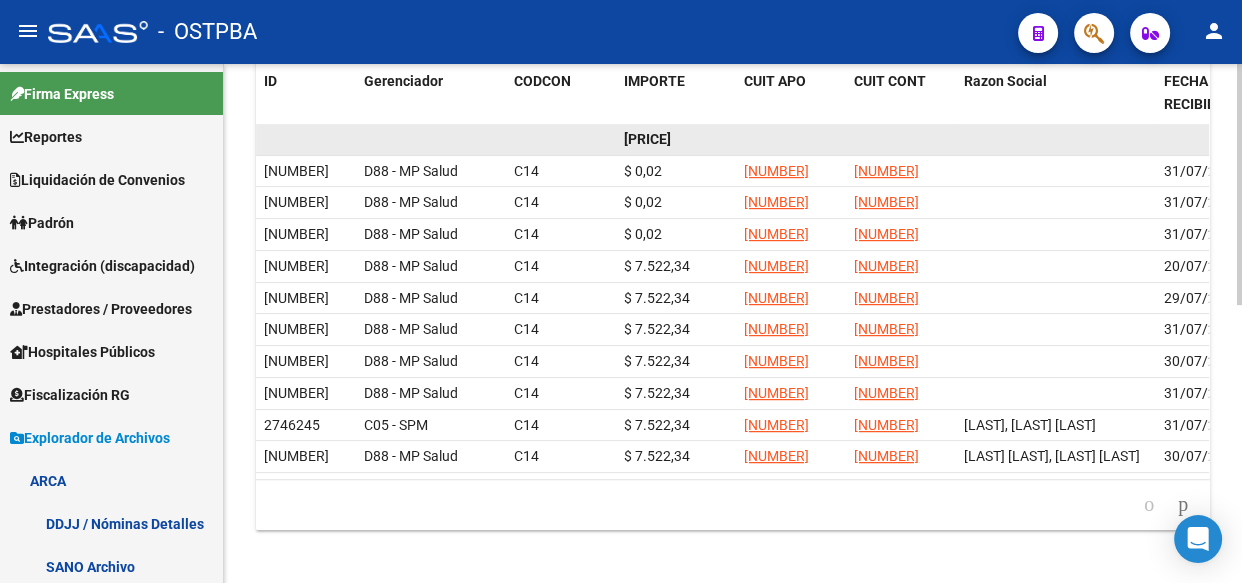 scroll, scrollTop: 563, scrollLeft: 0, axis: vertical 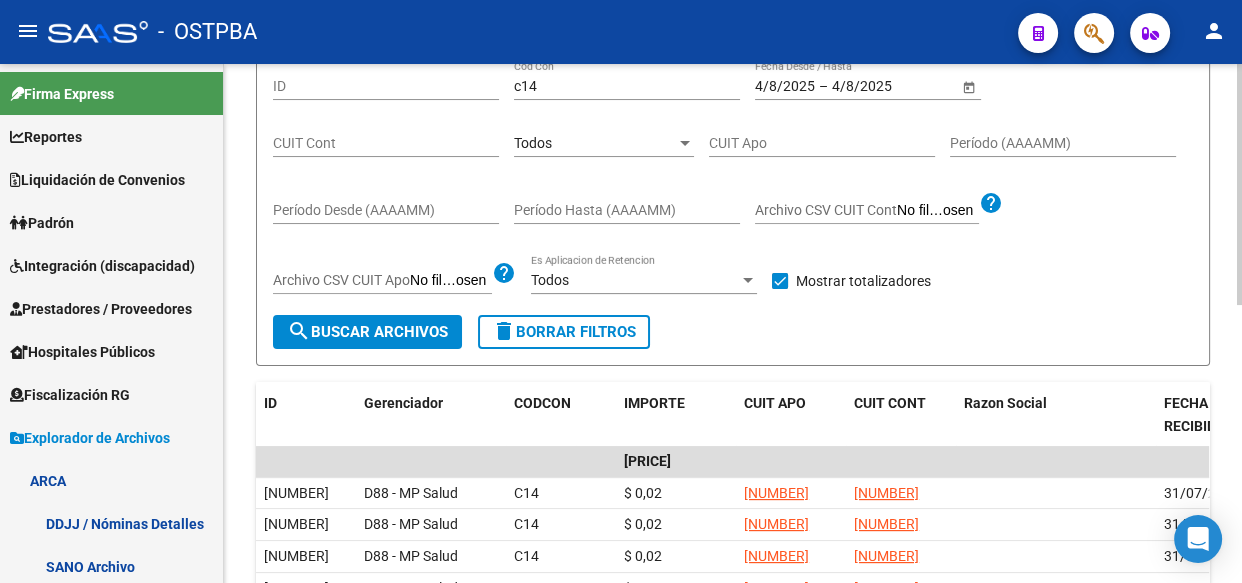 click on "Todos" at bounding box center [595, 143] 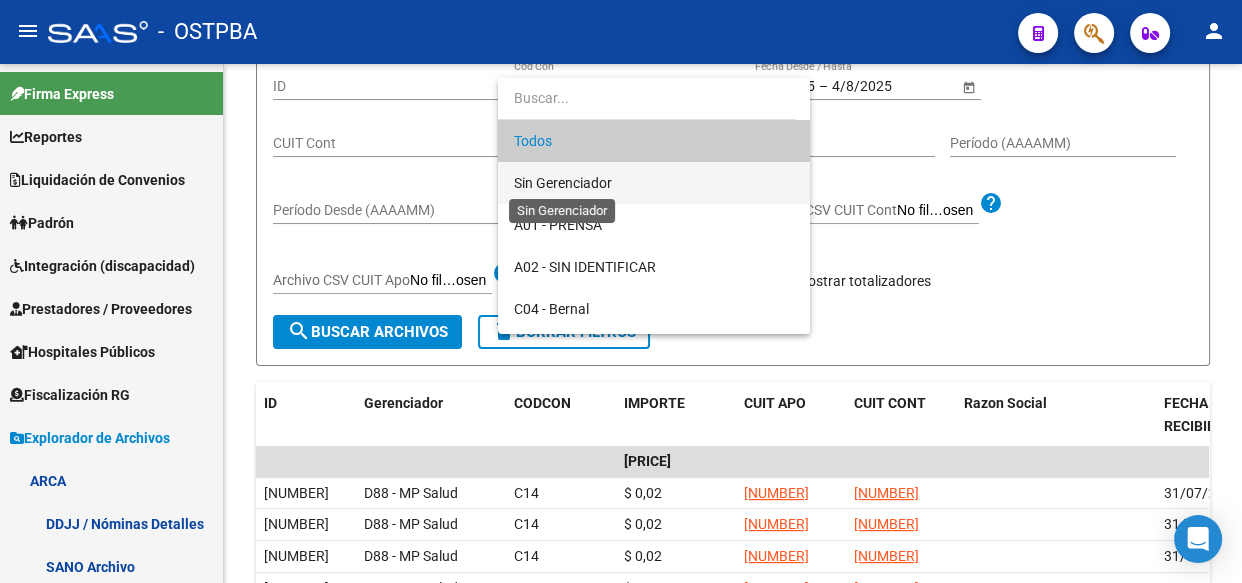click on "Sin Gerenciador" at bounding box center [563, 183] 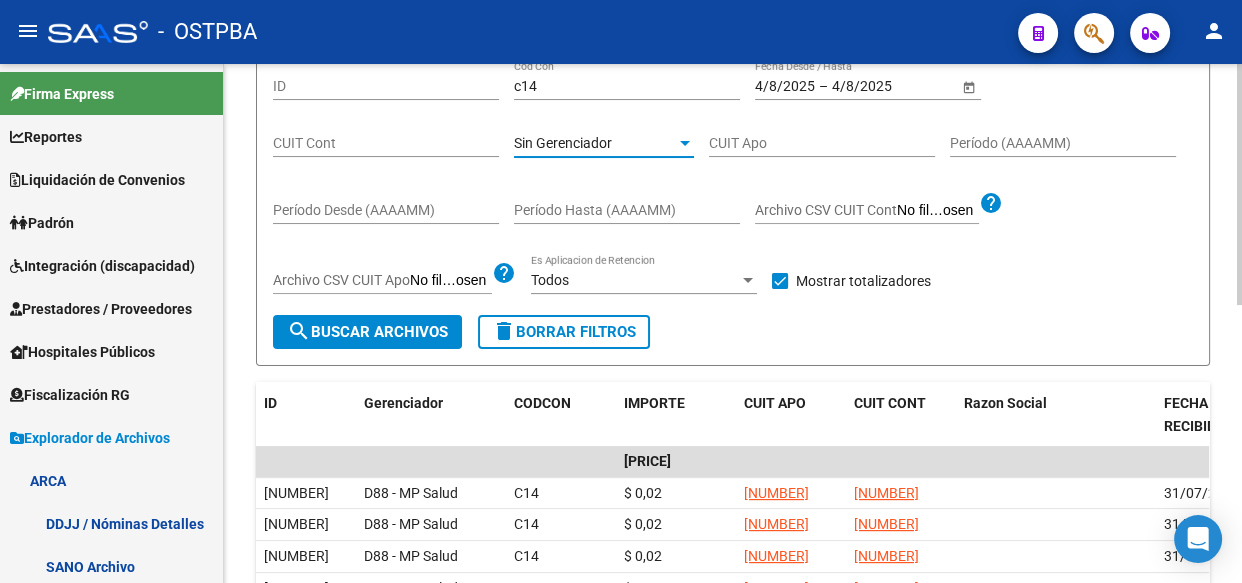 click on "search  Buscar Archivos" 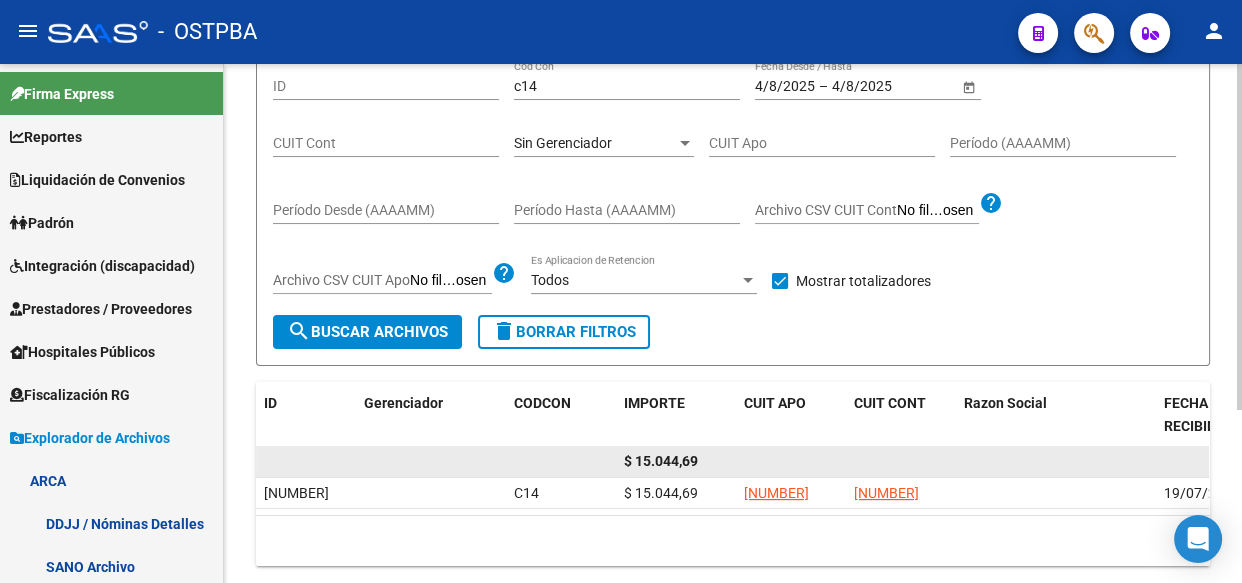 click on "$ 15.044,69" 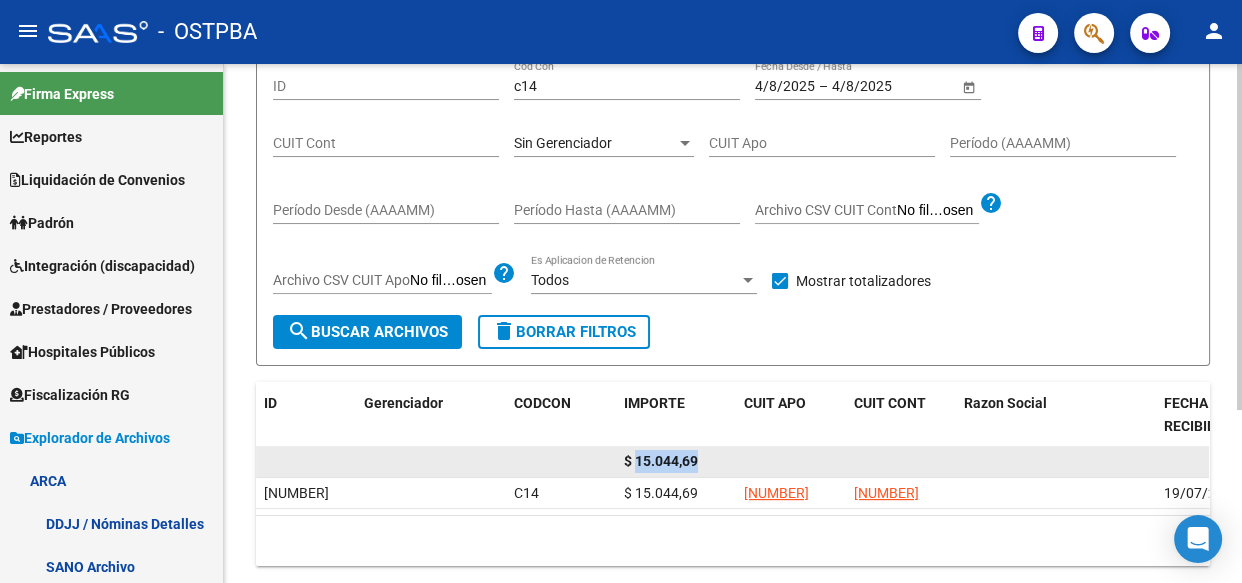 click on "$ 15.044,69" 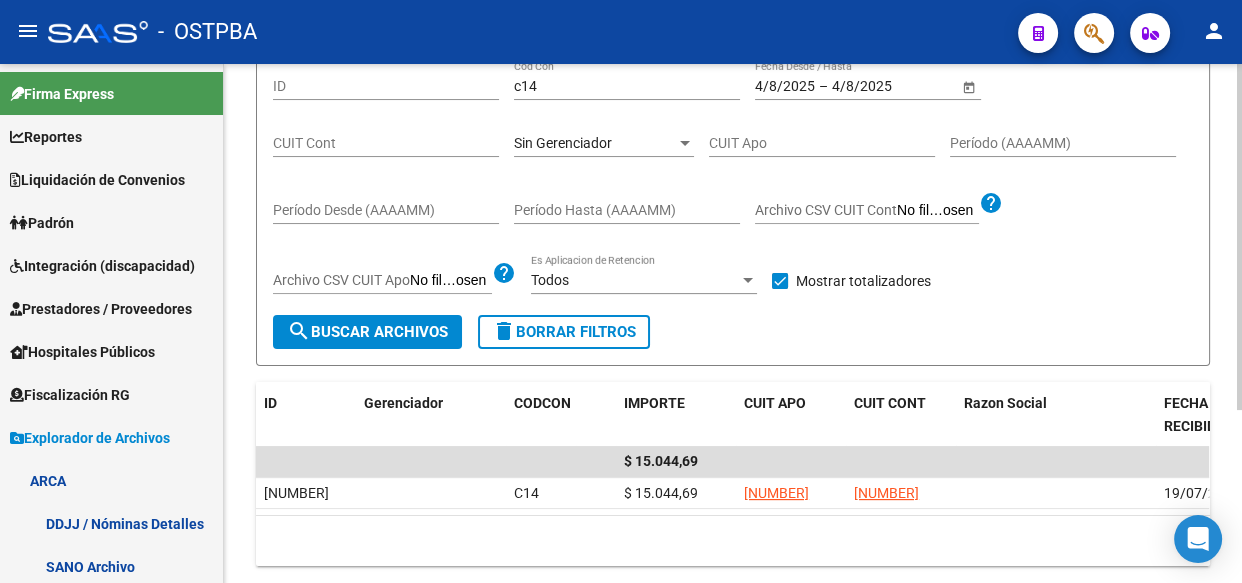 click on "Sin Gerenciador" at bounding box center [563, 143] 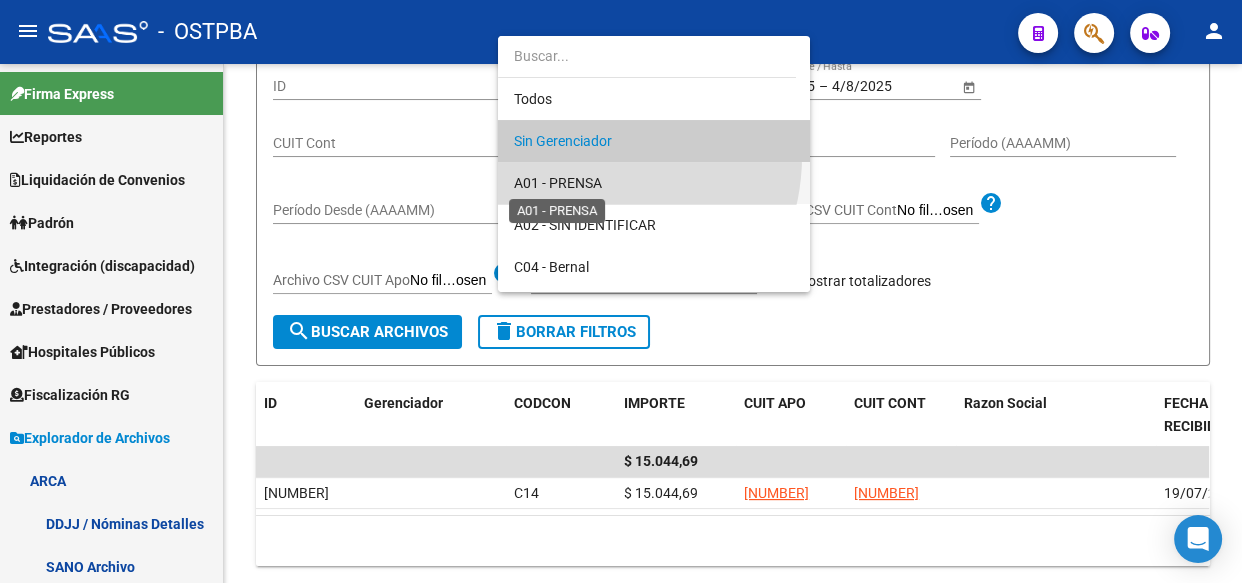 click on "A01 - PRENSA" at bounding box center (558, 183) 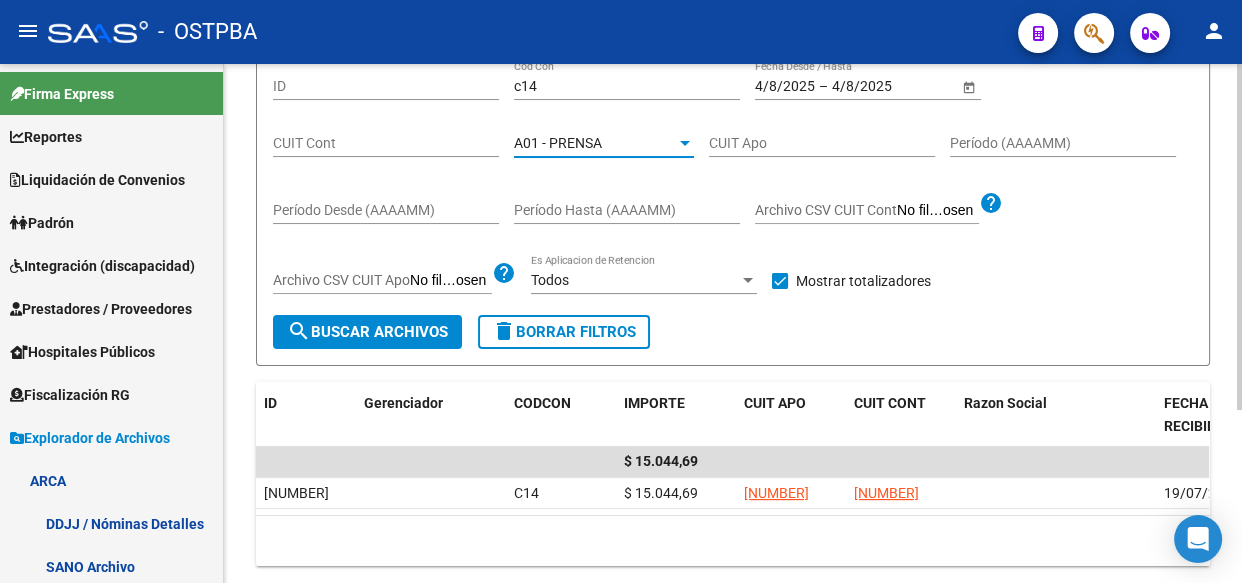 click on "search  Buscar Archivos" 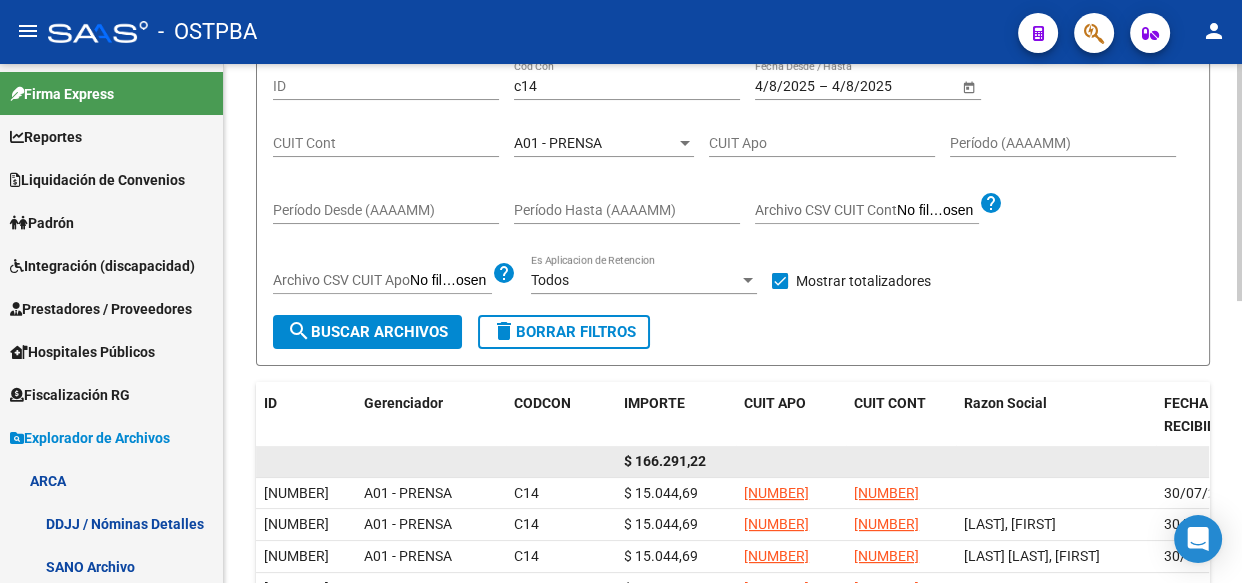 click on "$ 166.291,22" 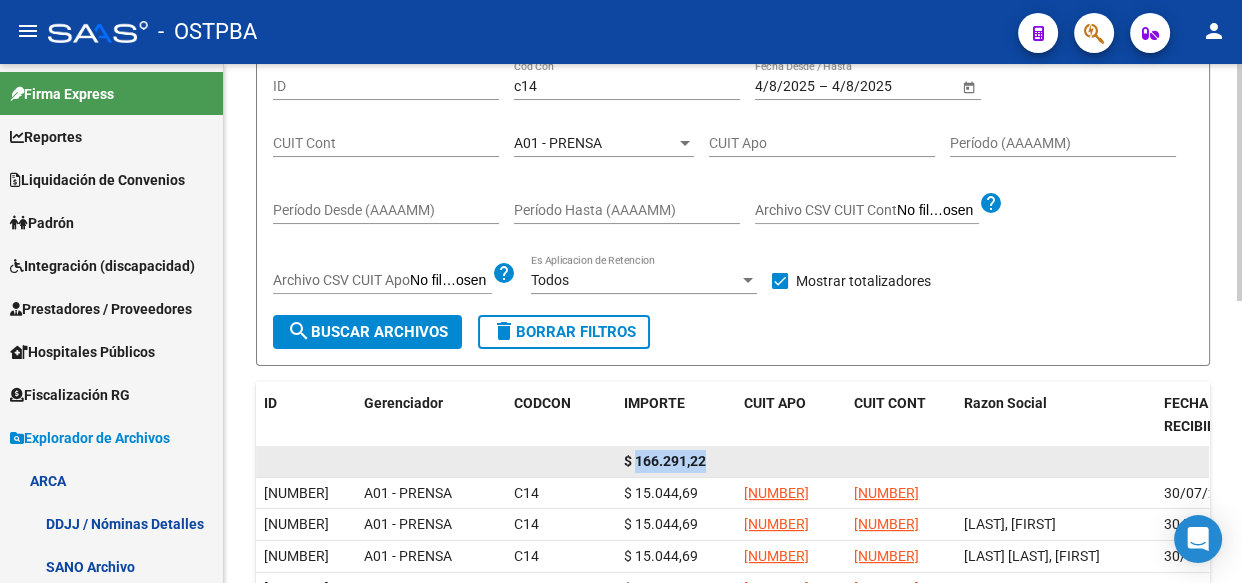 click on "$ 166.291,22" 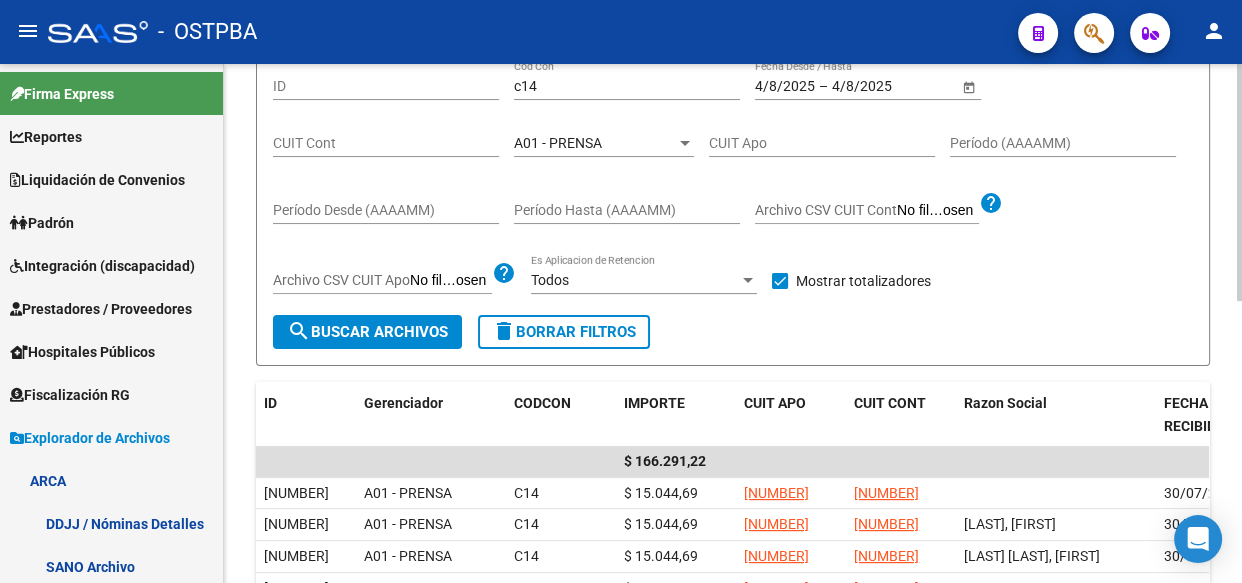 click on "A01 - PRENSA" at bounding box center (558, 143) 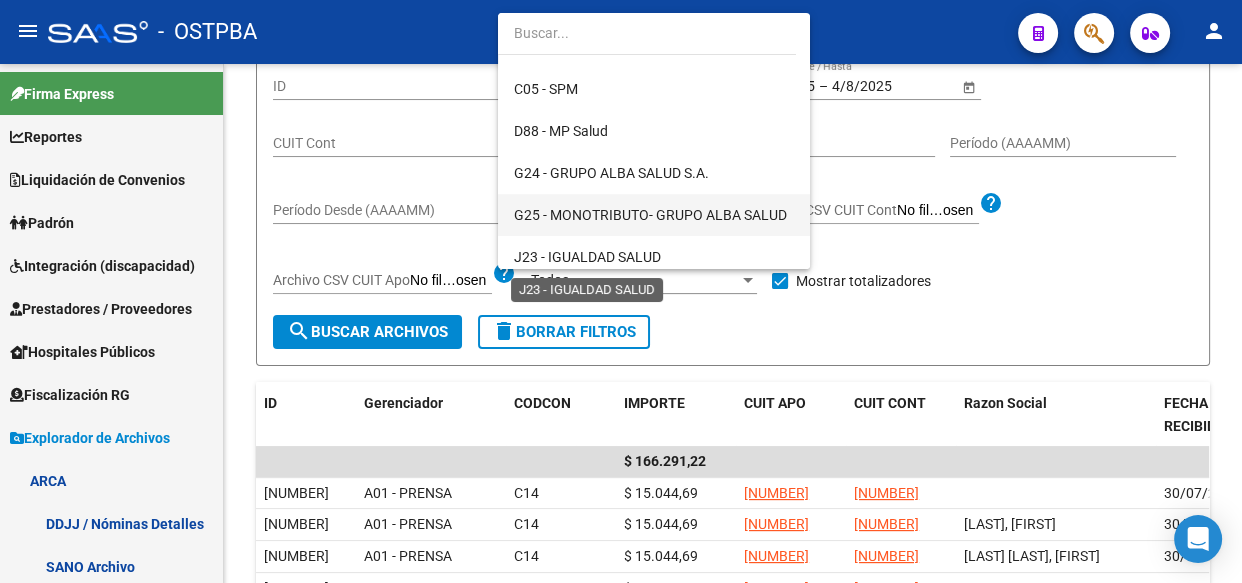 scroll, scrollTop: 200, scrollLeft: 0, axis: vertical 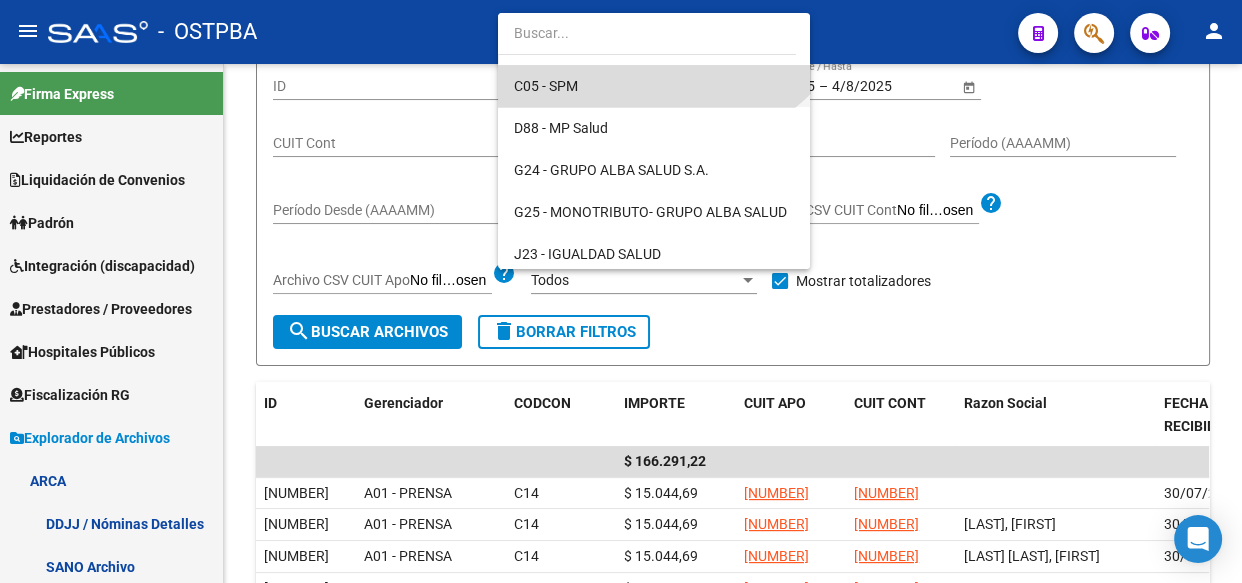 click on "C05 - SPM" at bounding box center [654, 86] 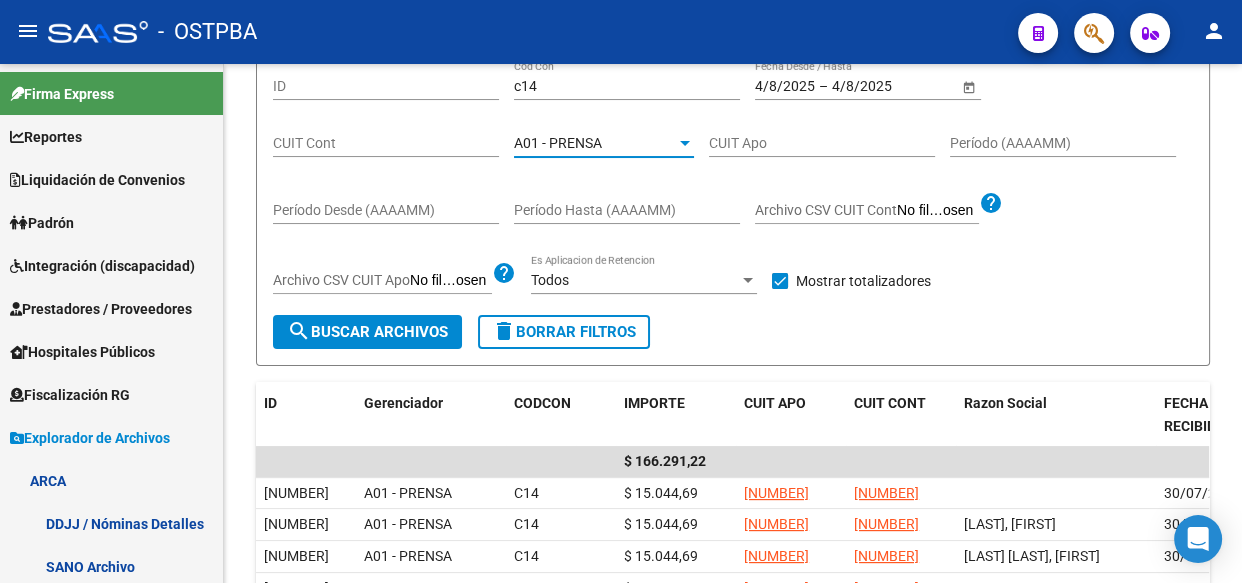 scroll, scrollTop: 210, scrollLeft: 0, axis: vertical 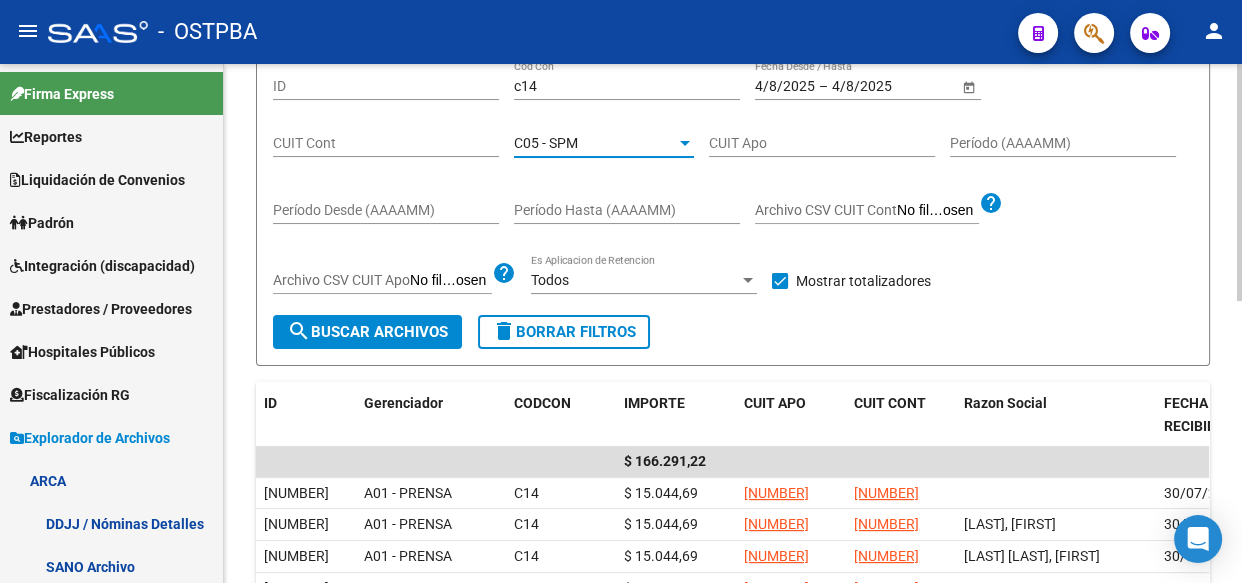 click on "search  Buscar Archivos" 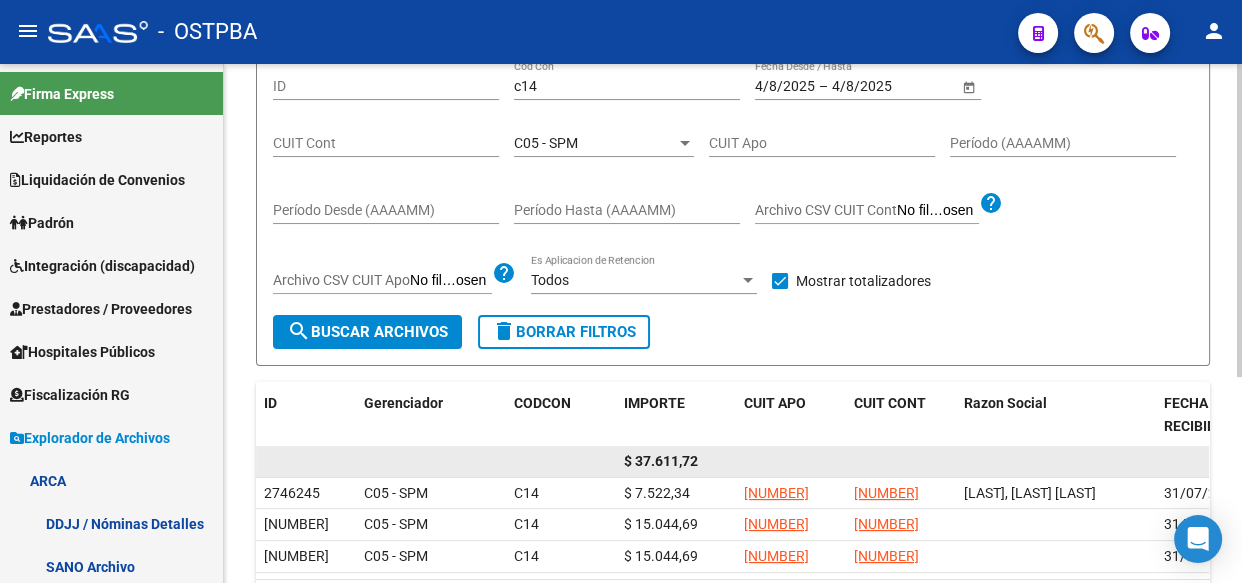 click on "$ 37.611,72" 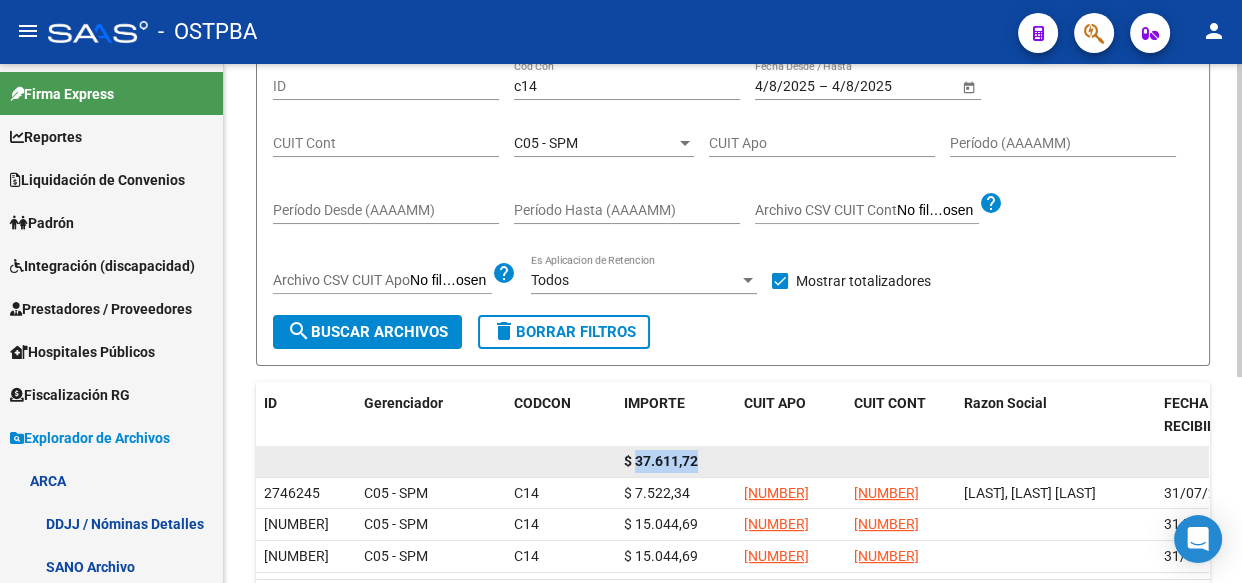 click on "$ 37.611,72" 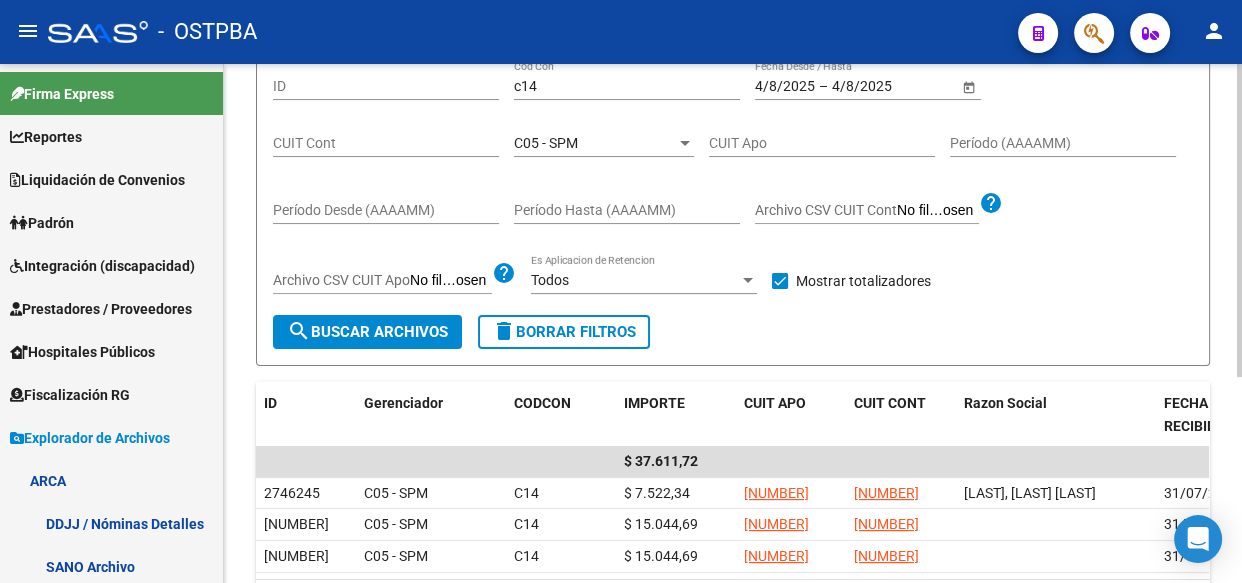 click on "C05 - SPM" at bounding box center (546, 143) 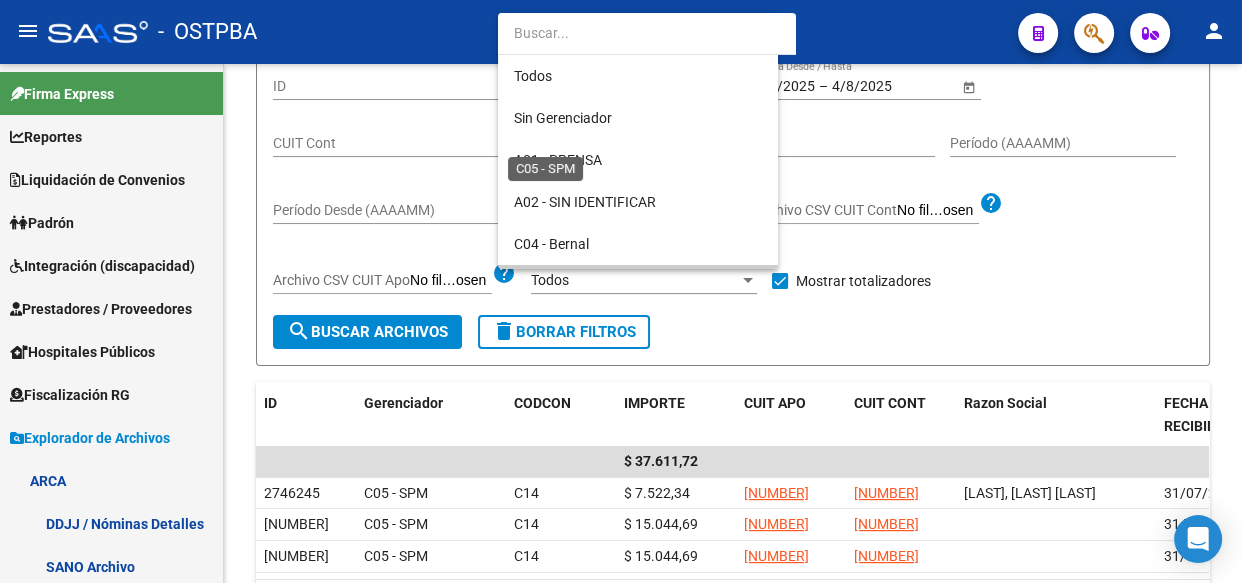 scroll, scrollTop: 145, scrollLeft: 0, axis: vertical 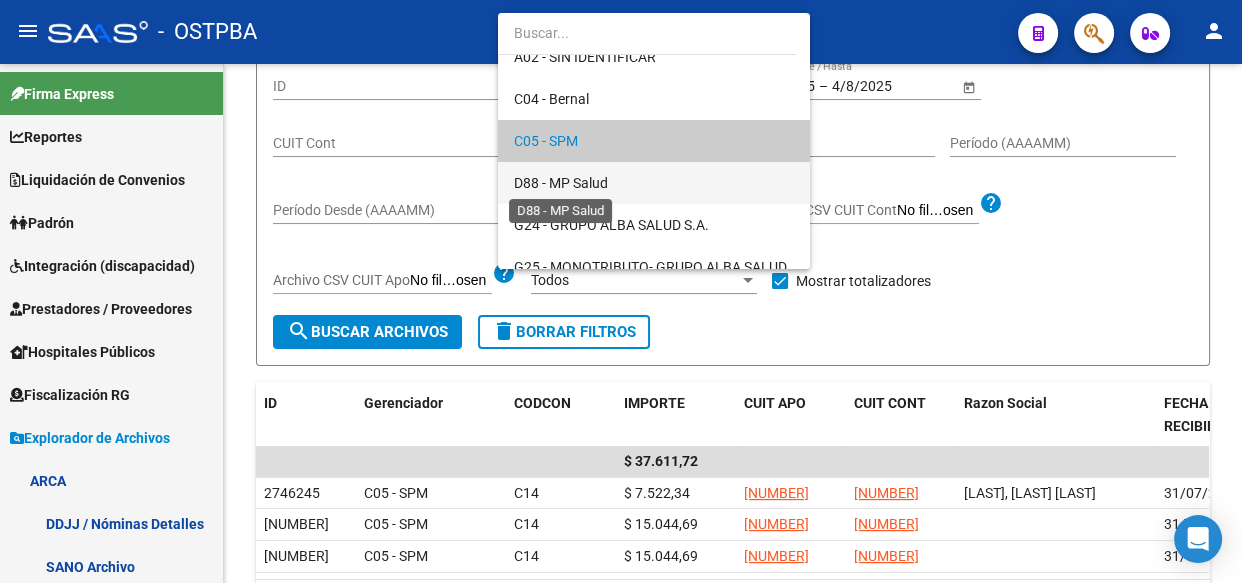 click on "D88 - MP Salud" at bounding box center (561, 183) 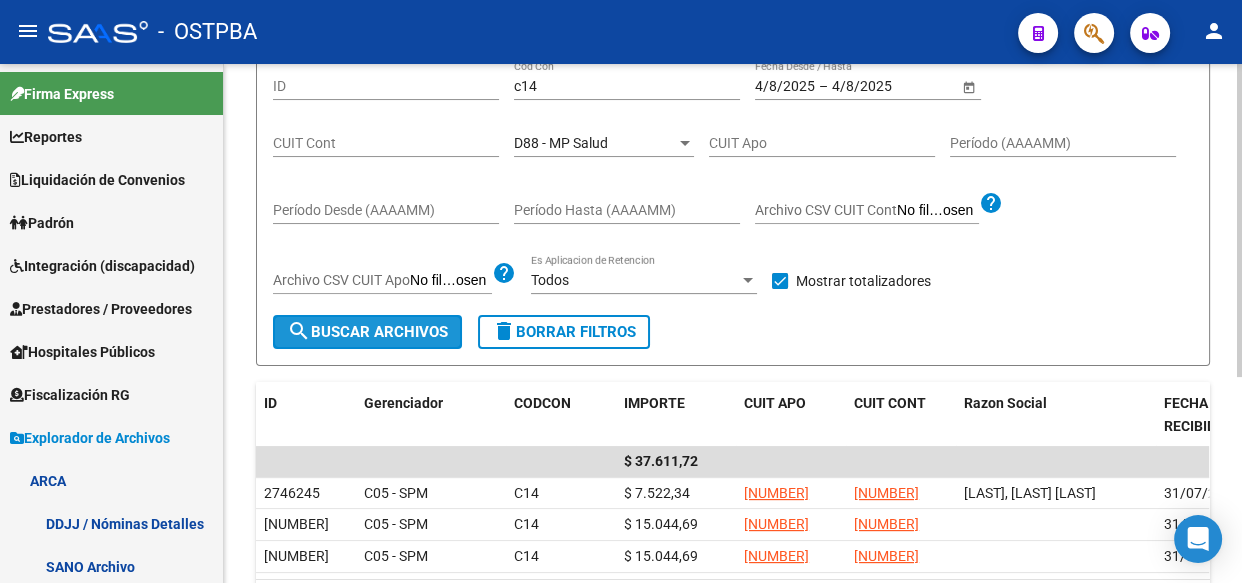 click on "search  Buscar Archivos" 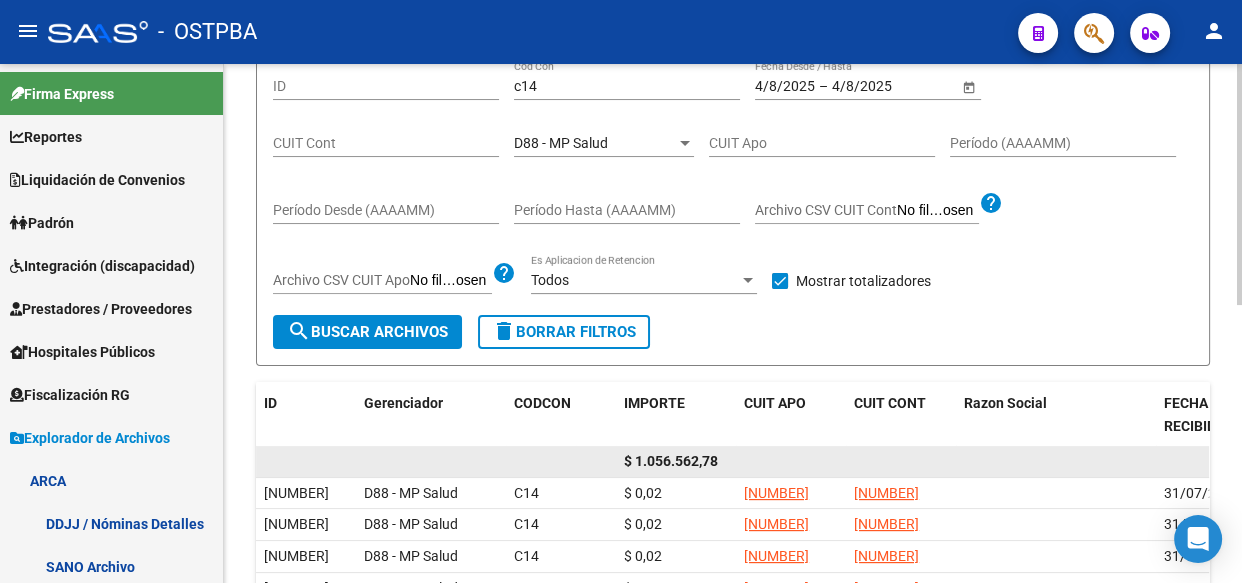 click on "$ 1.056.562,78" 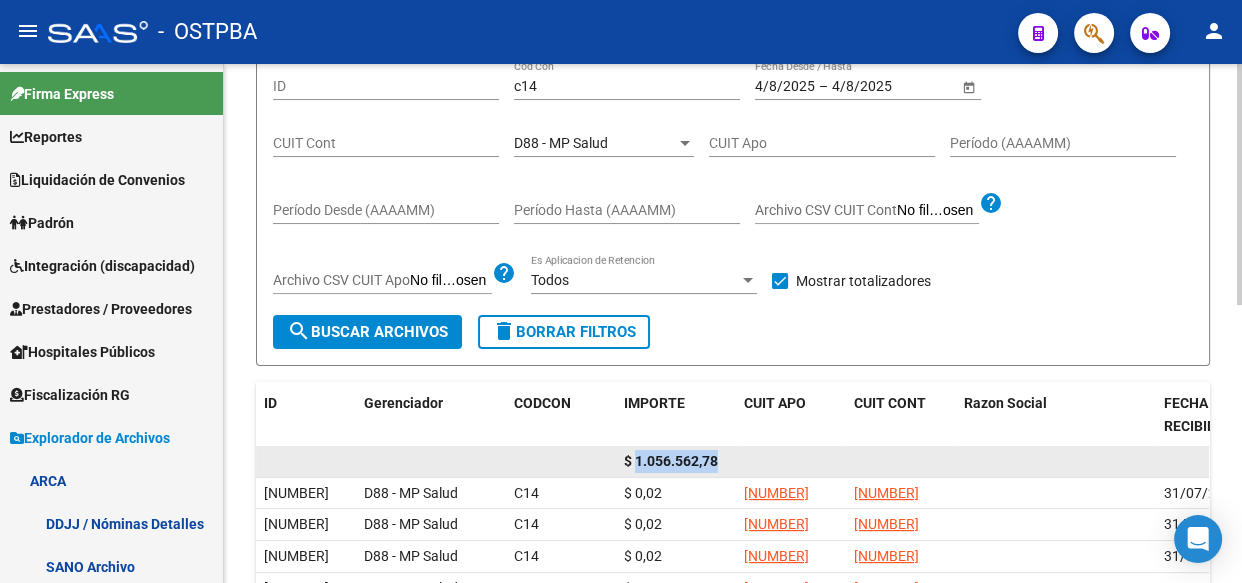click on "$ 1.056.562,78" 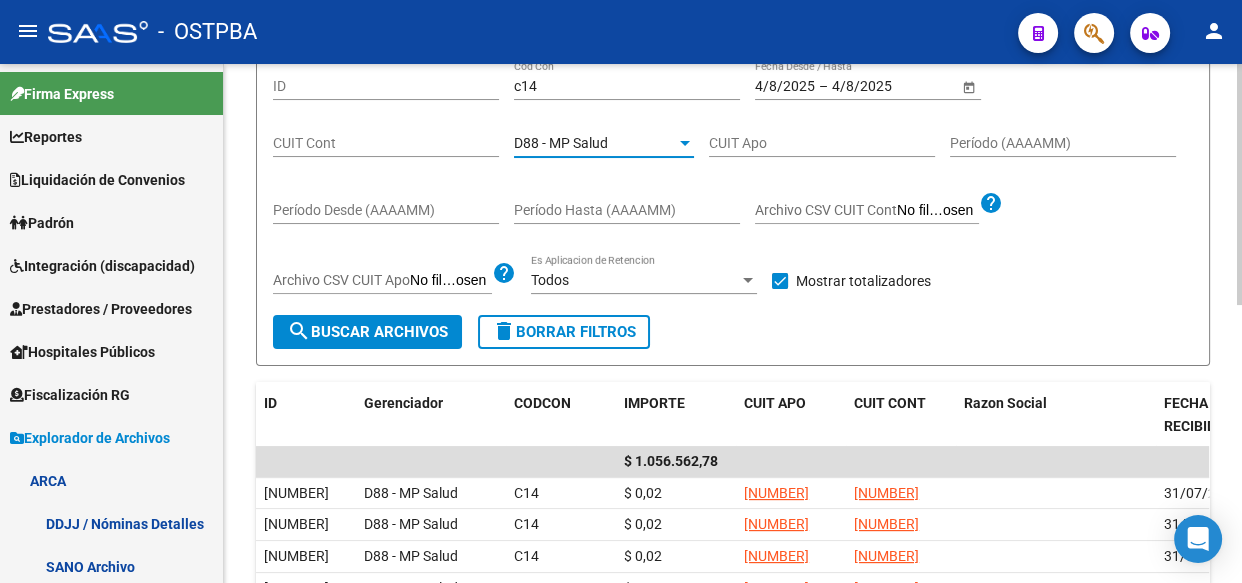 click at bounding box center [685, 143] 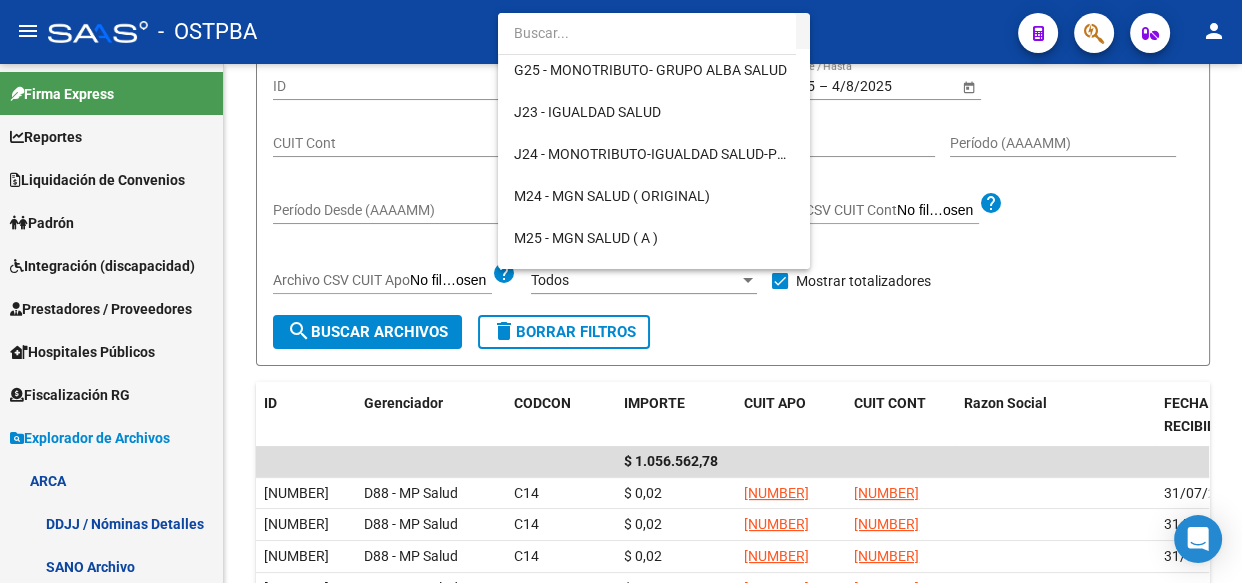 scroll, scrollTop: 369, scrollLeft: 0, axis: vertical 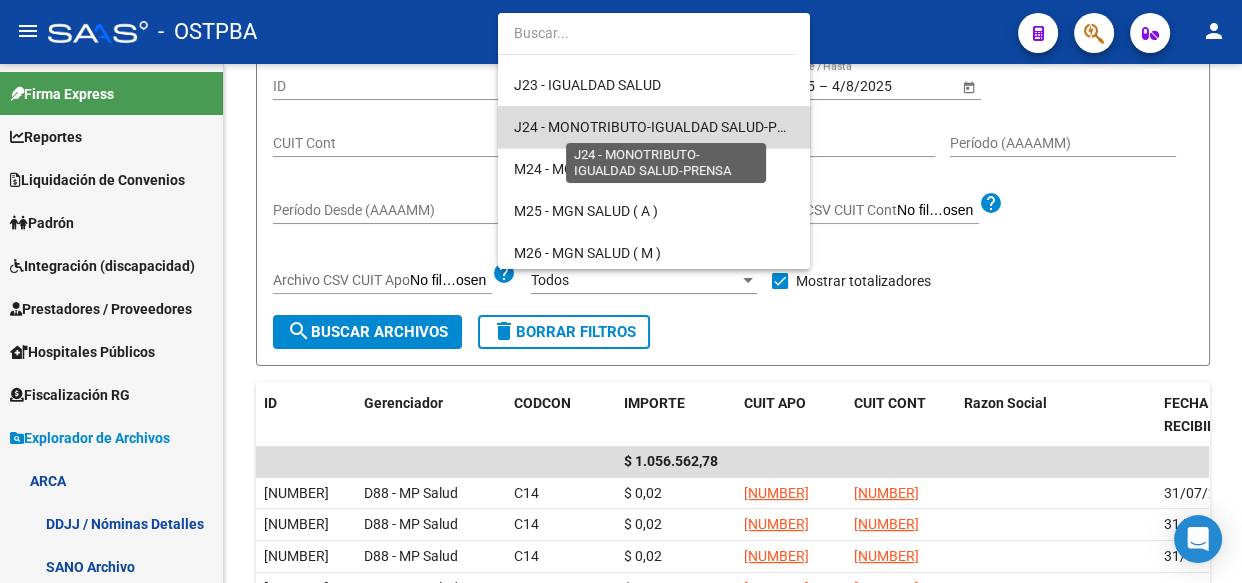 click on "J24 - MONOTRIBUTO-IGUALDAD SALUD-PRENSA" at bounding box center [667, 127] 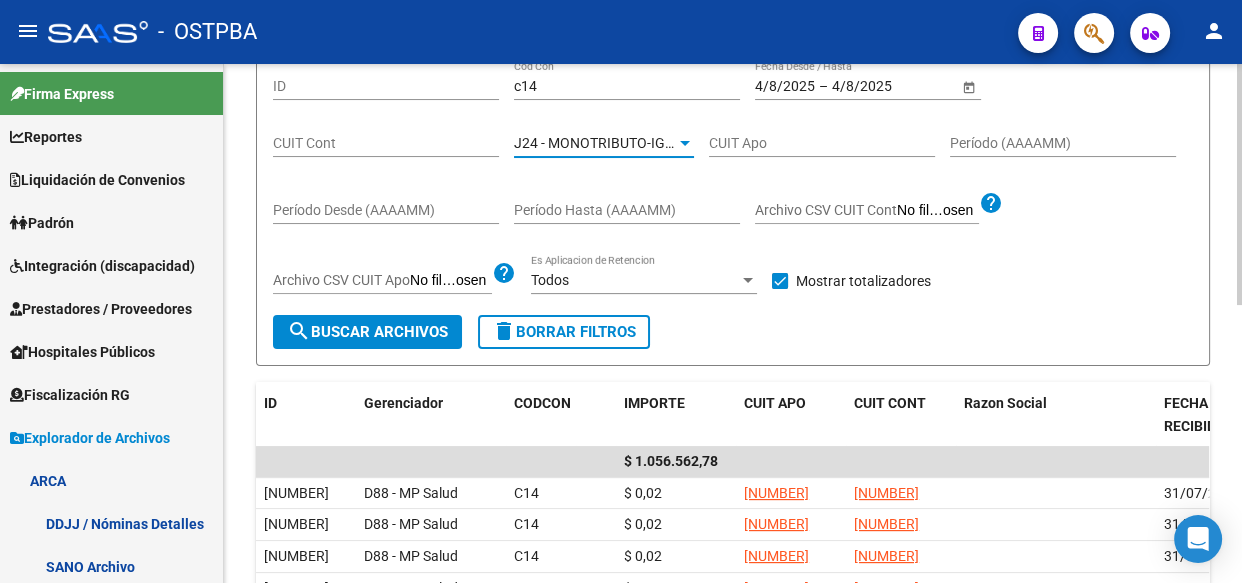 click on "search  Buscar Archivos" 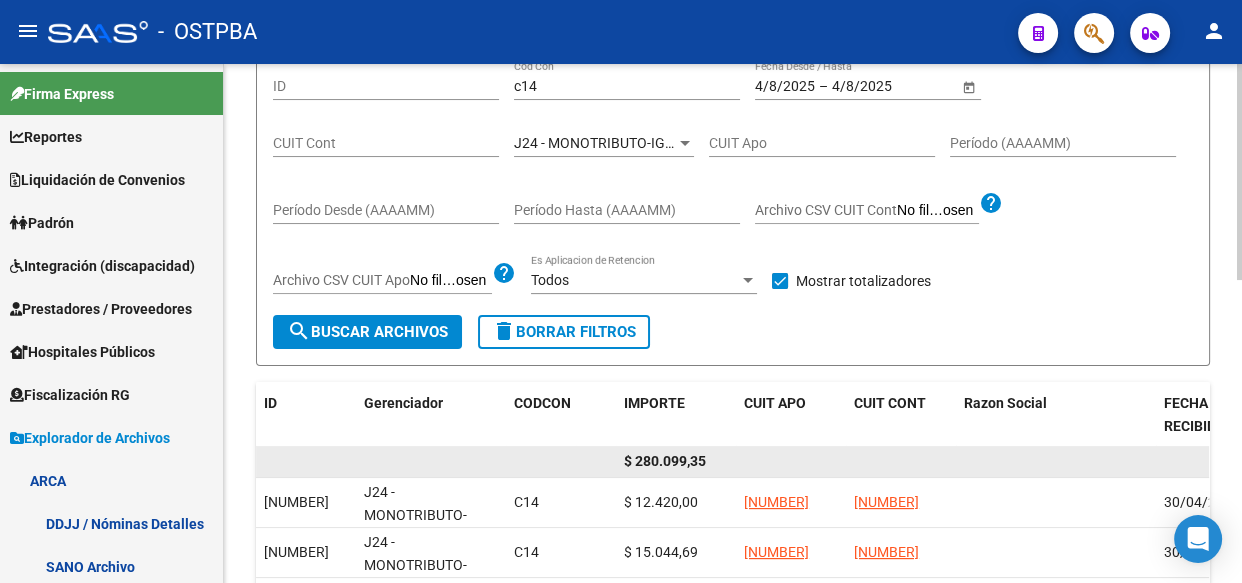 click on "$ 280.099,35" 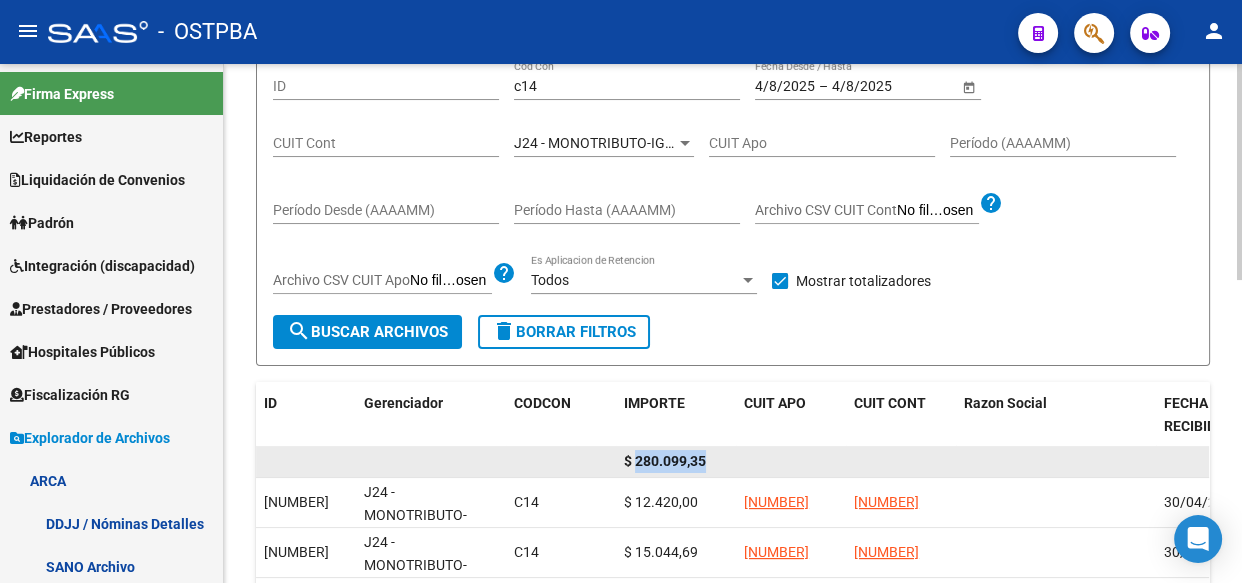 click on "$ 280.099,35" 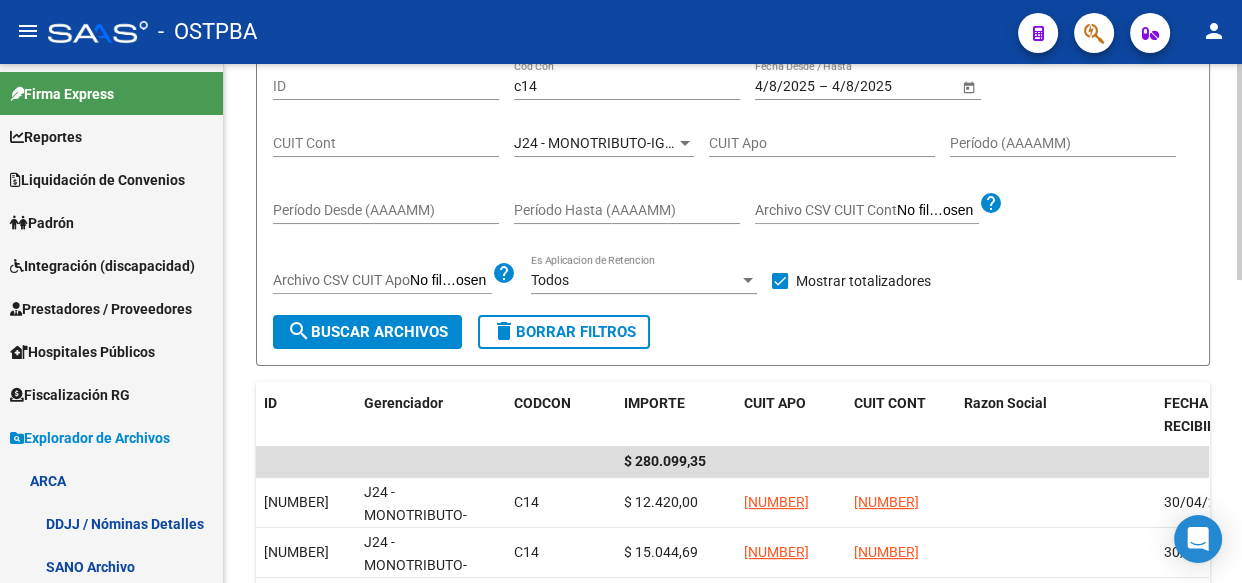 click on "J24 - MONOTRIBUTO-IGUALDAD SALUD-PRENSA" at bounding box center [667, 143] 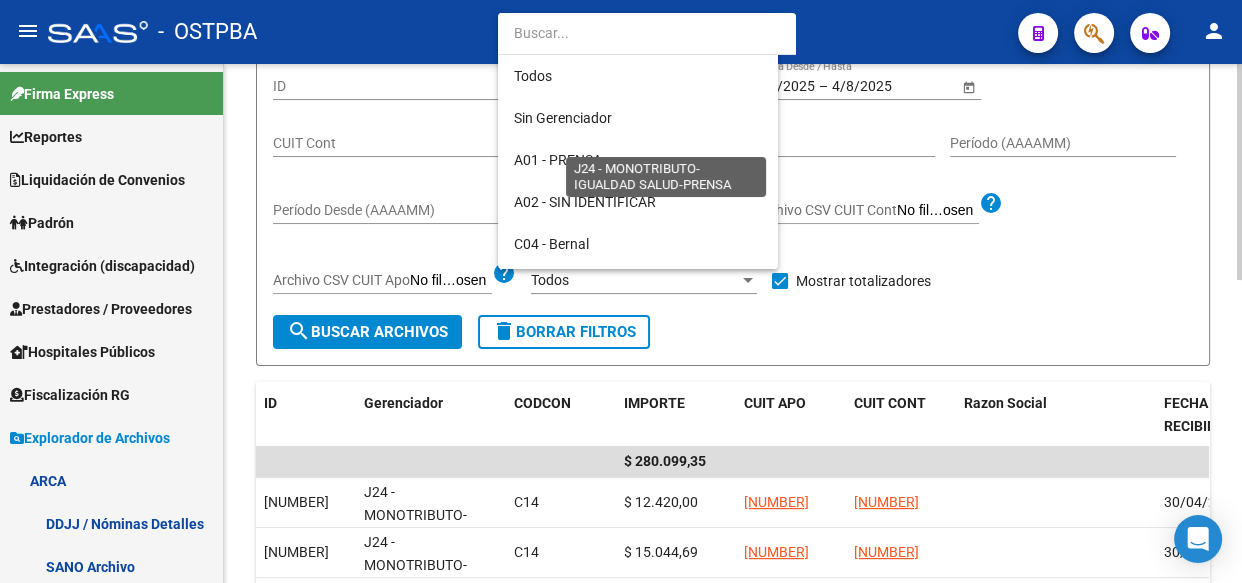 scroll, scrollTop: 355, scrollLeft: 0, axis: vertical 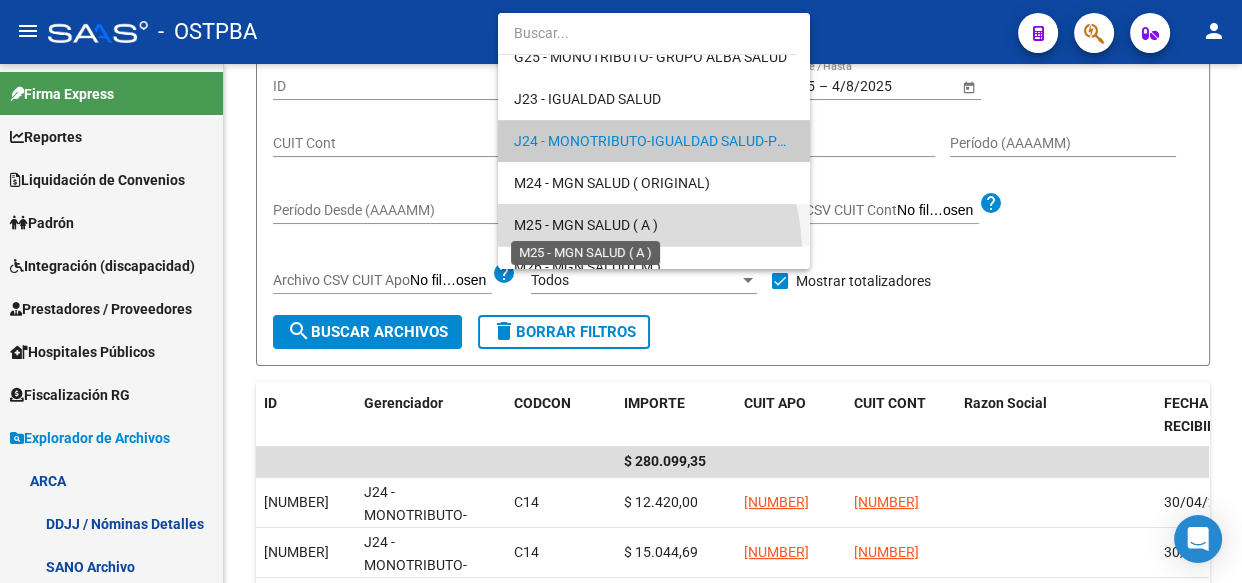 click on "M25 - MGN SALUD ( A )" at bounding box center (586, 225) 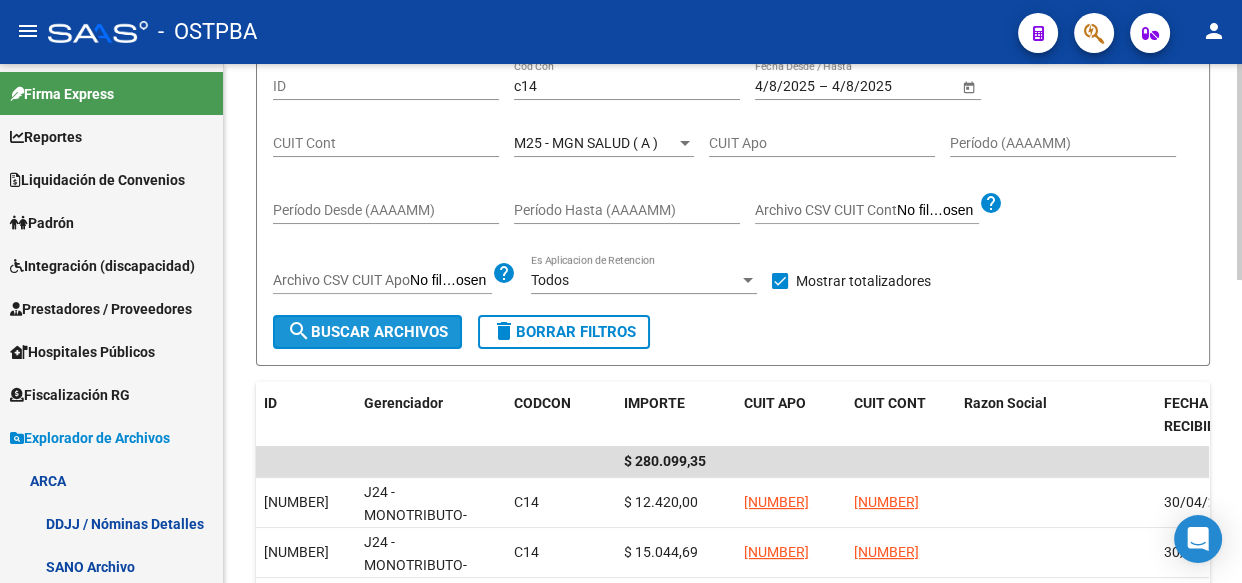 click on "search  Buscar Archivos" 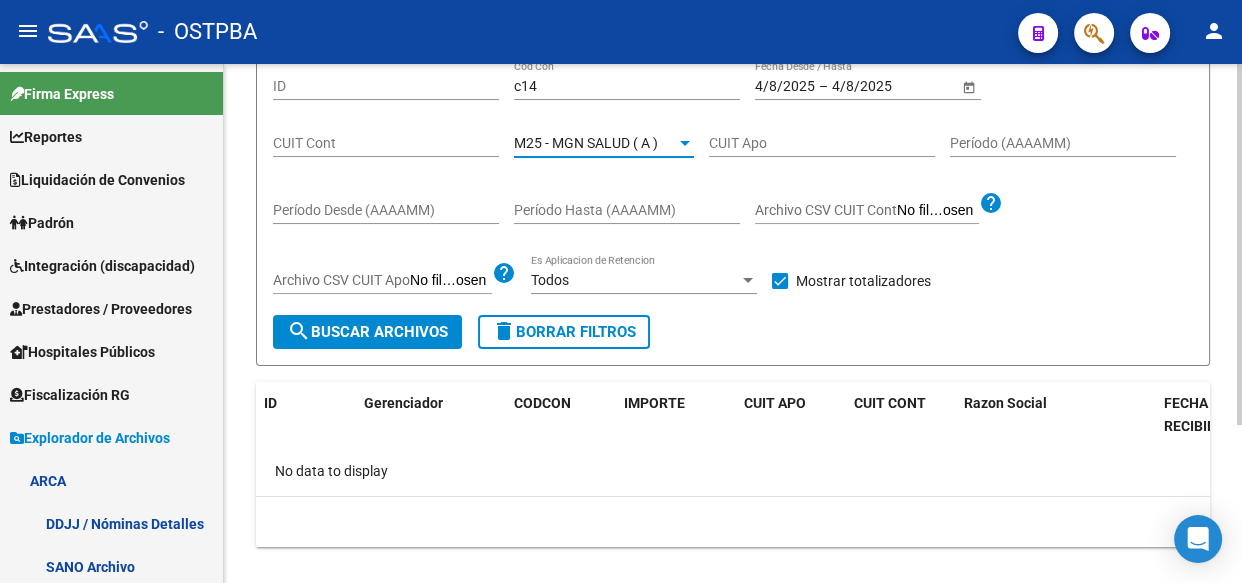 click on "M25 - MGN SALUD ( A )" at bounding box center (586, 143) 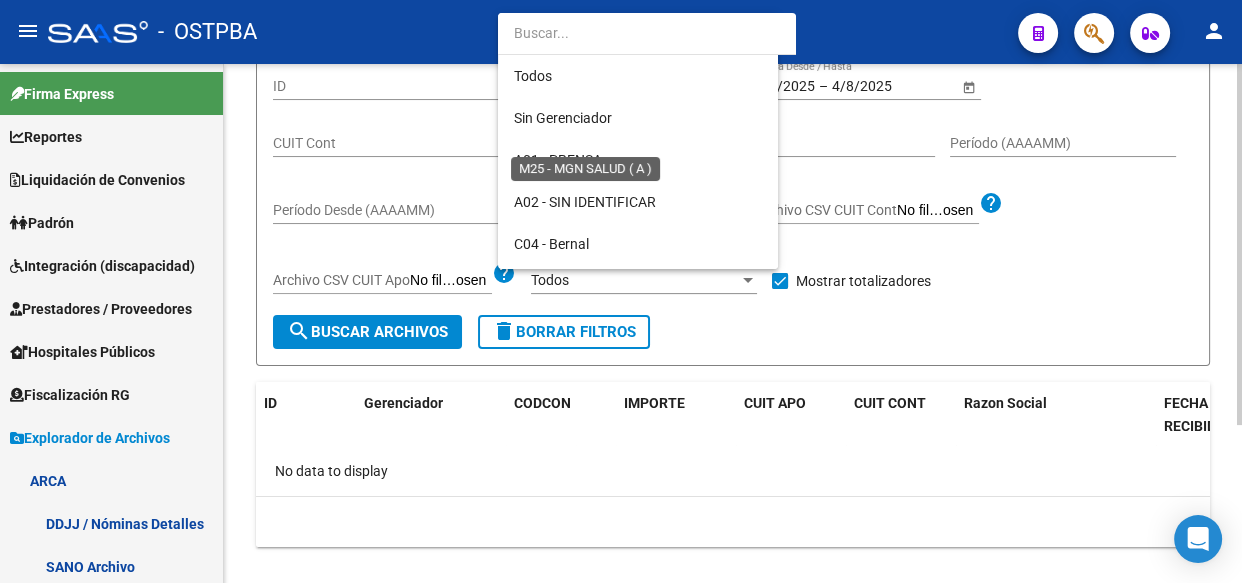 scroll, scrollTop: 439, scrollLeft: 0, axis: vertical 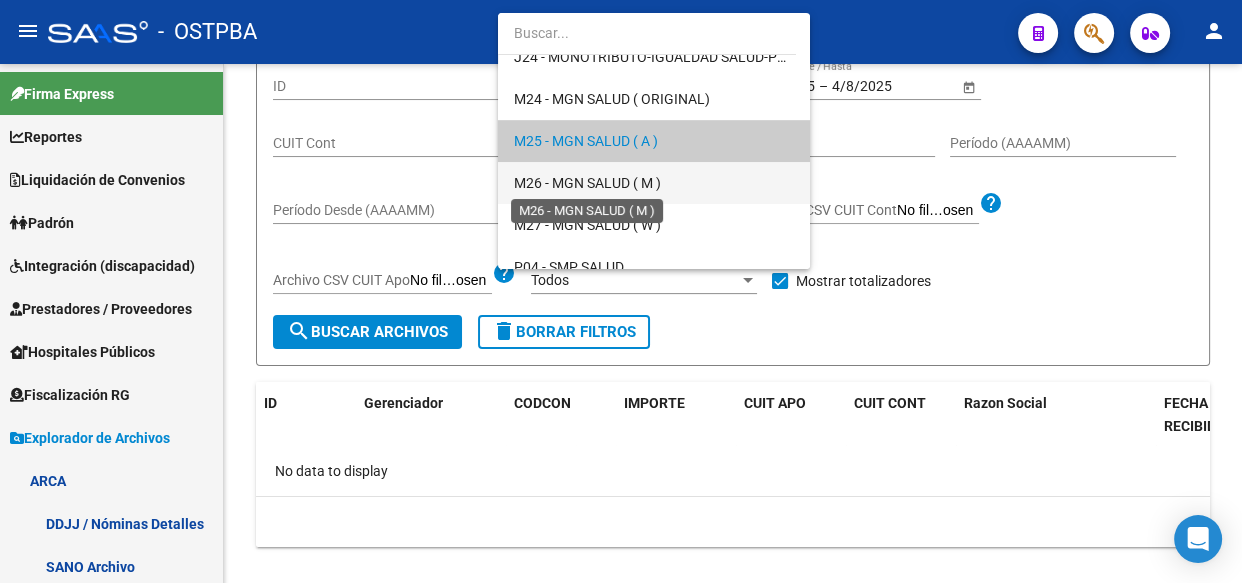 click on "M26 - MGN SALUD ( M )" at bounding box center [587, 183] 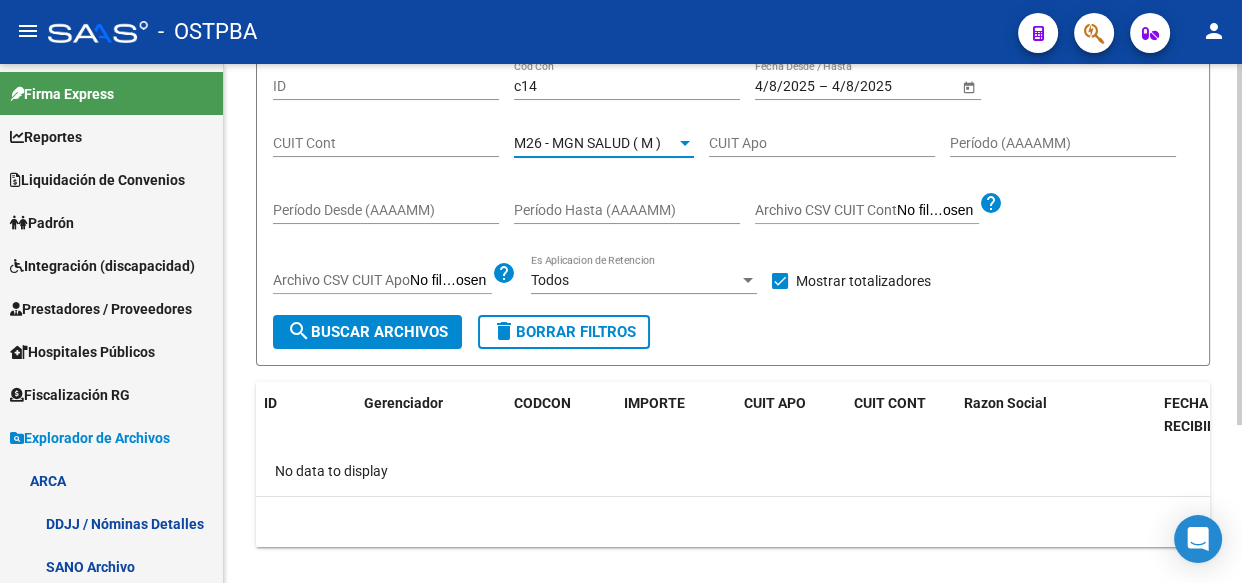 click on "search  Buscar Archivos" 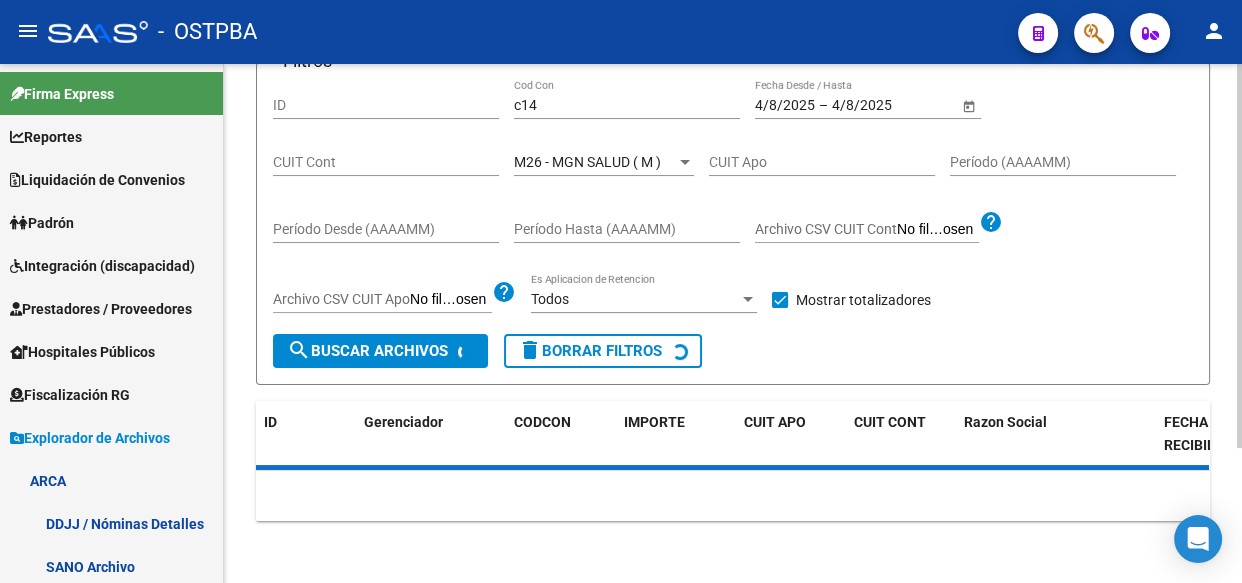 scroll, scrollTop: 200, scrollLeft: 0, axis: vertical 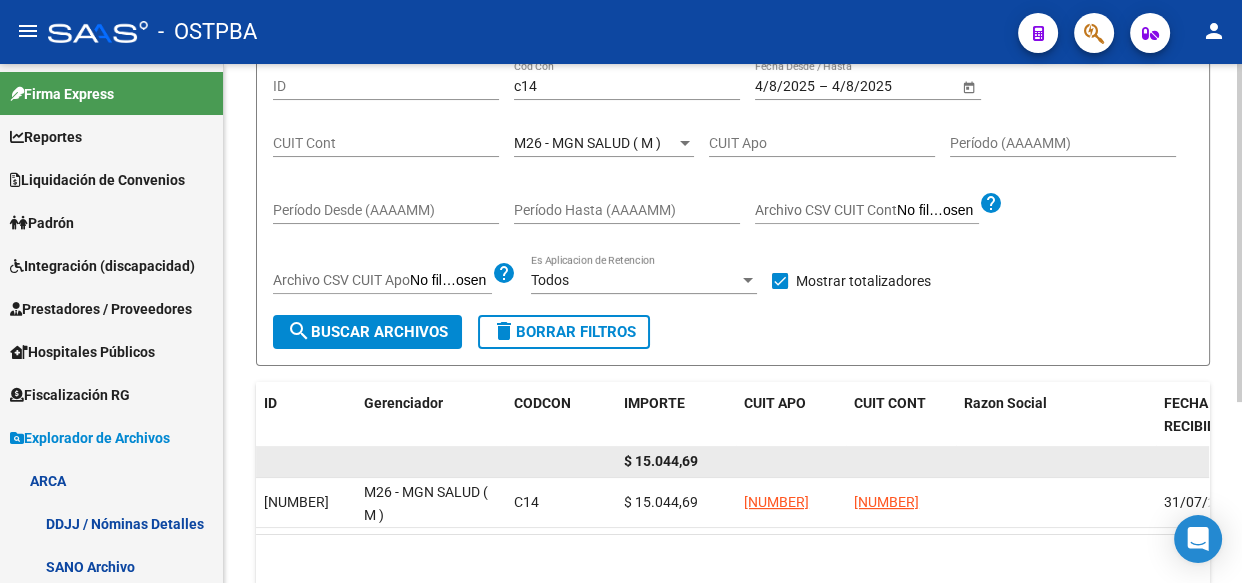 click on "$ 15.044,69" 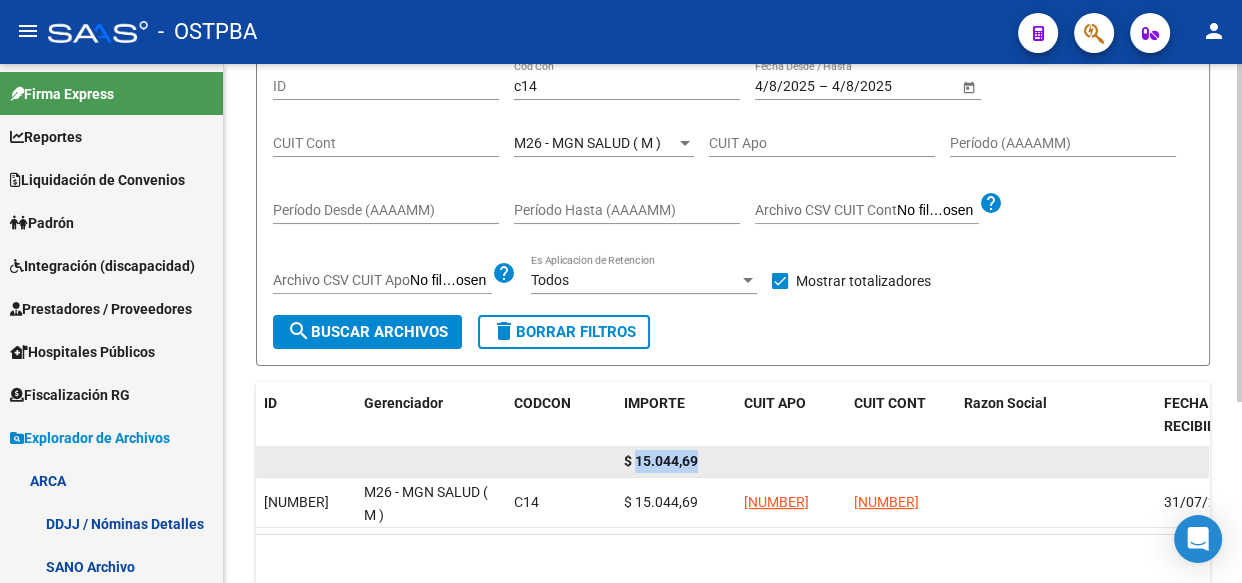 click on "$ 15.044,69" 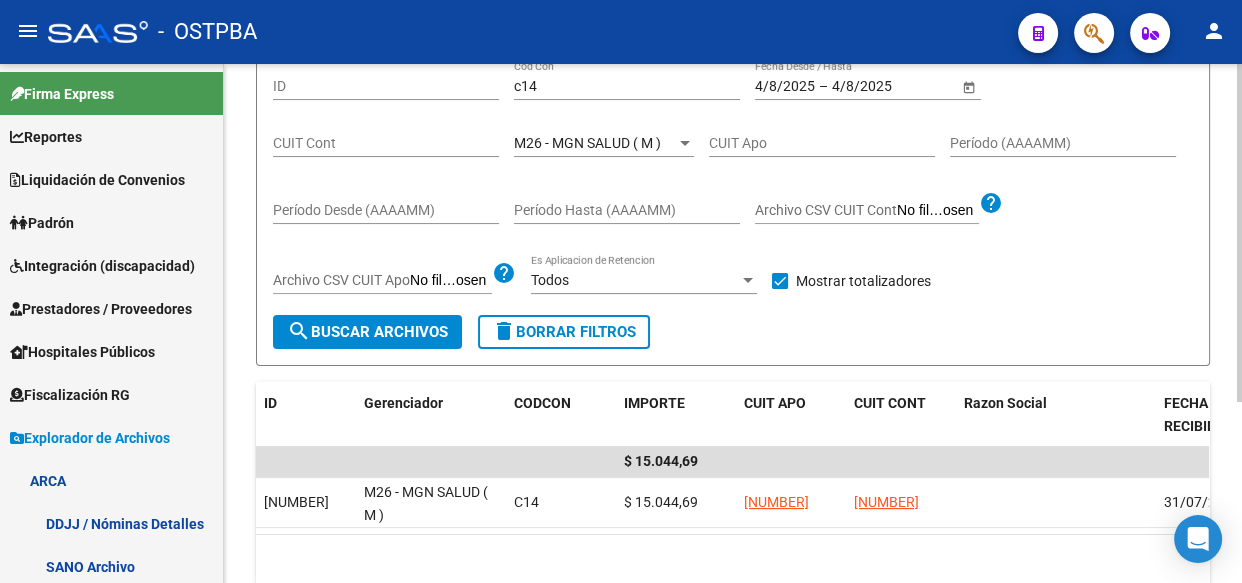 click on "M26 - MGN SALUD ( M )" at bounding box center (587, 143) 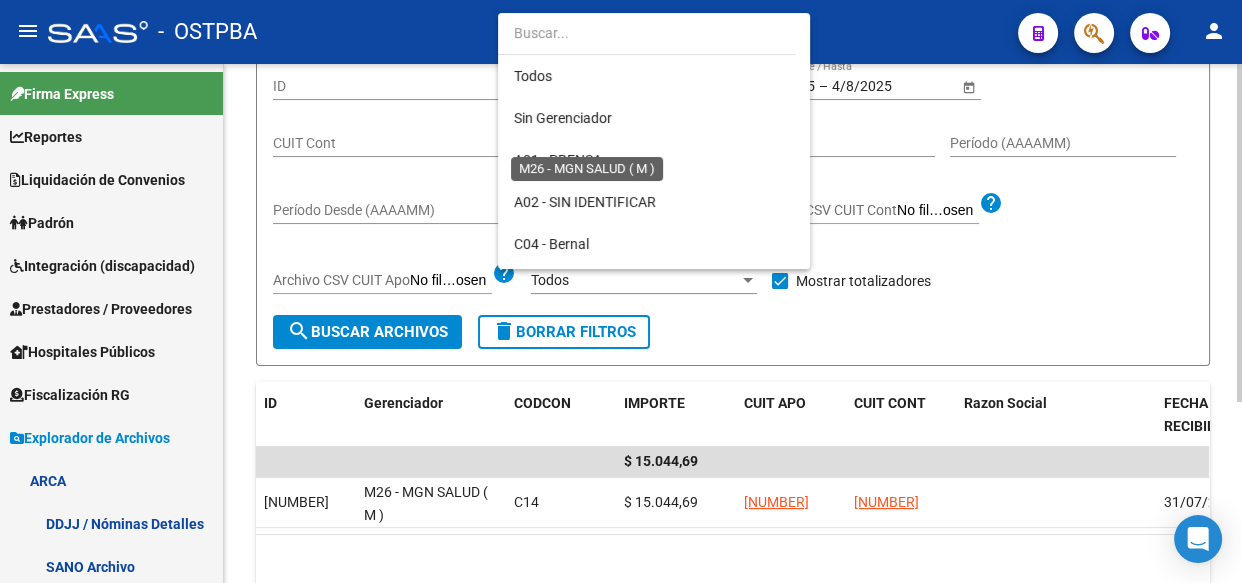 scroll, scrollTop: 480, scrollLeft: 0, axis: vertical 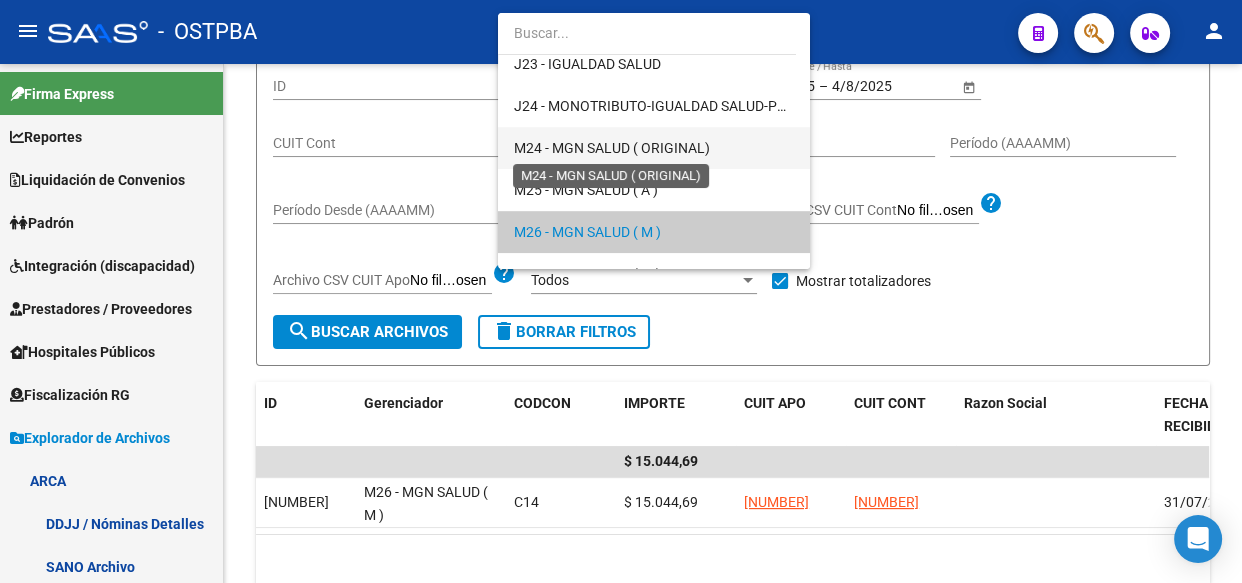 click on "M24 - MGN SALUD ( ORIGINAL)" at bounding box center [612, 148] 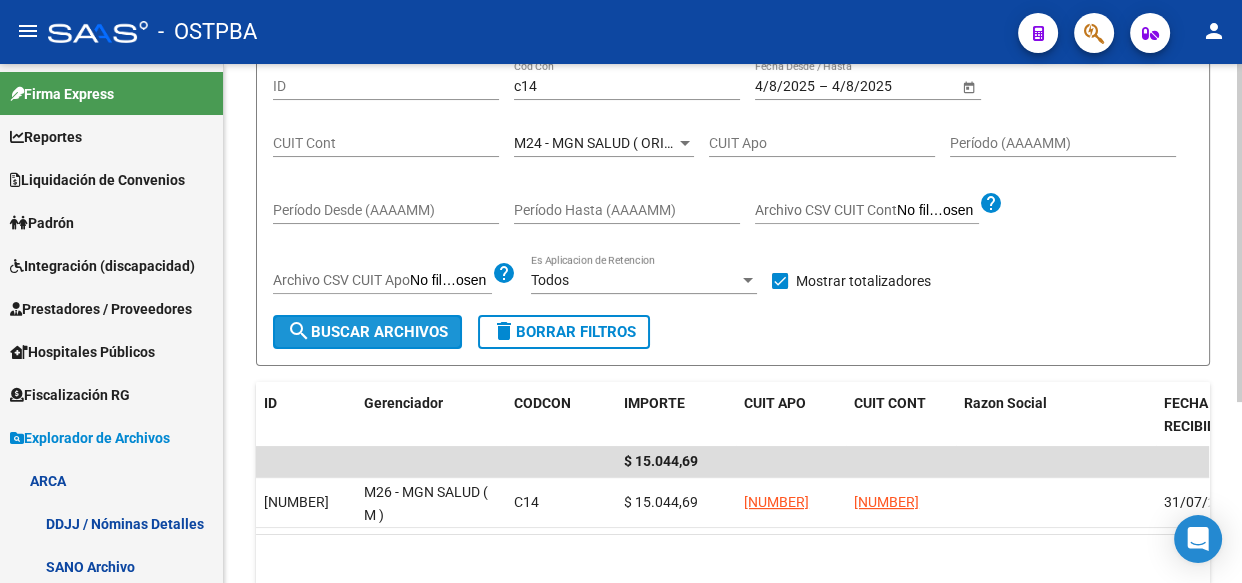 click on "search  Buscar Archivos" 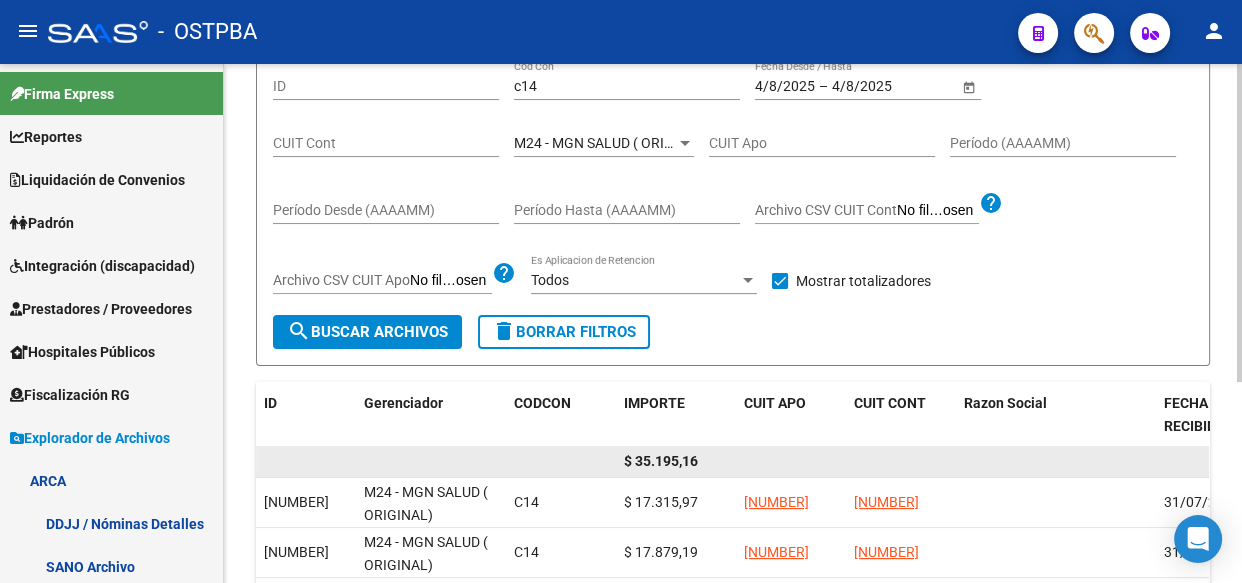 click on "$ 35.195,16" 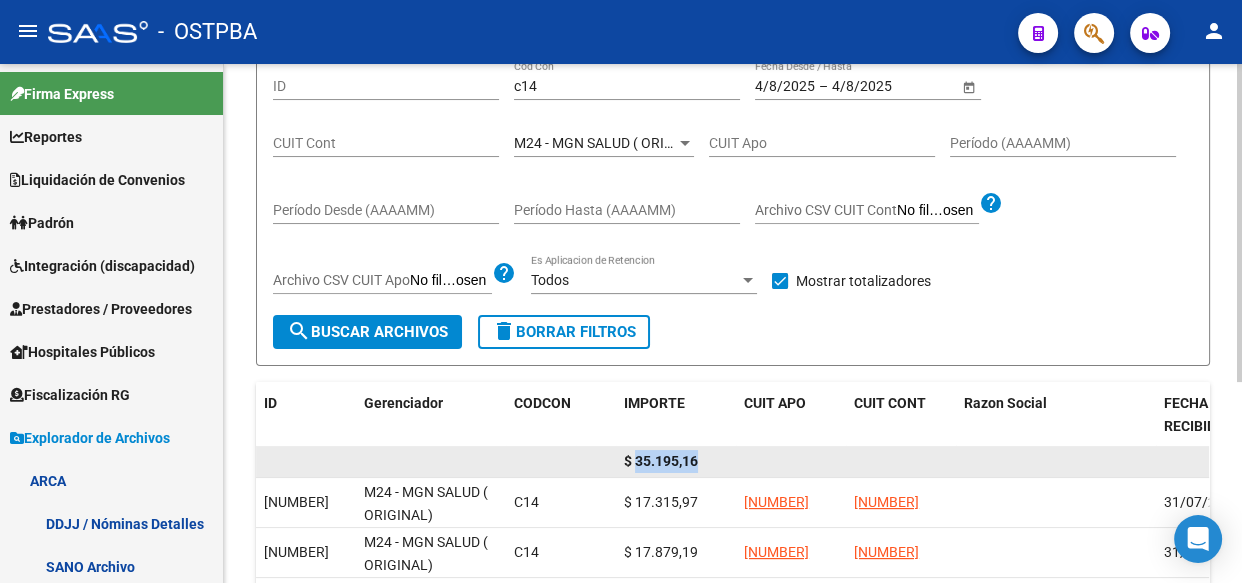 click on "$ 35.195,16" 